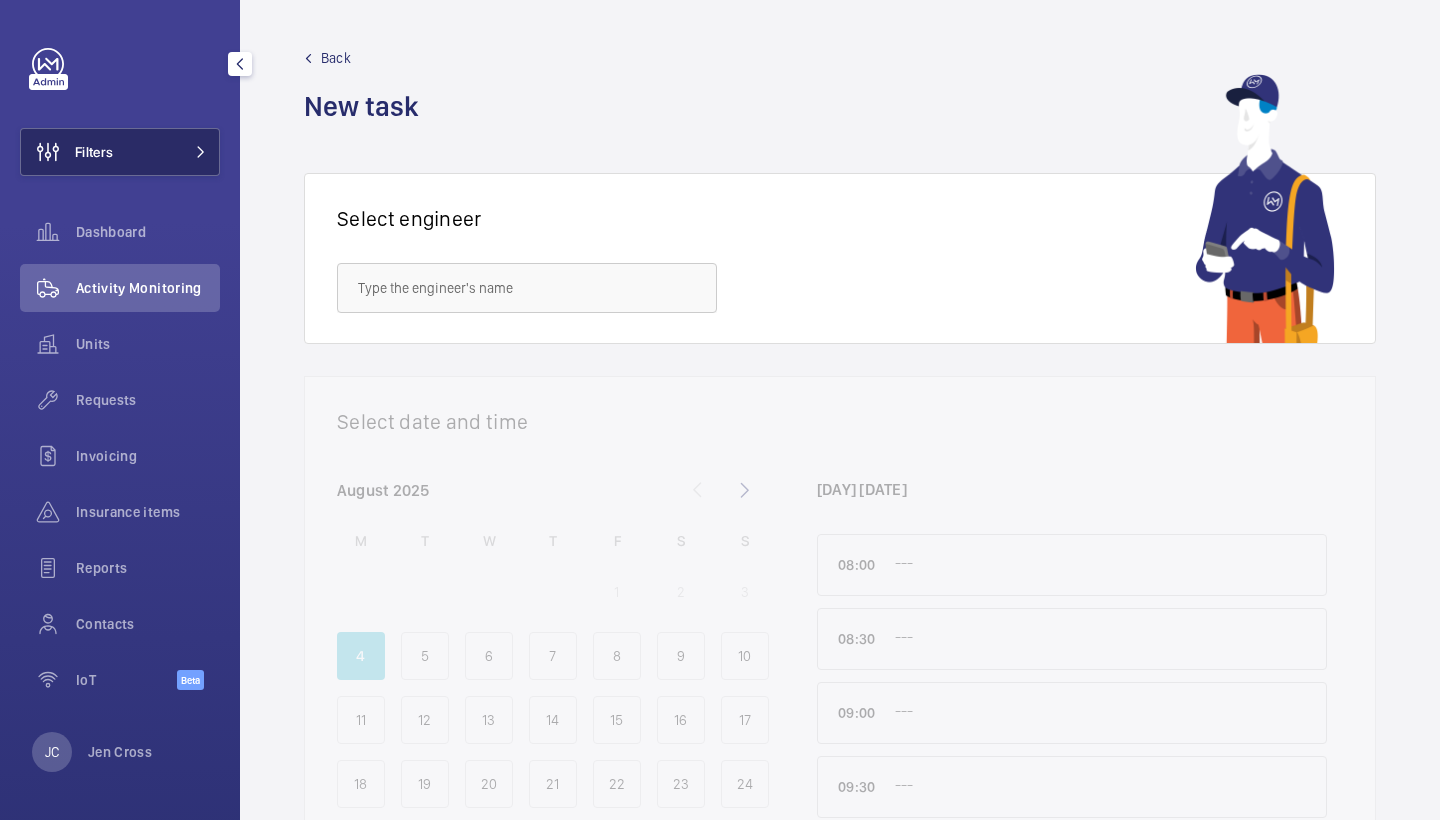 scroll, scrollTop: 0, scrollLeft: 0, axis: both 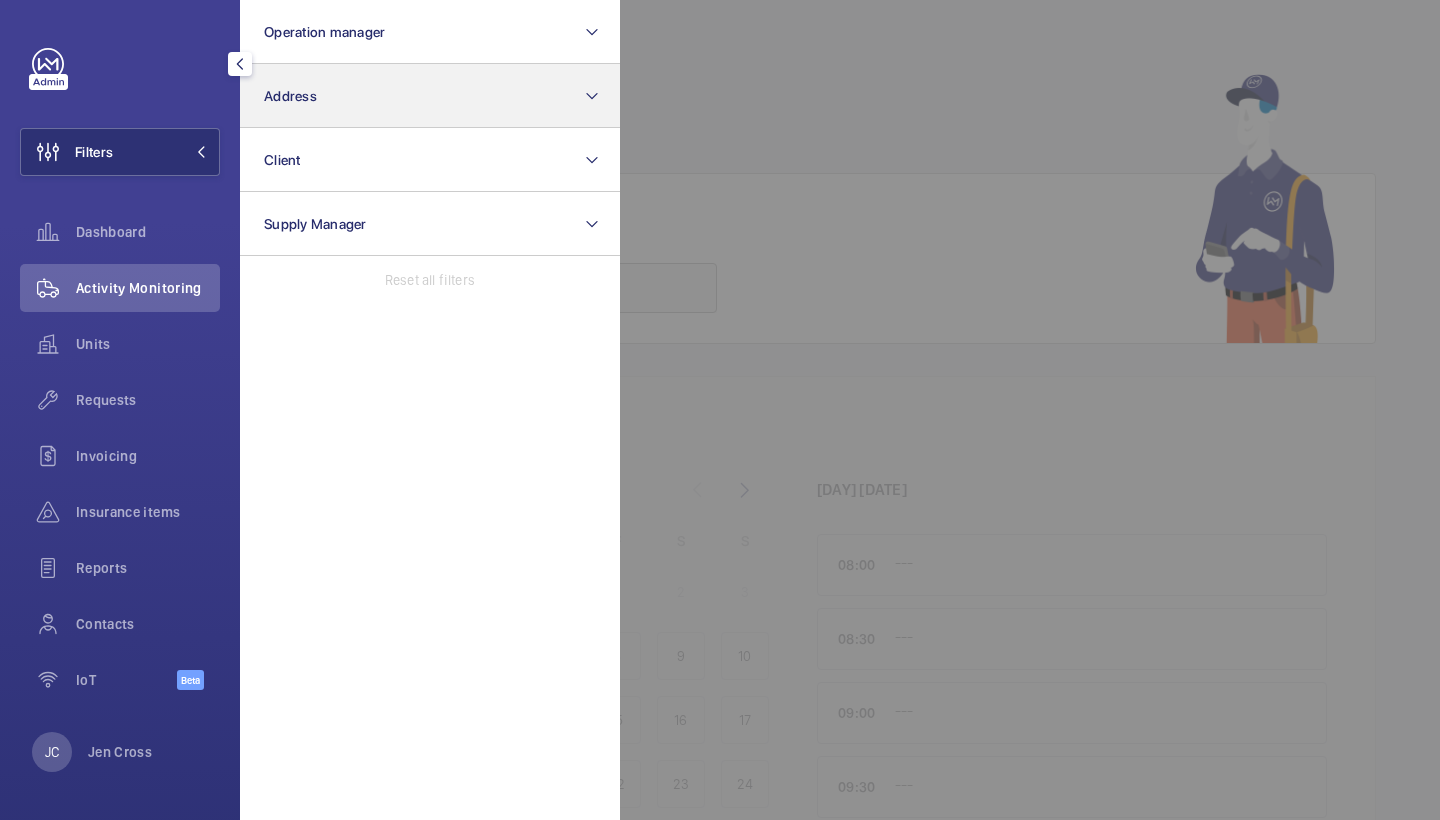 click on "Address" 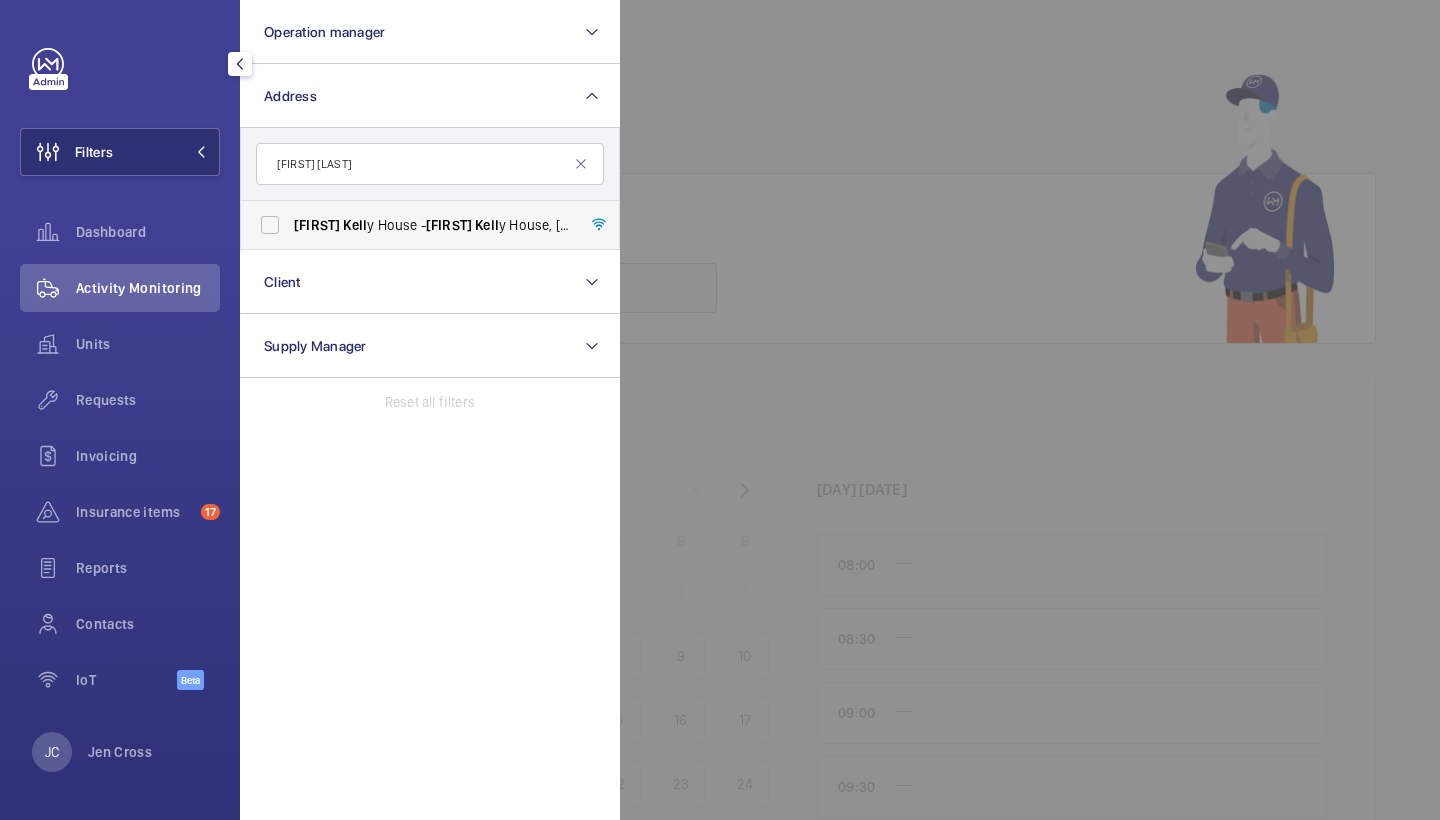 type on "[FIRST] [LAST]" 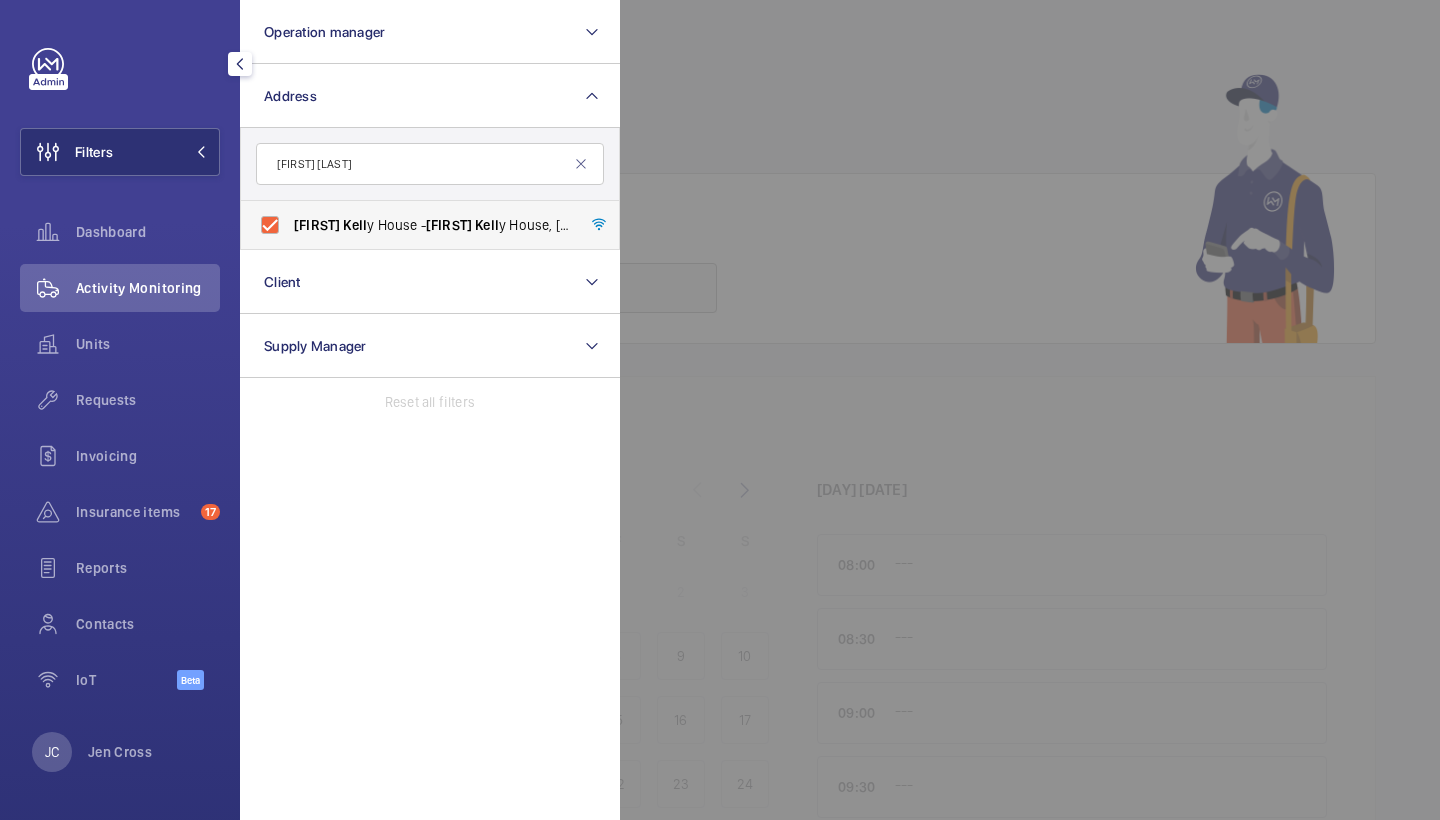 checkbox on "true" 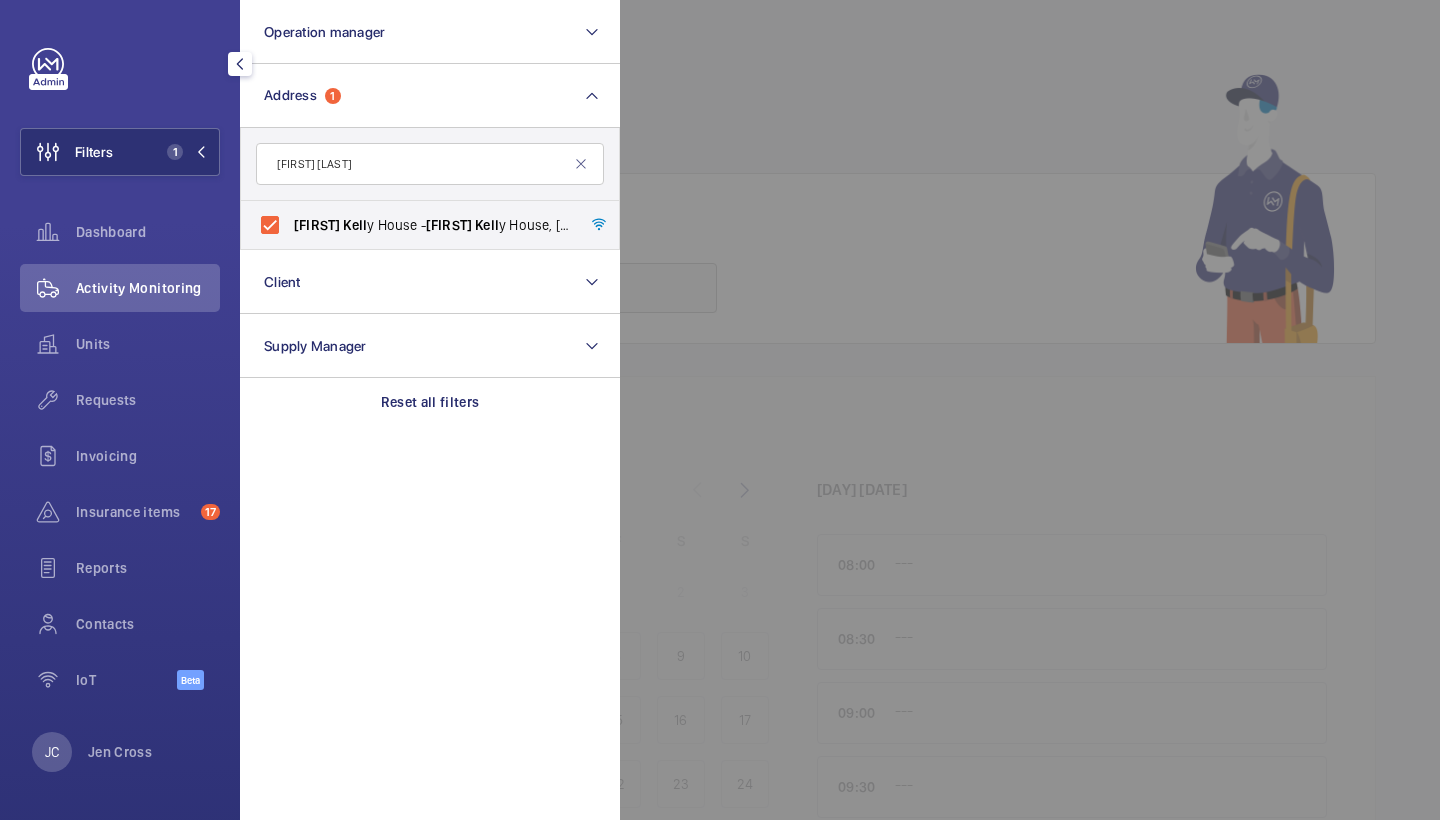click 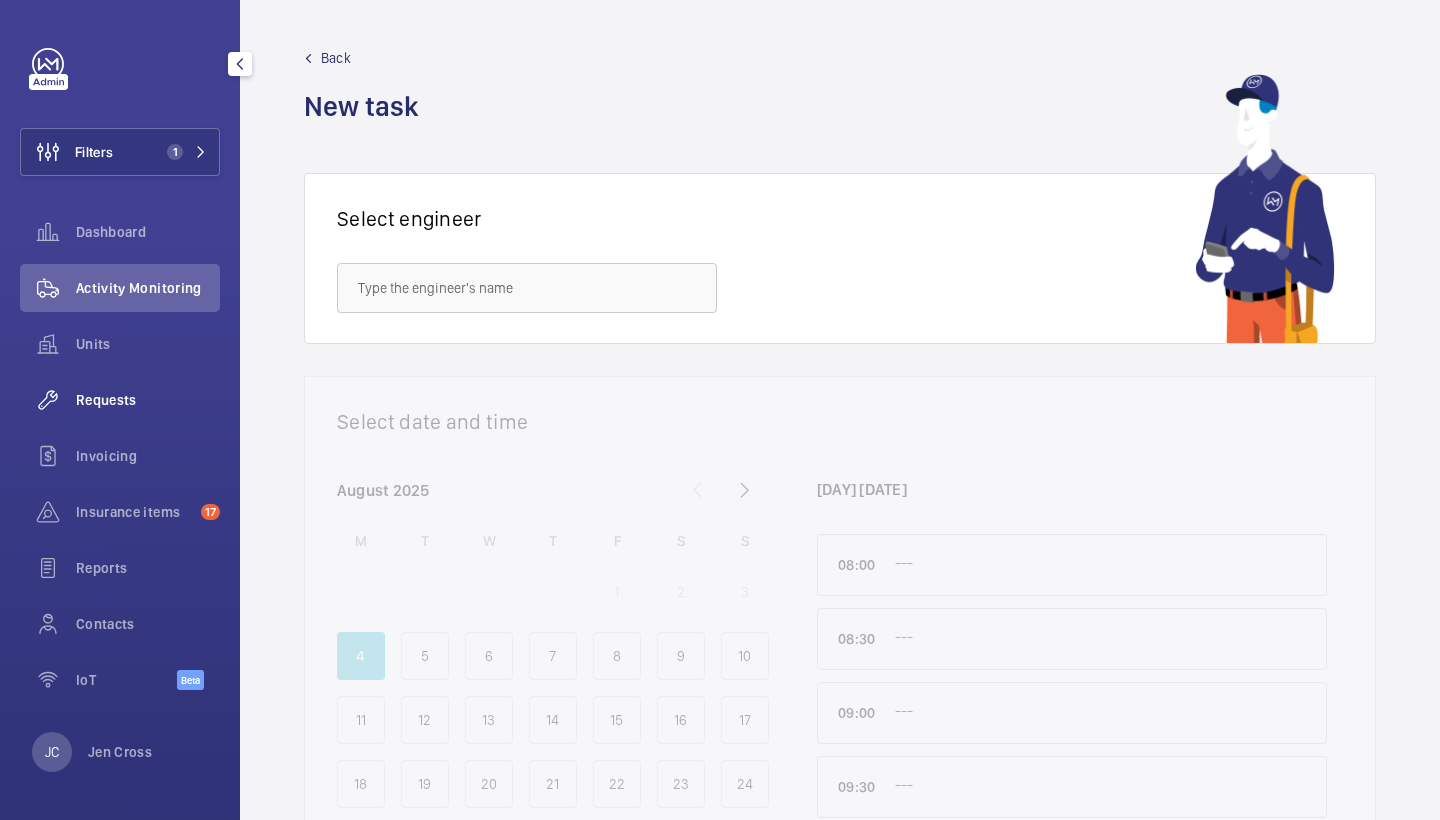 click on "Requests" 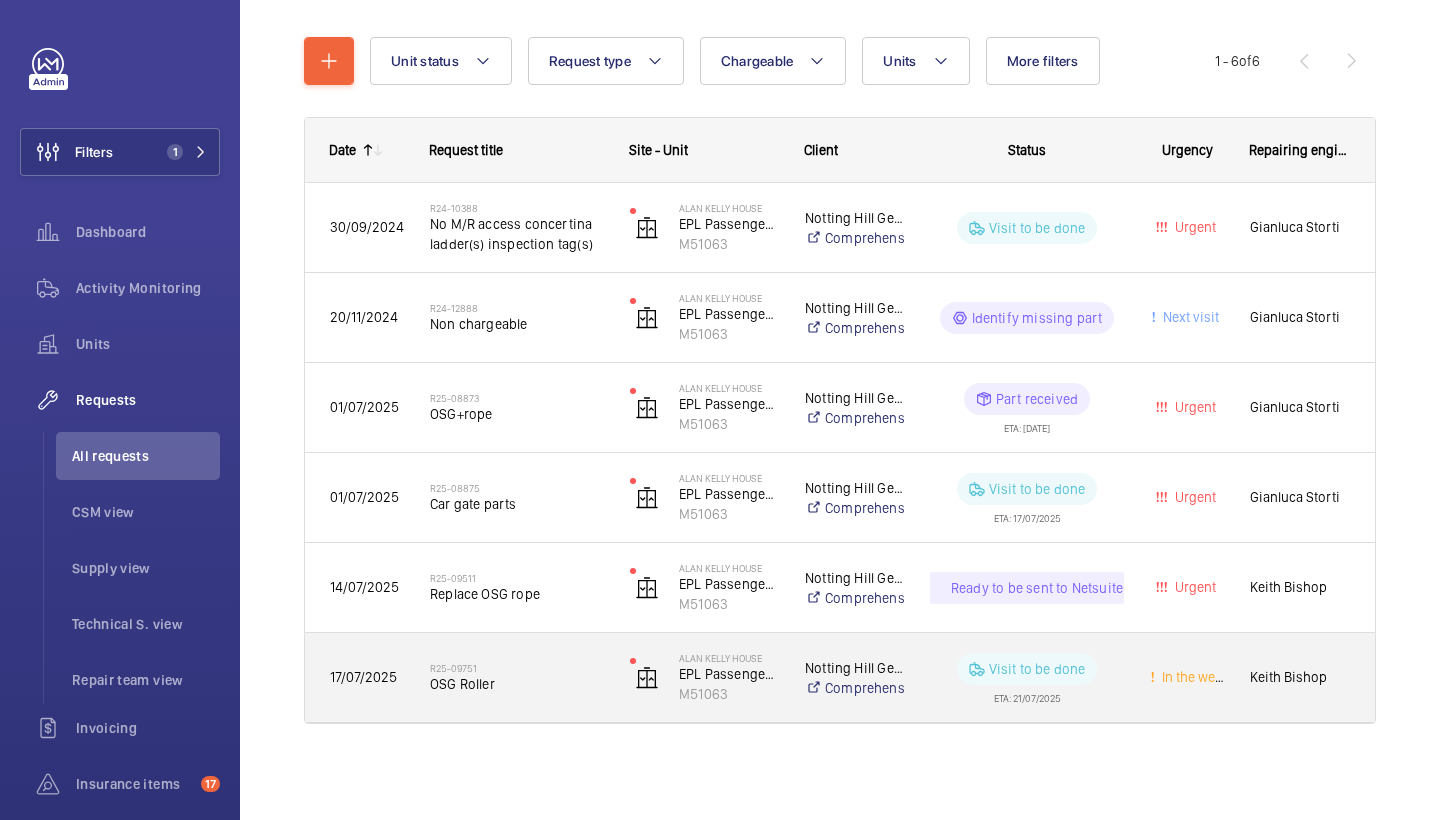 scroll, scrollTop: 210, scrollLeft: 0, axis: vertical 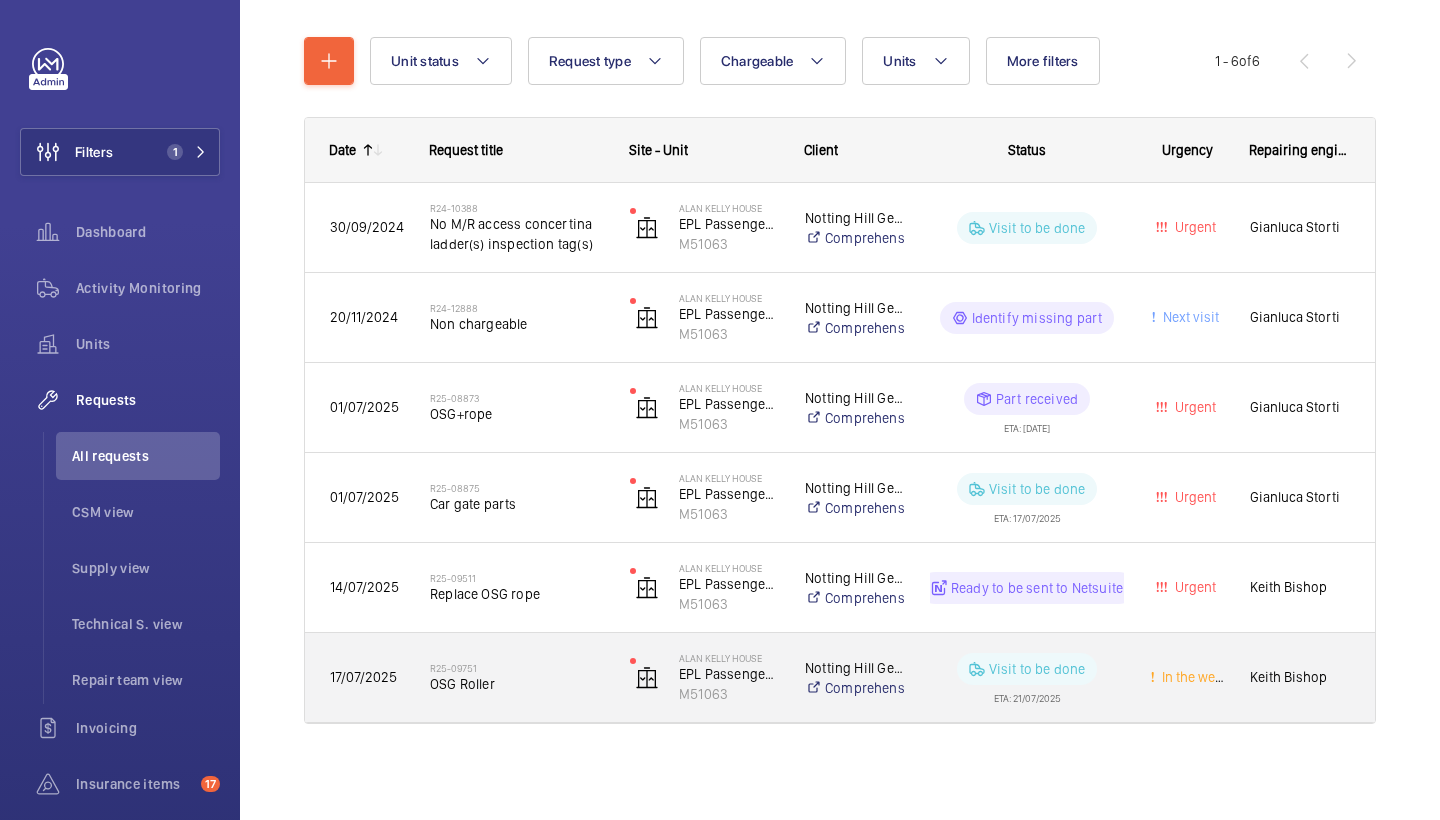 click on "R25-09751" 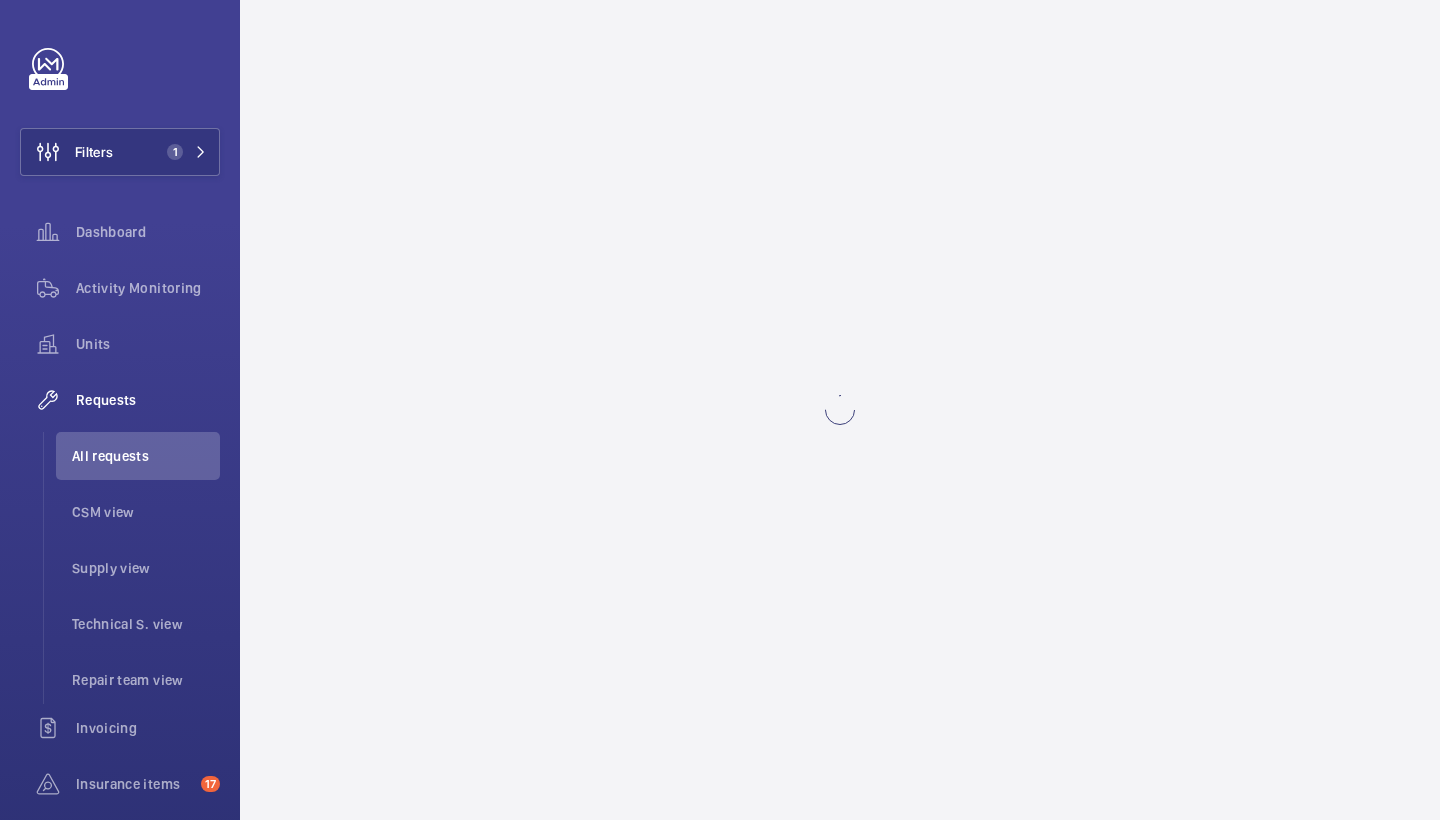 scroll, scrollTop: 0, scrollLeft: 0, axis: both 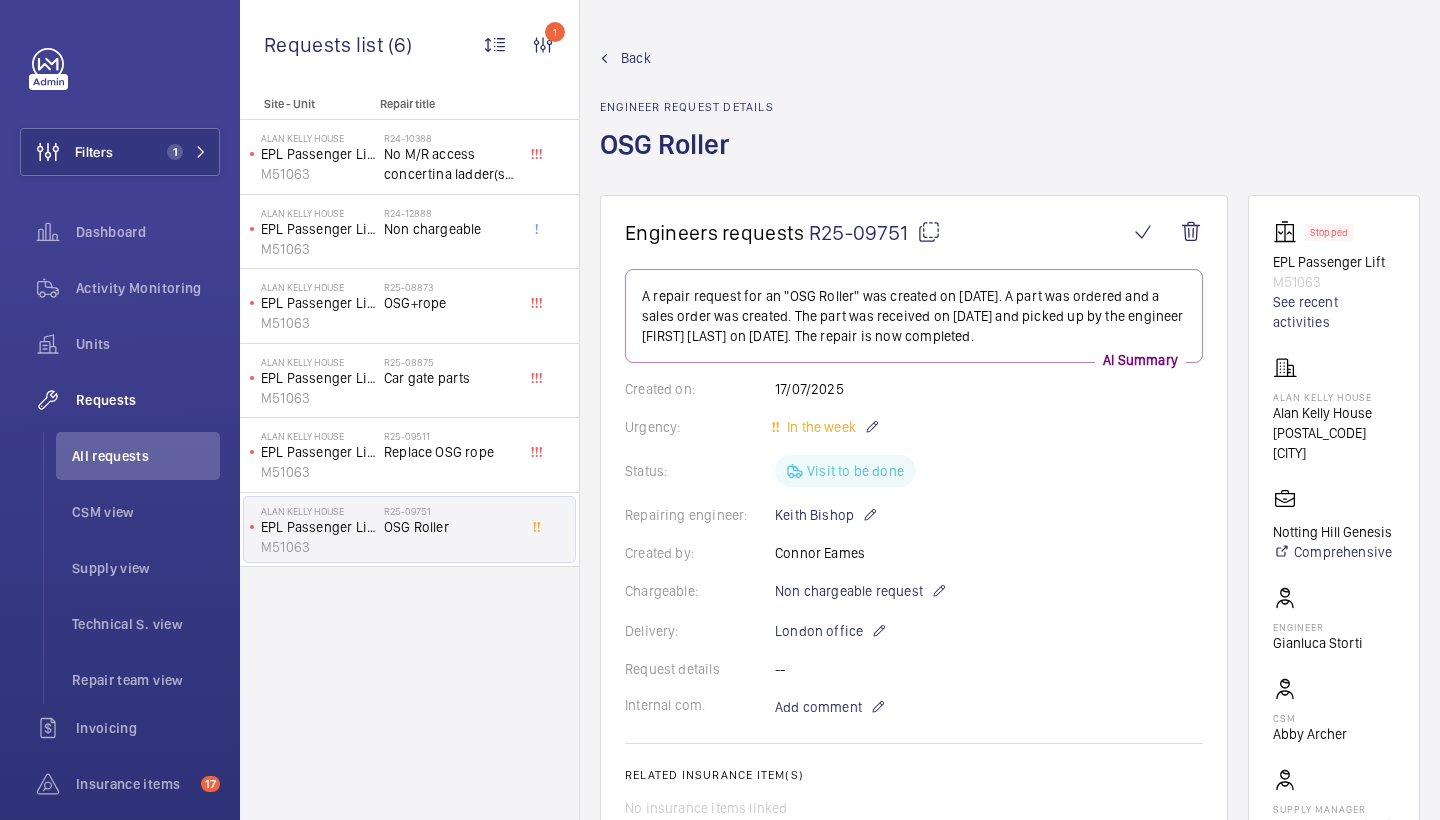 click on "Back Engineer request details  OSG Roller" 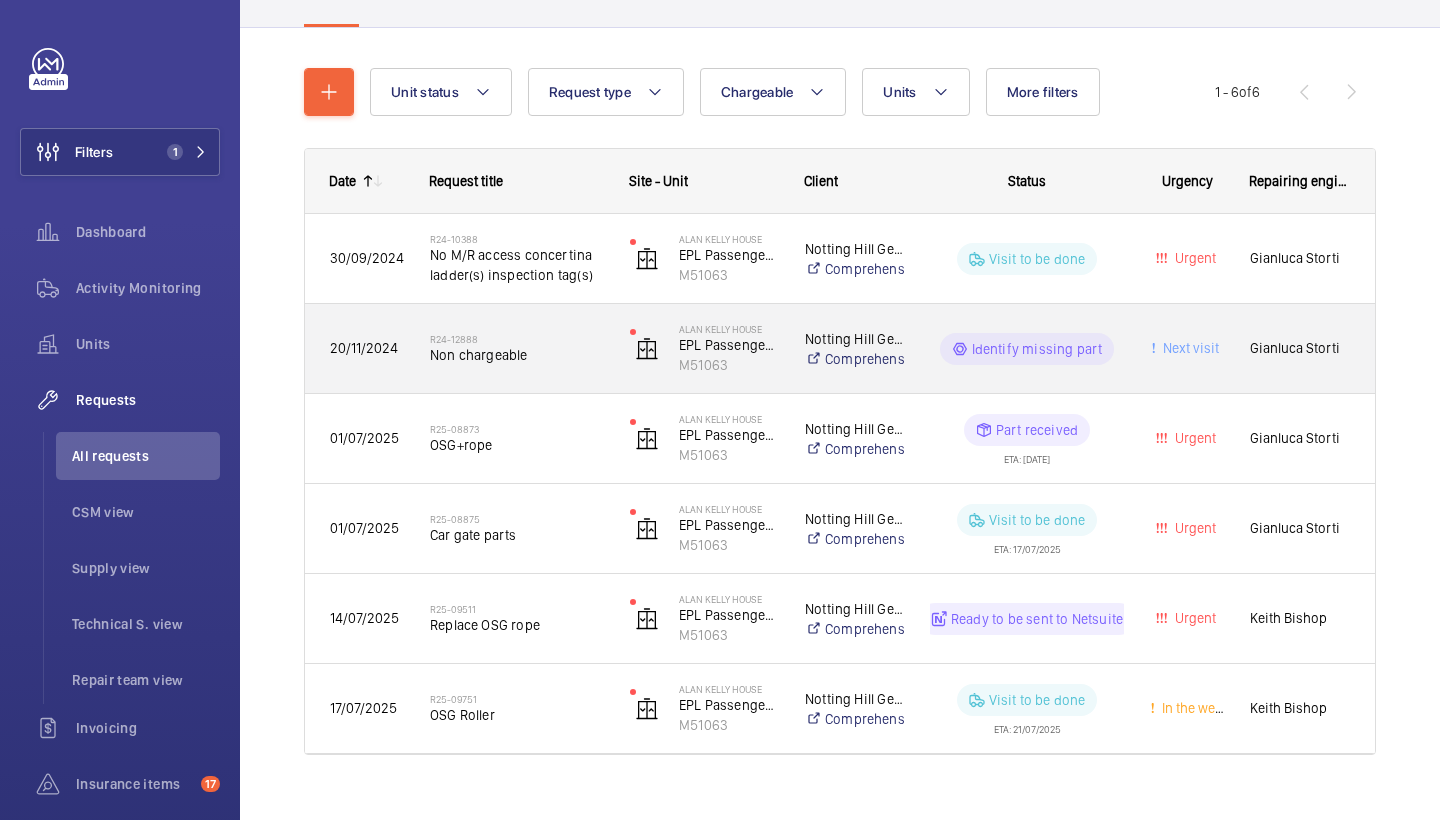 scroll, scrollTop: 183, scrollLeft: 0, axis: vertical 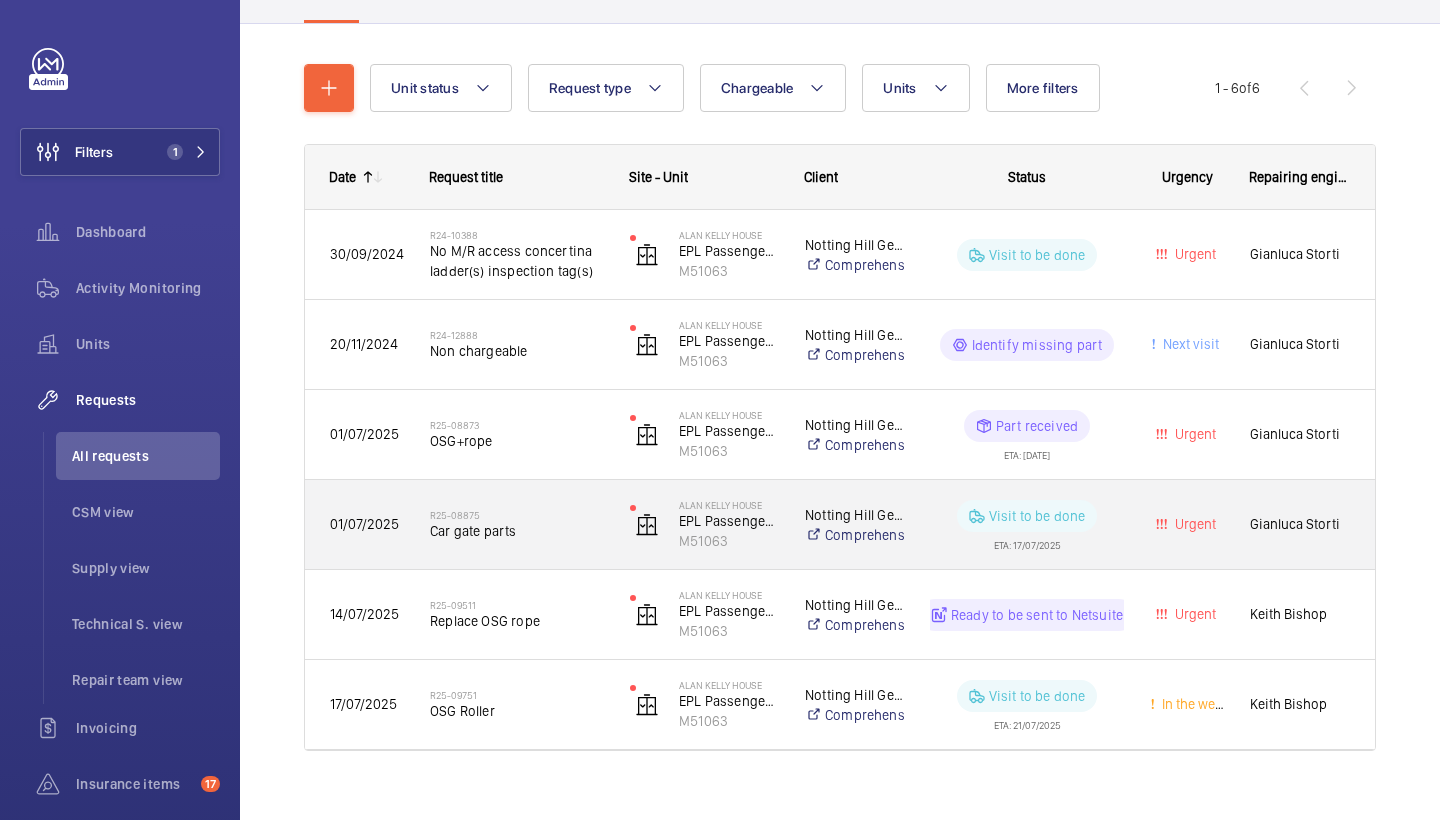 click on "R25-08875" 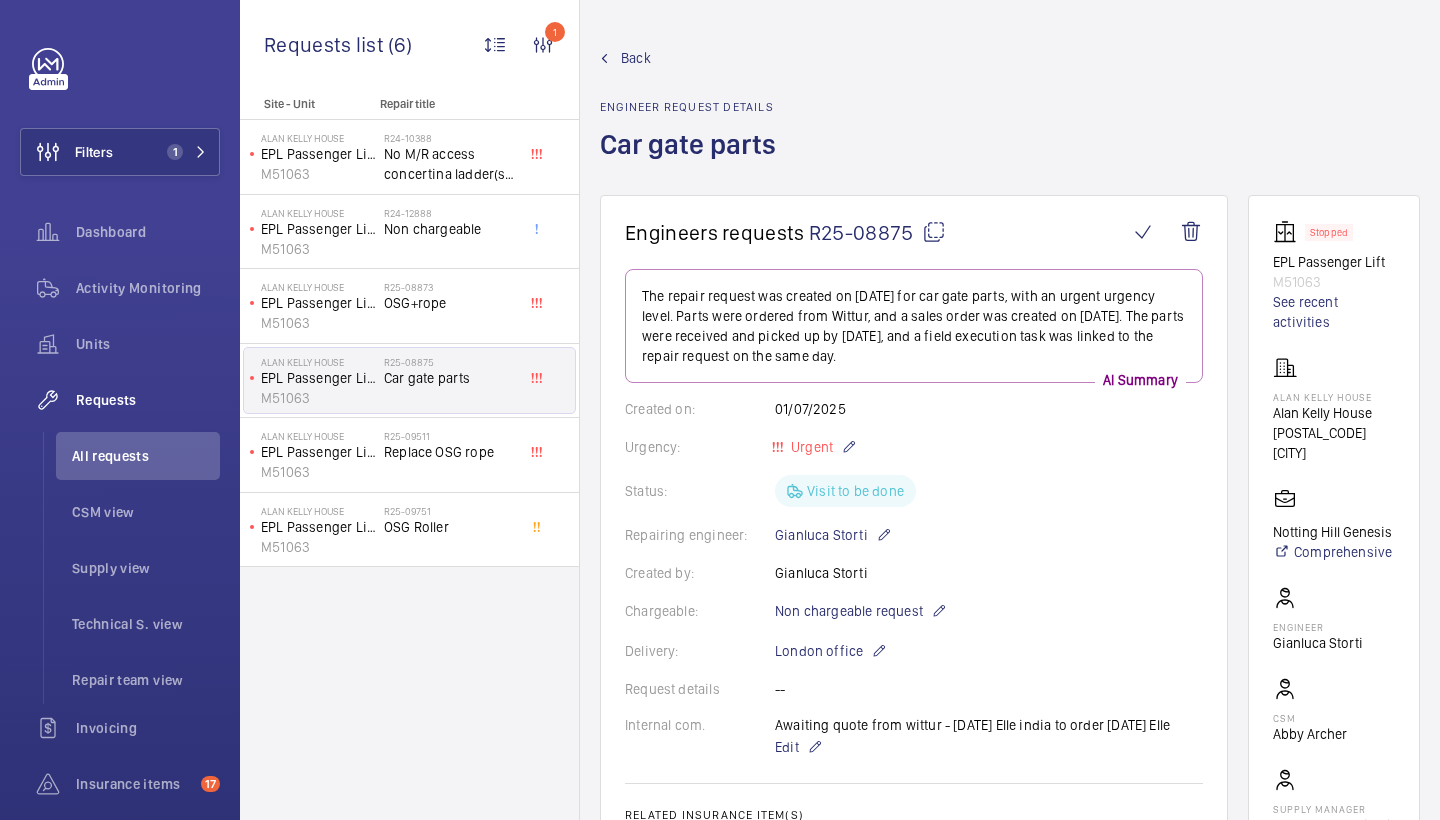 scroll, scrollTop: -1, scrollLeft: 0, axis: vertical 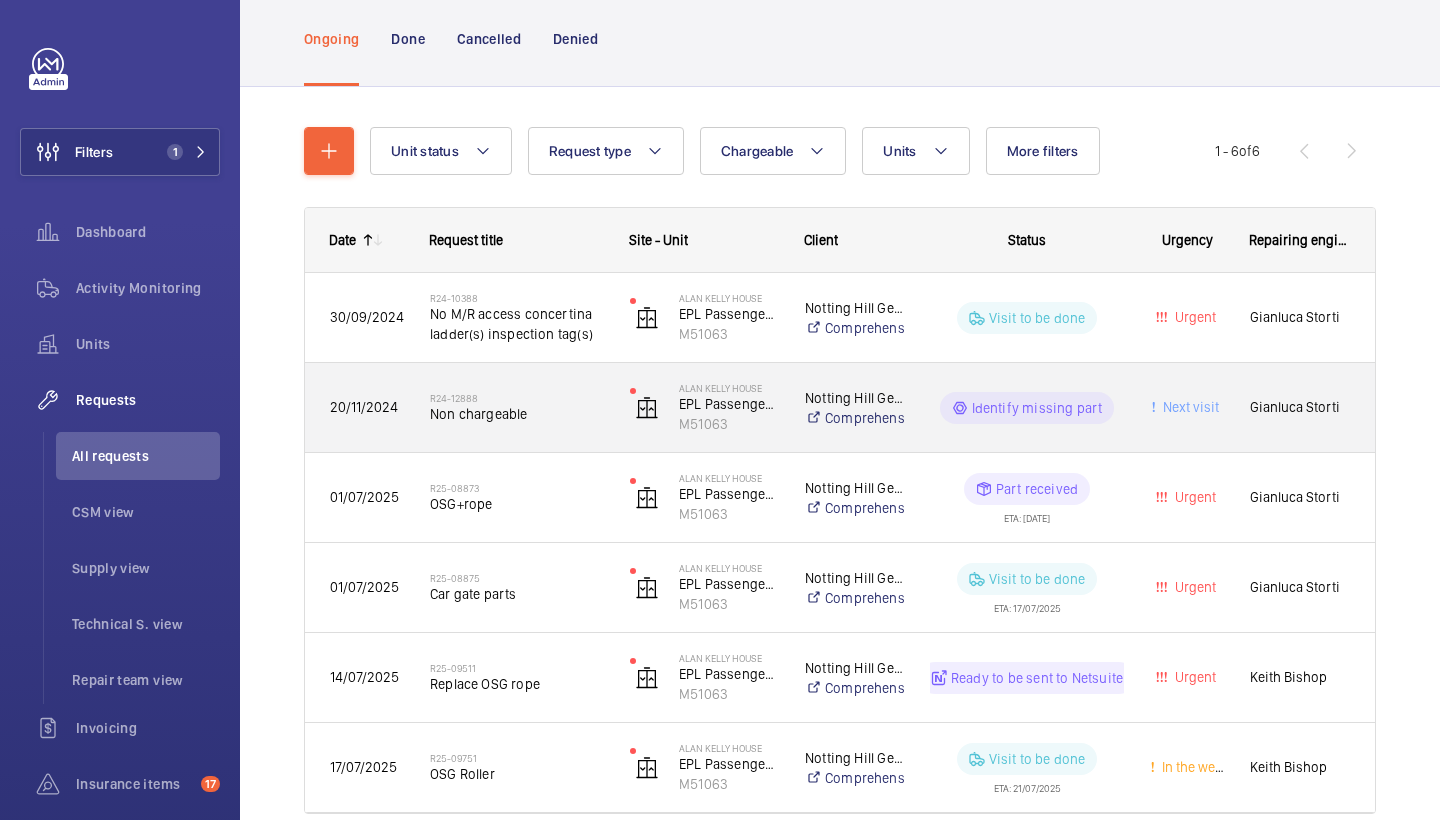 click on "R24-12888   Non chargeable" 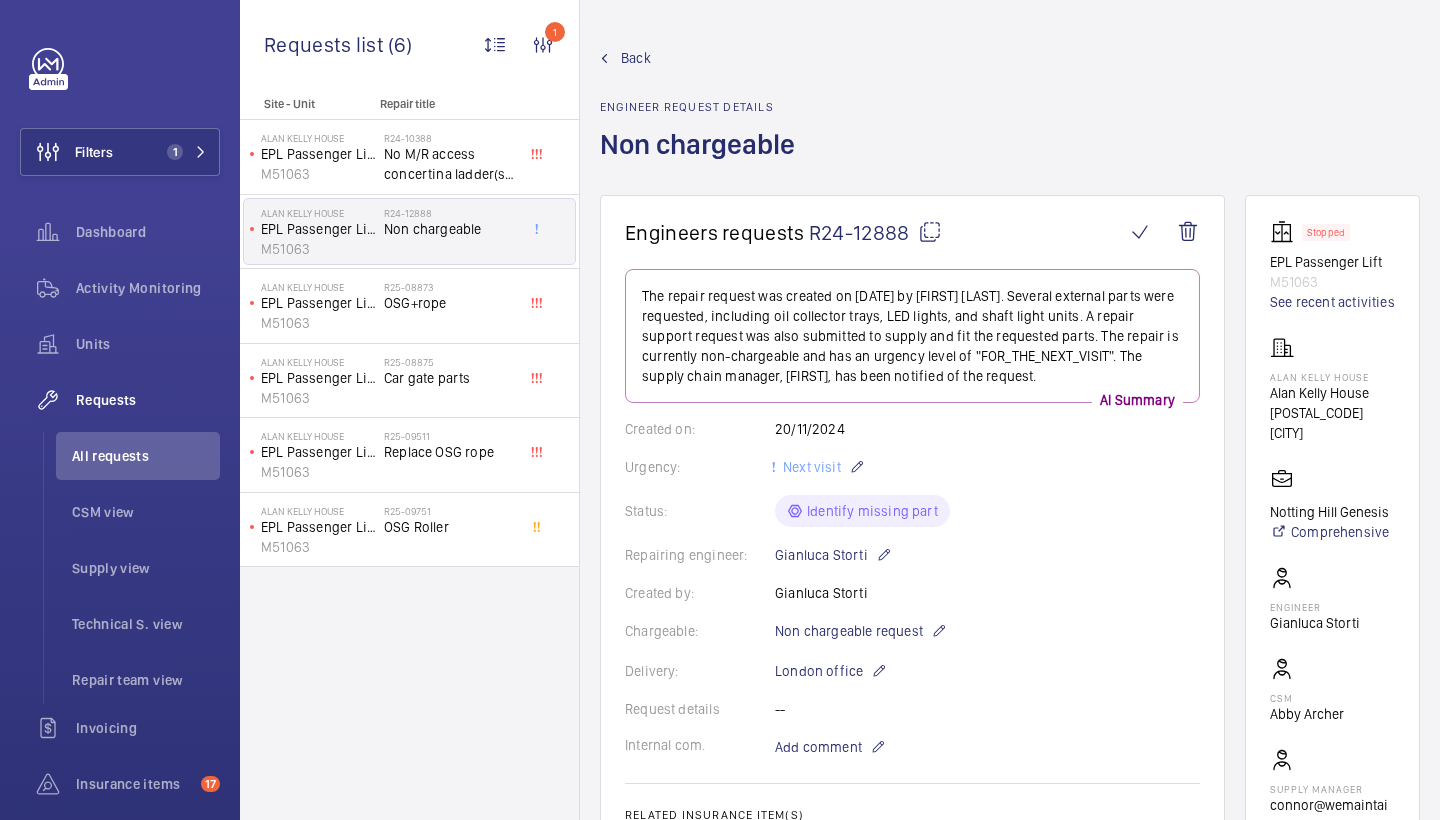 scroll, scrollTop: 0, scrollLeft: 0, axis: both 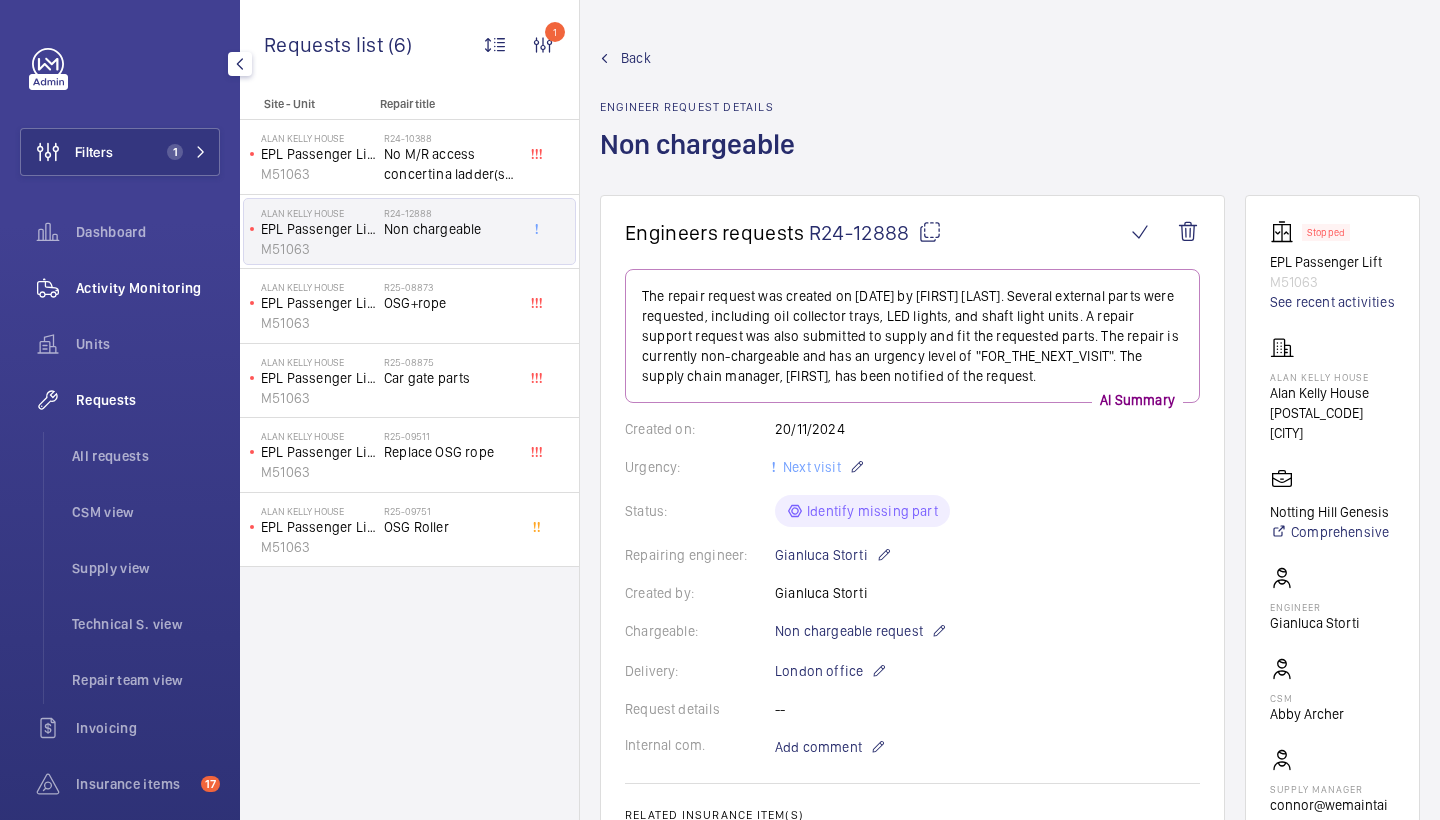 click on "Activity Monitoring" 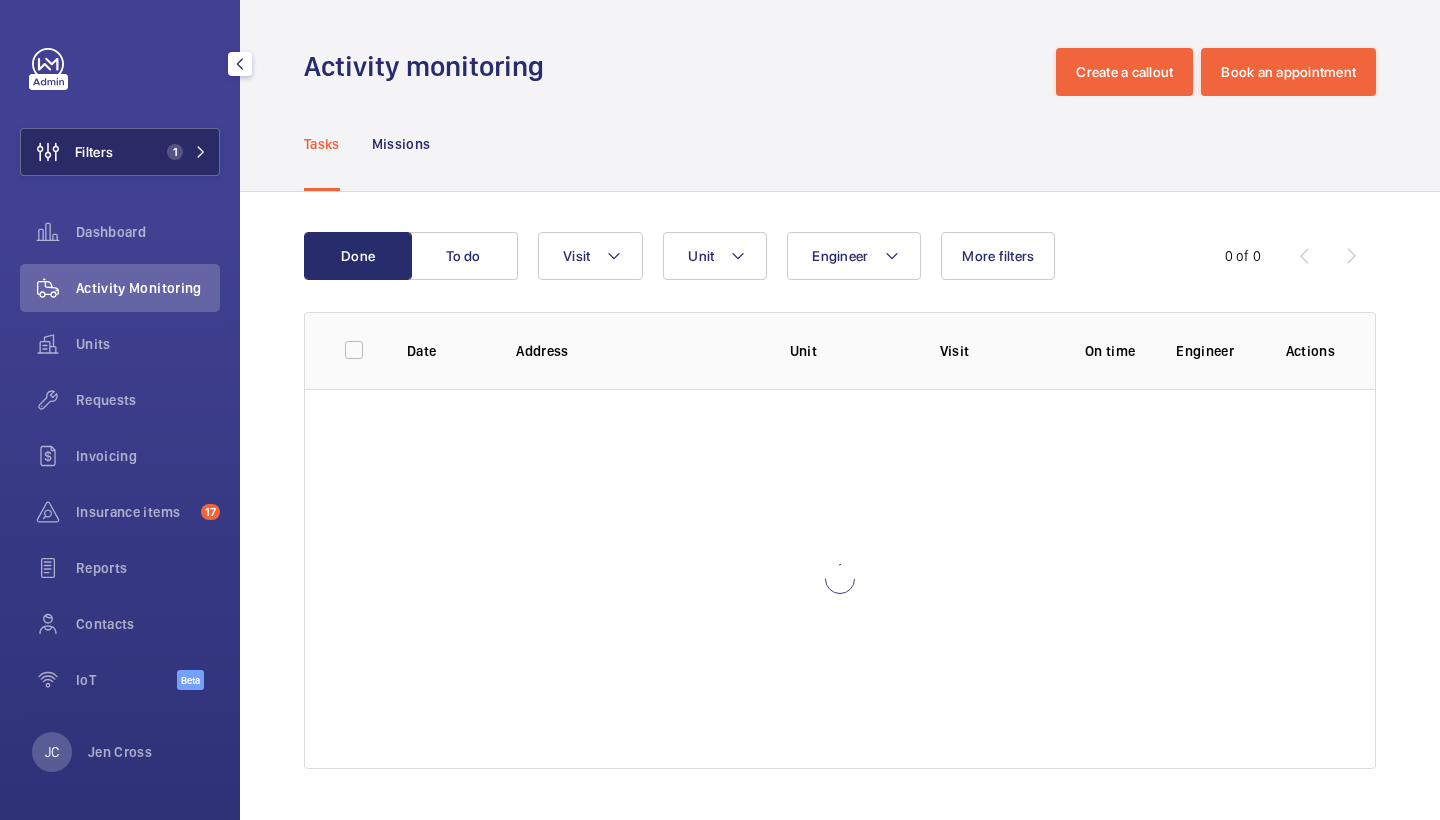 click on "Filters 1" 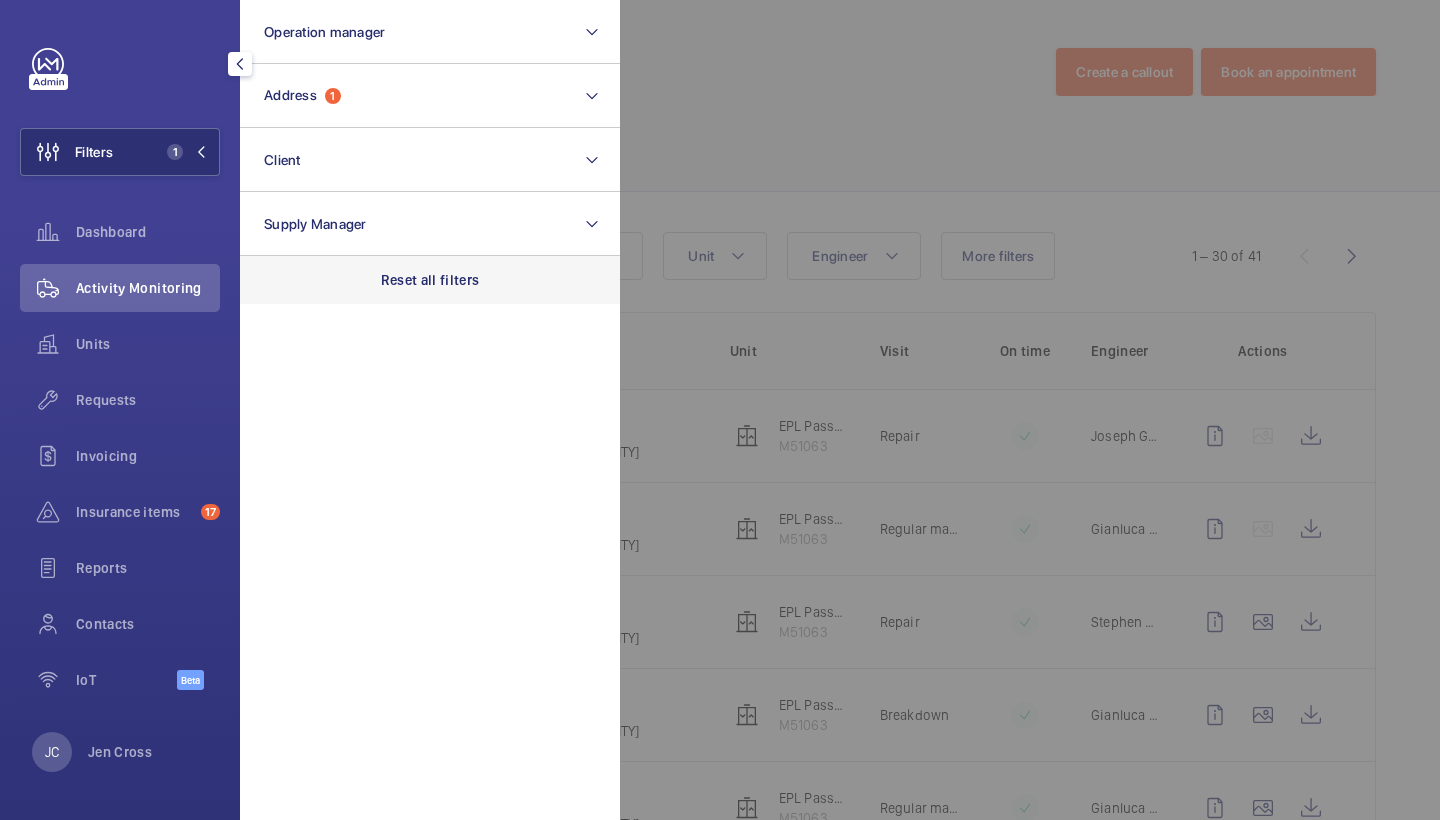 click on "Reset all filters" 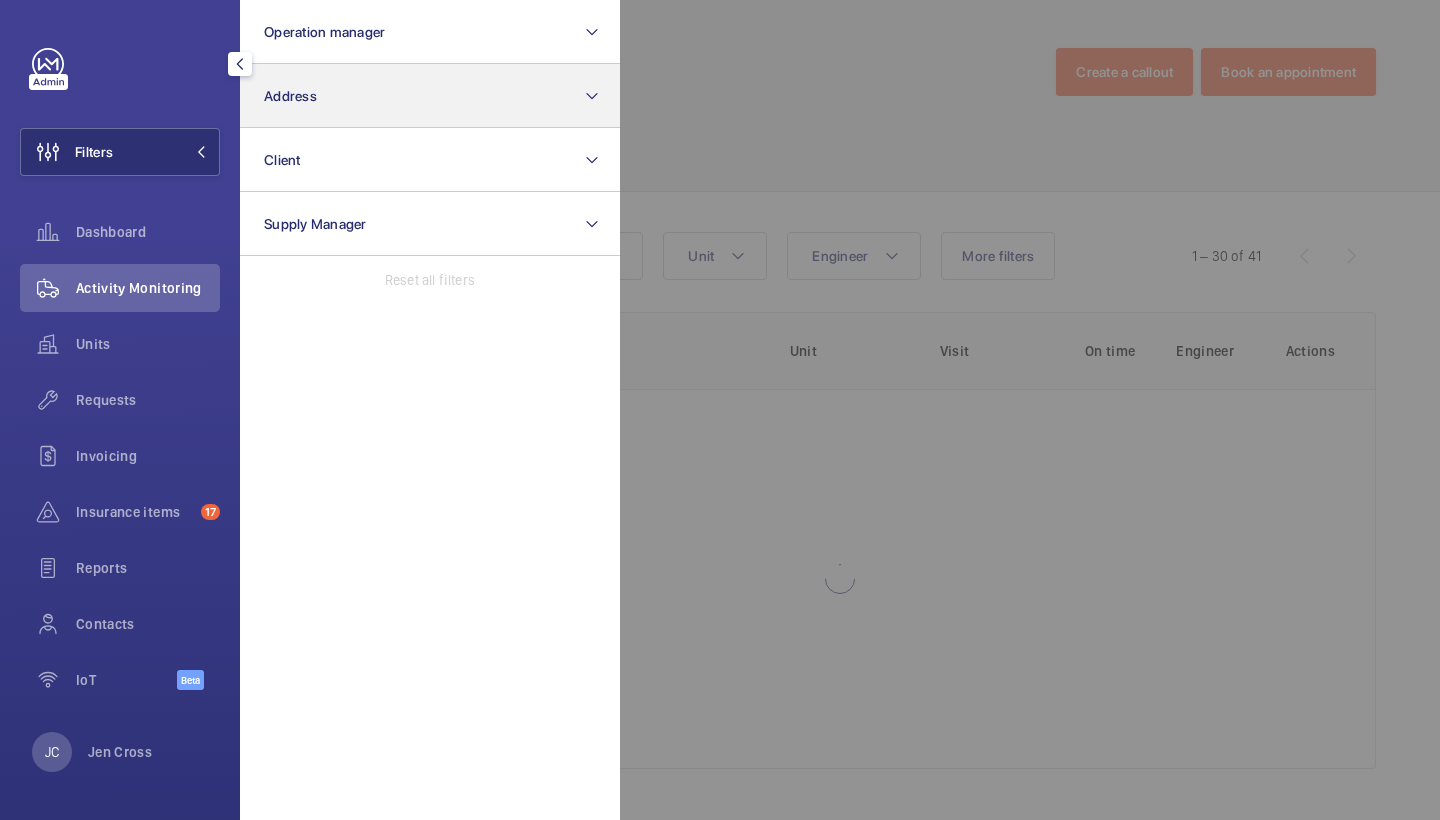 click on "Address" 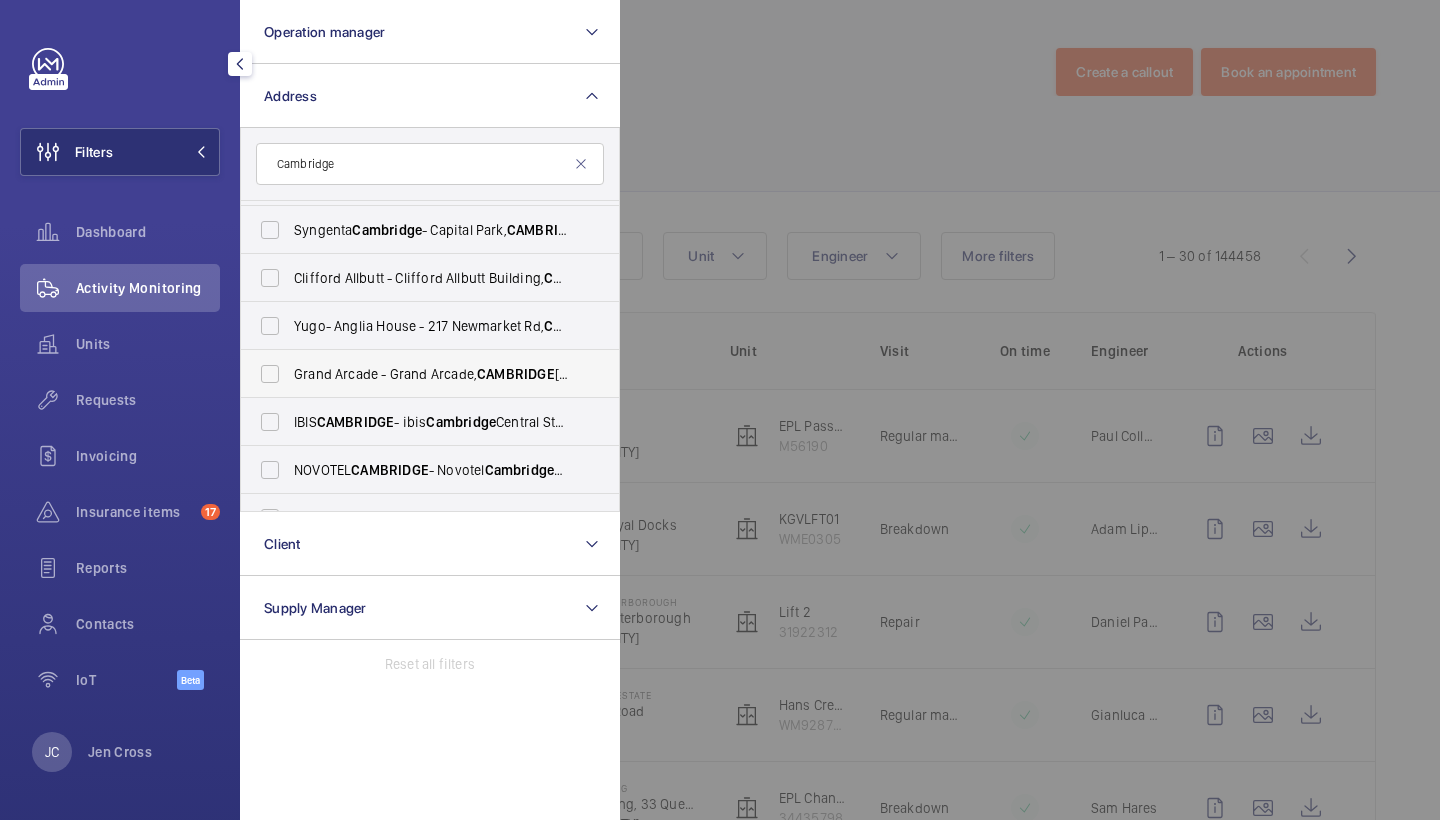 scroll, scrollTop: 0, scrollLeft: 0, axis: both 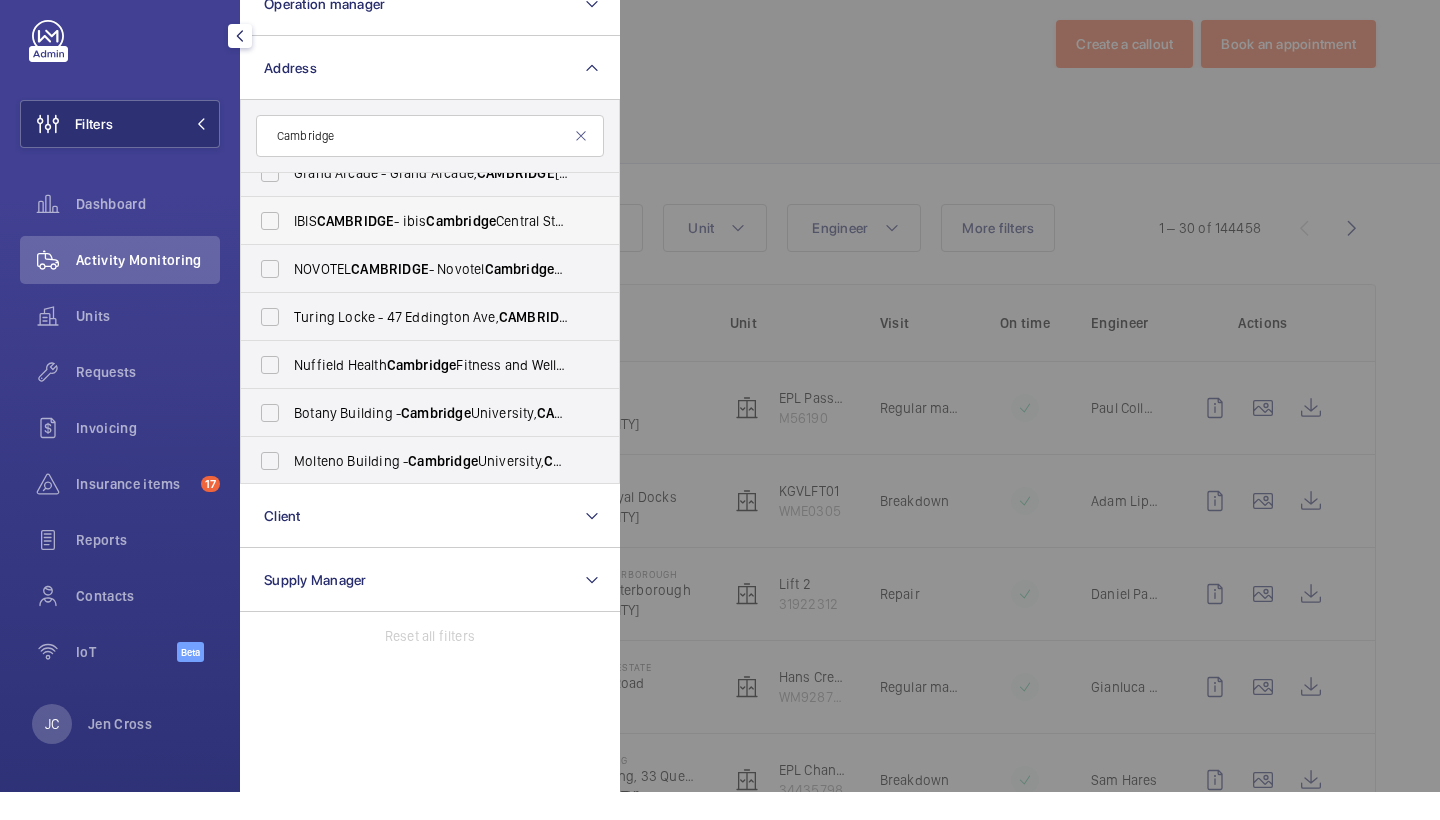 type on "Cambridge" 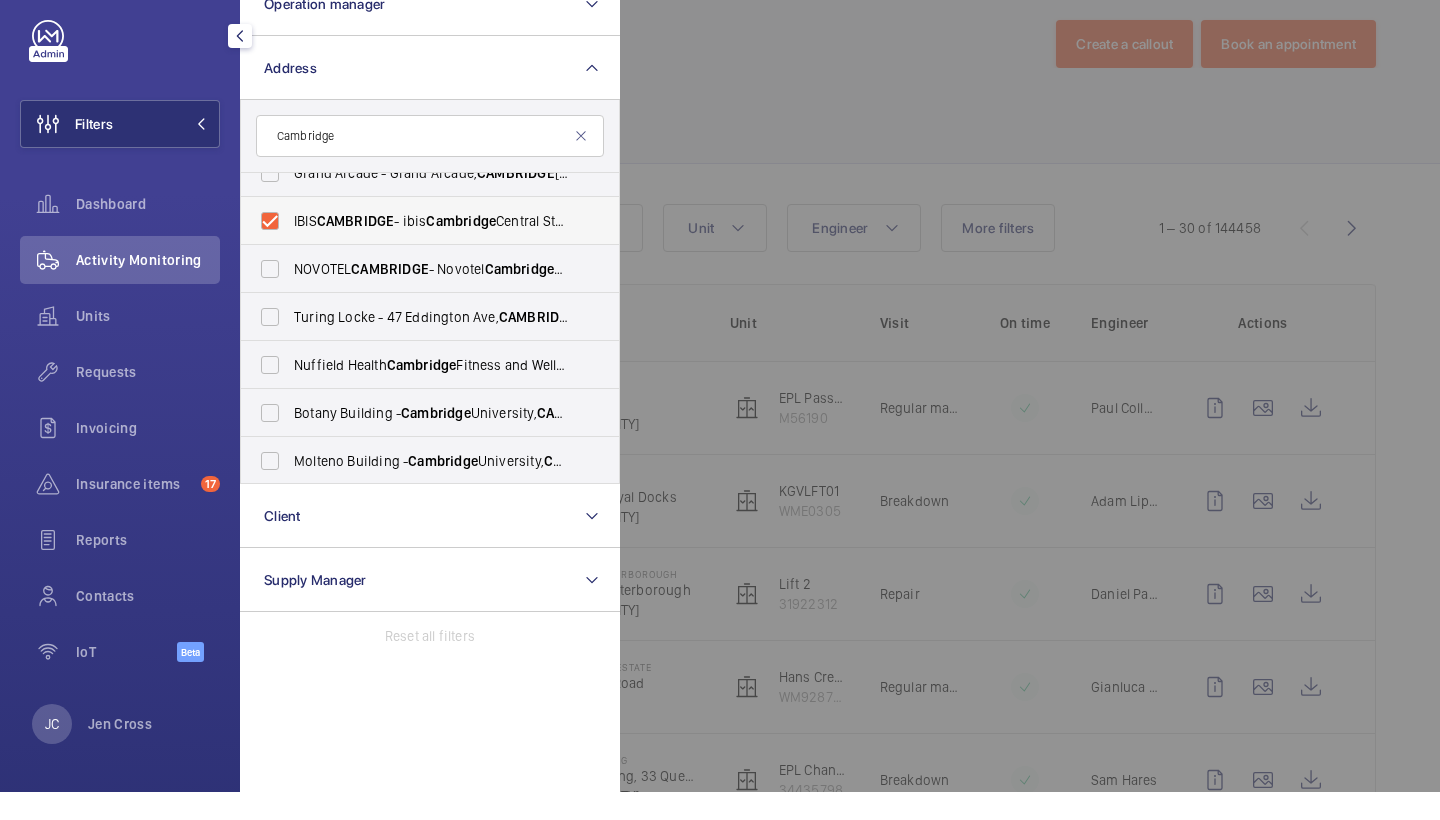checkbox on "true" 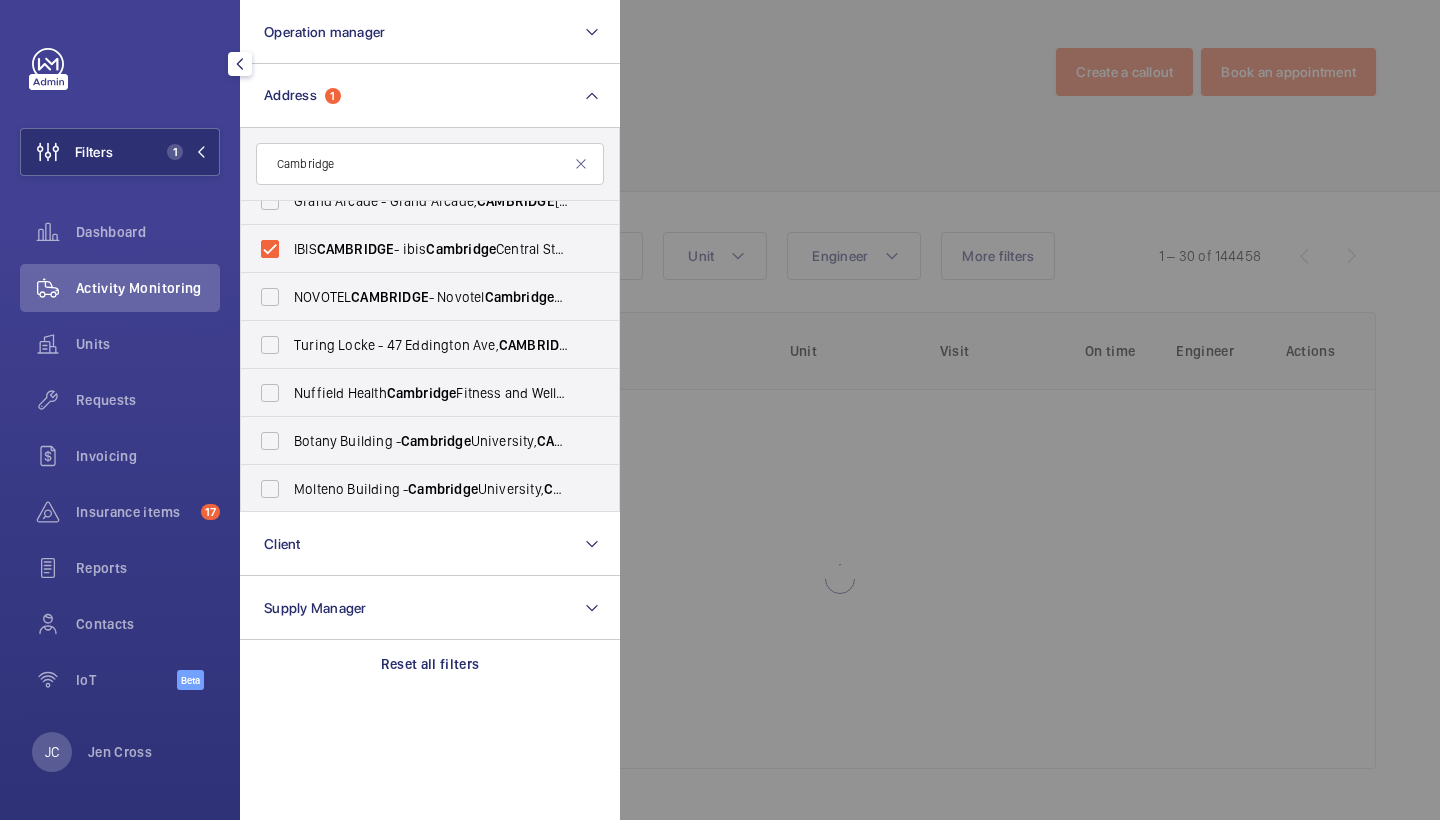 click 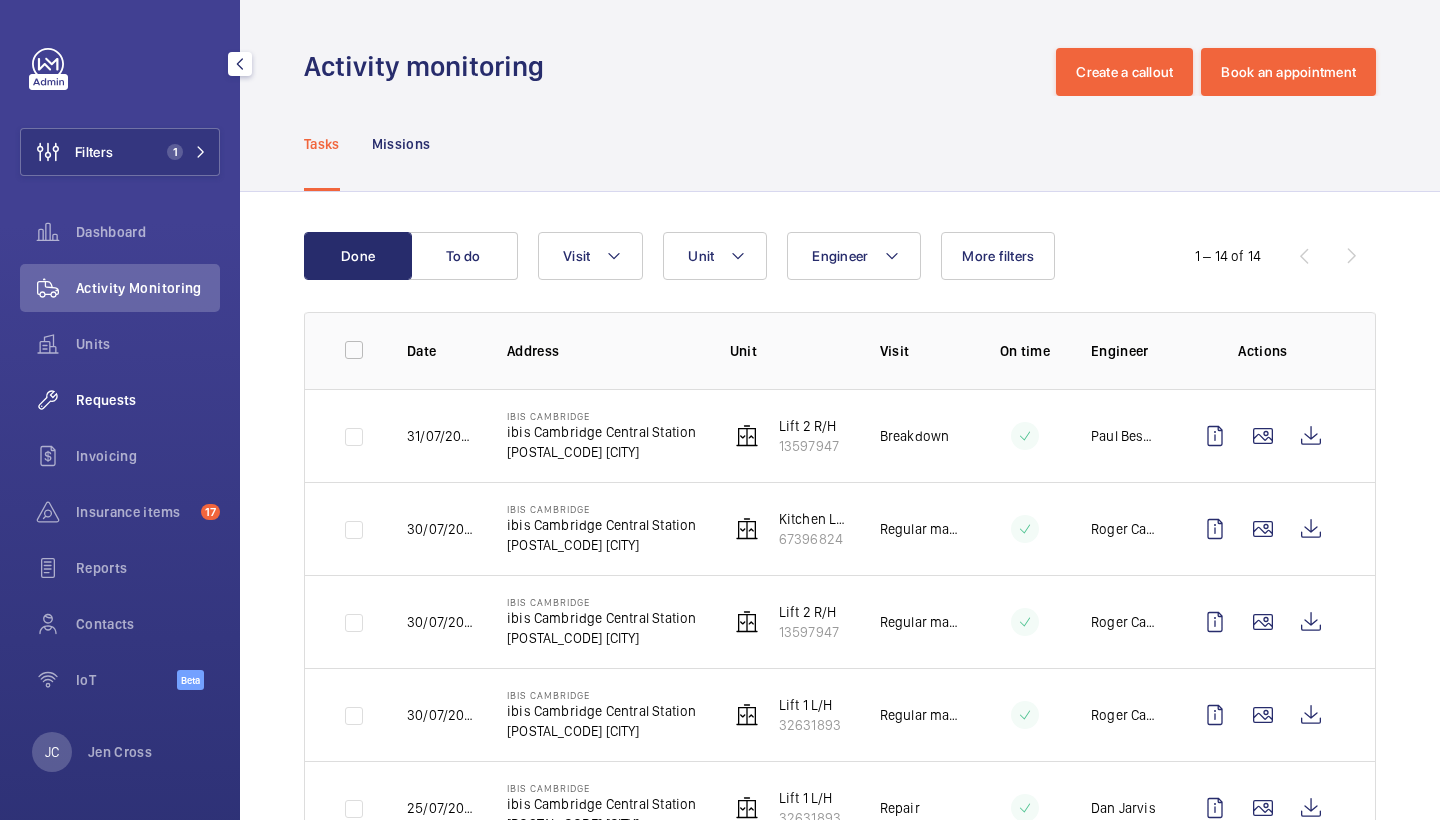 click on "Requests" 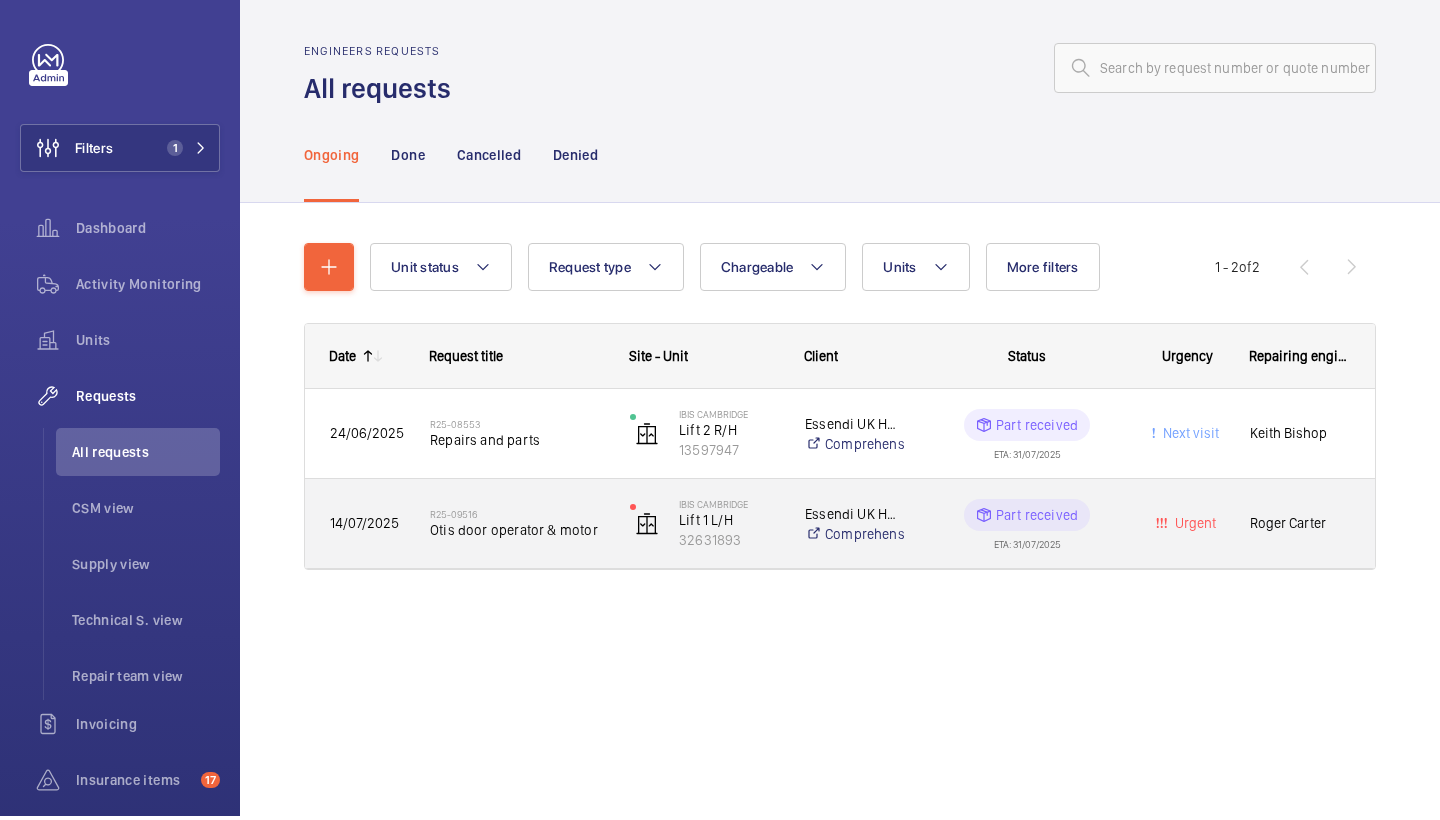 click on "R25-09516" 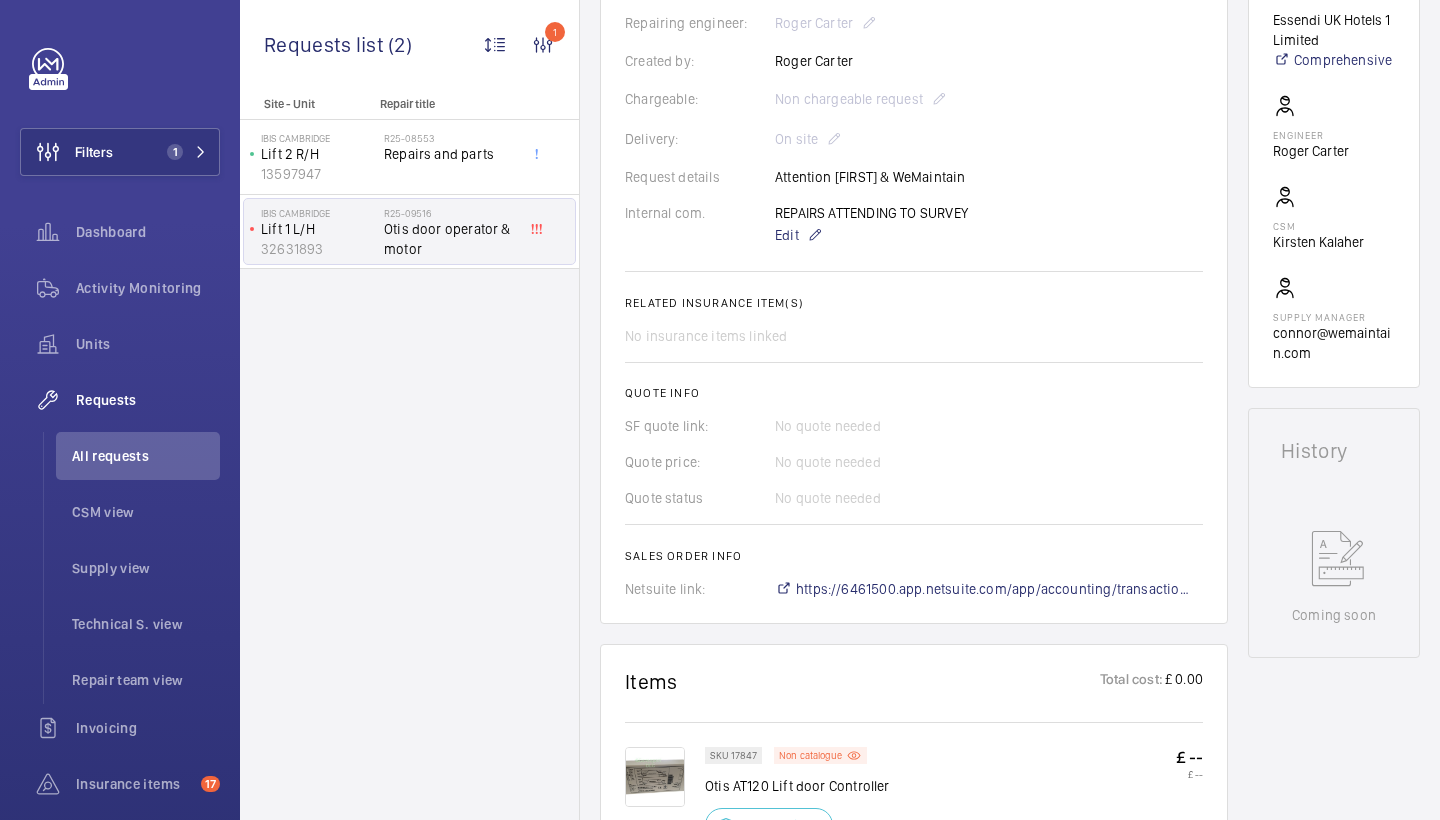 scroll, scrollTop: 579, scrollLeft: 0, axis: vertical 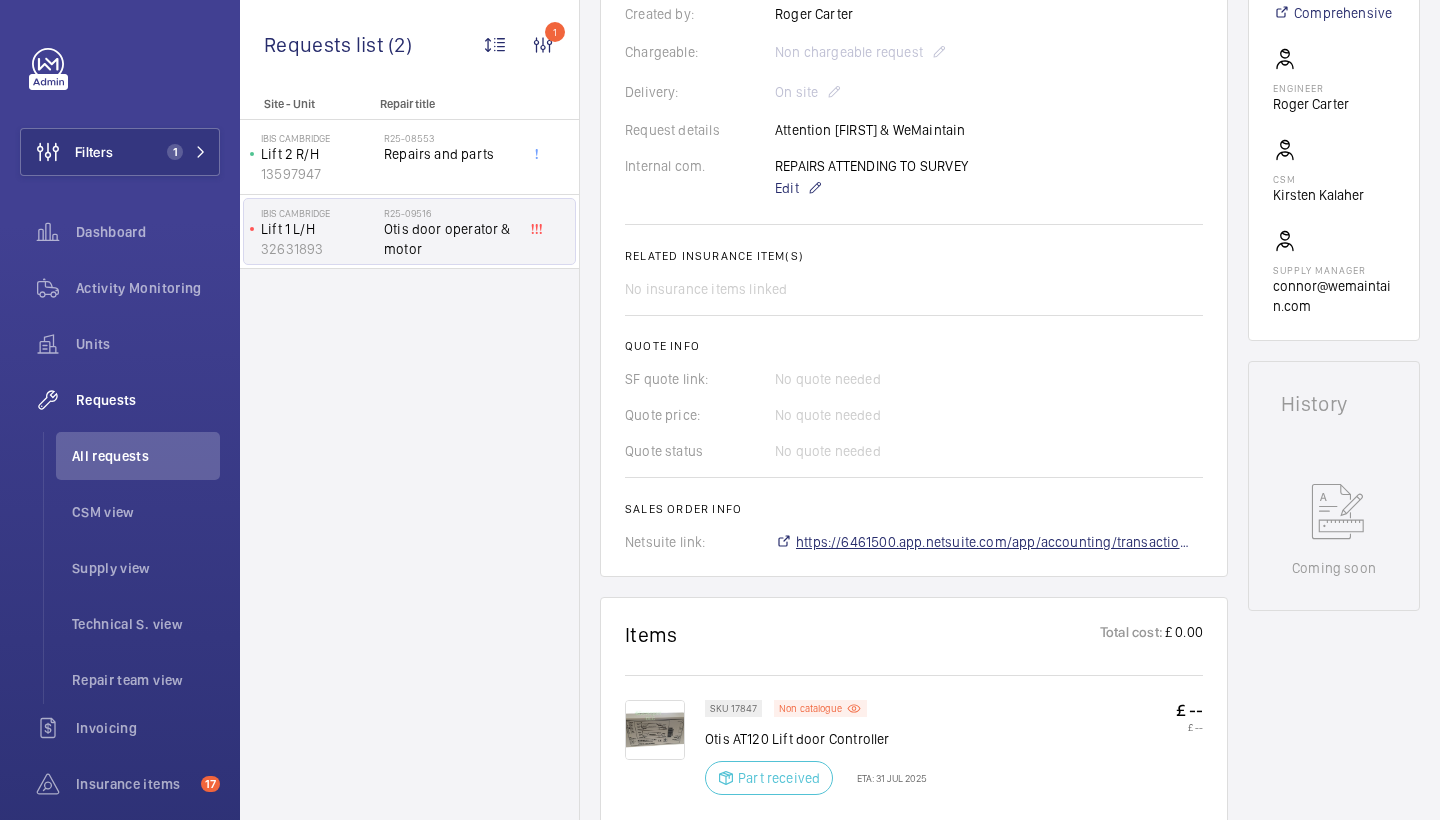 click on "https://6461500.app.netsuite.com/app/accounting/transactions/salesord.nl?id=2860449" 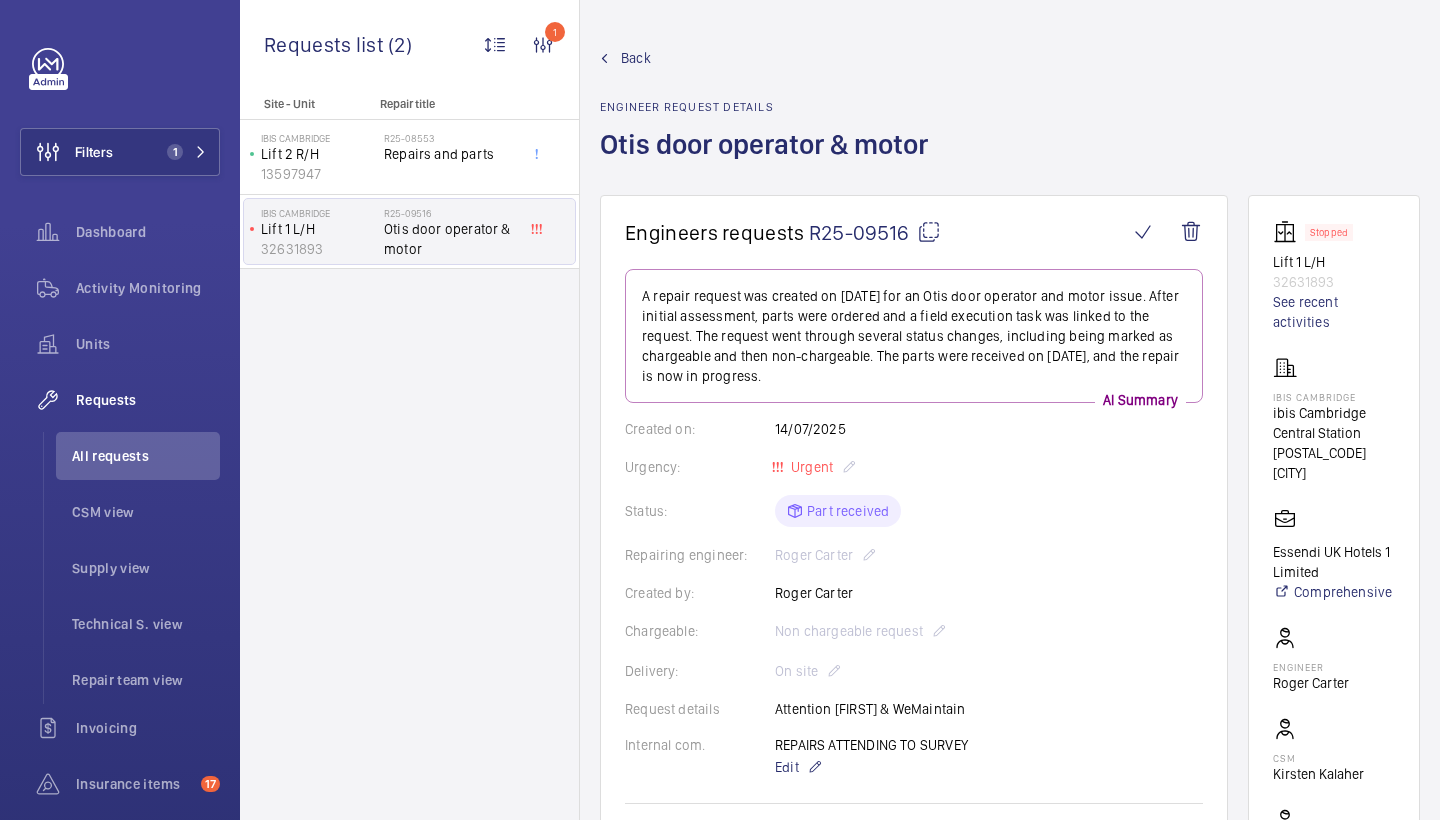 scroll, scrollTop: 0, scrollLeft: 0, axis: both 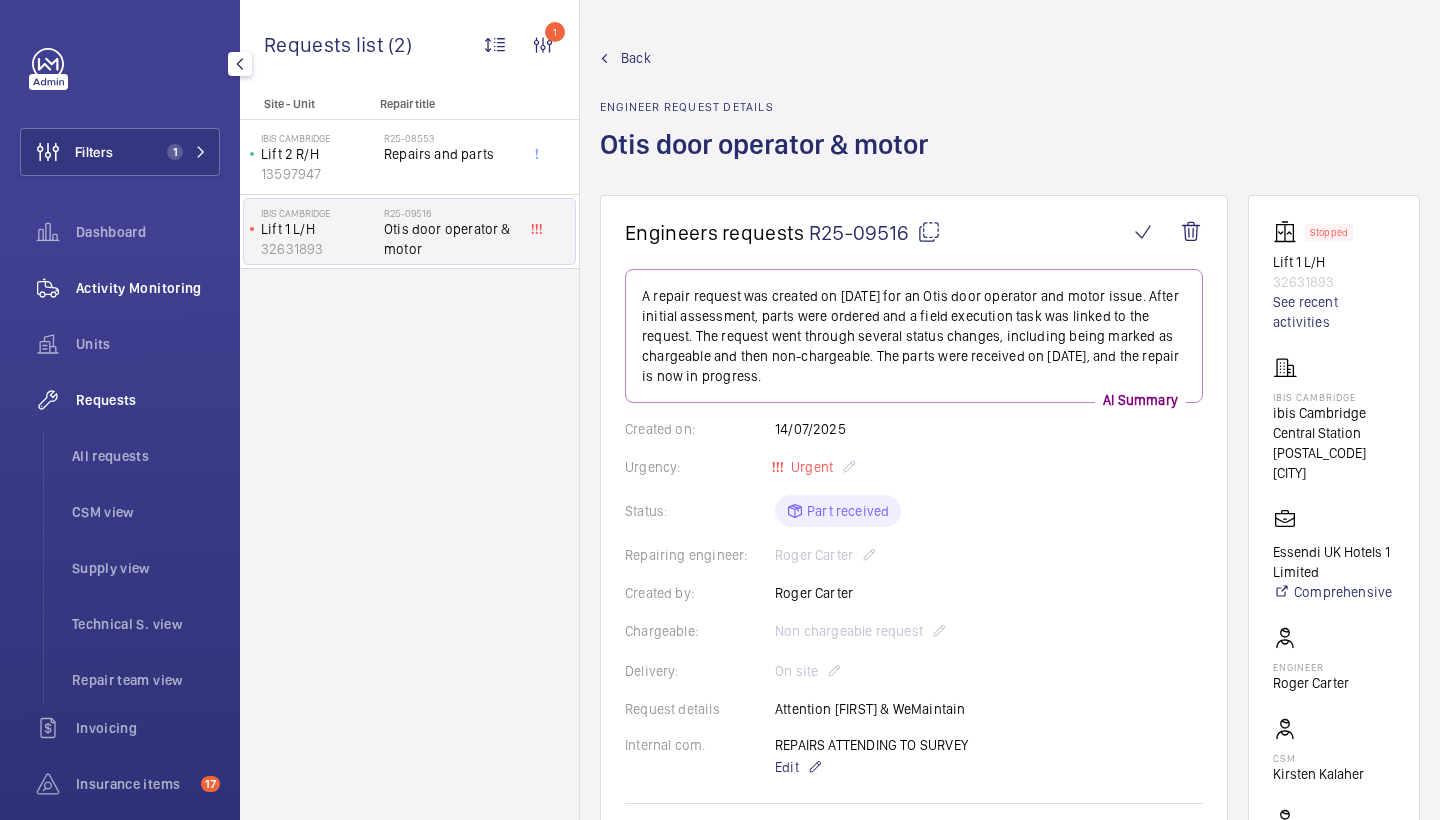 click on "Activity Monitoring" 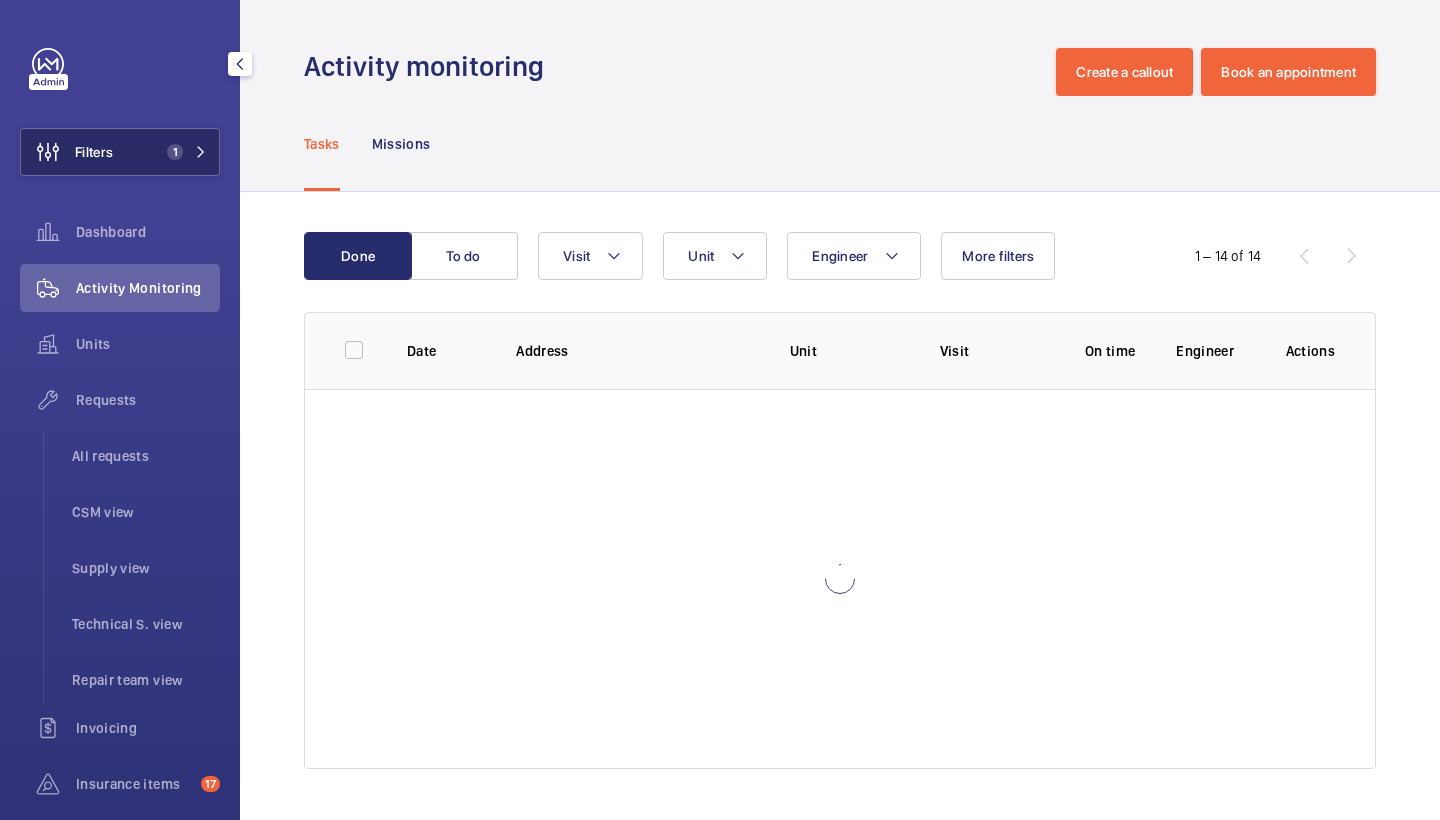 click on "Filters 1" 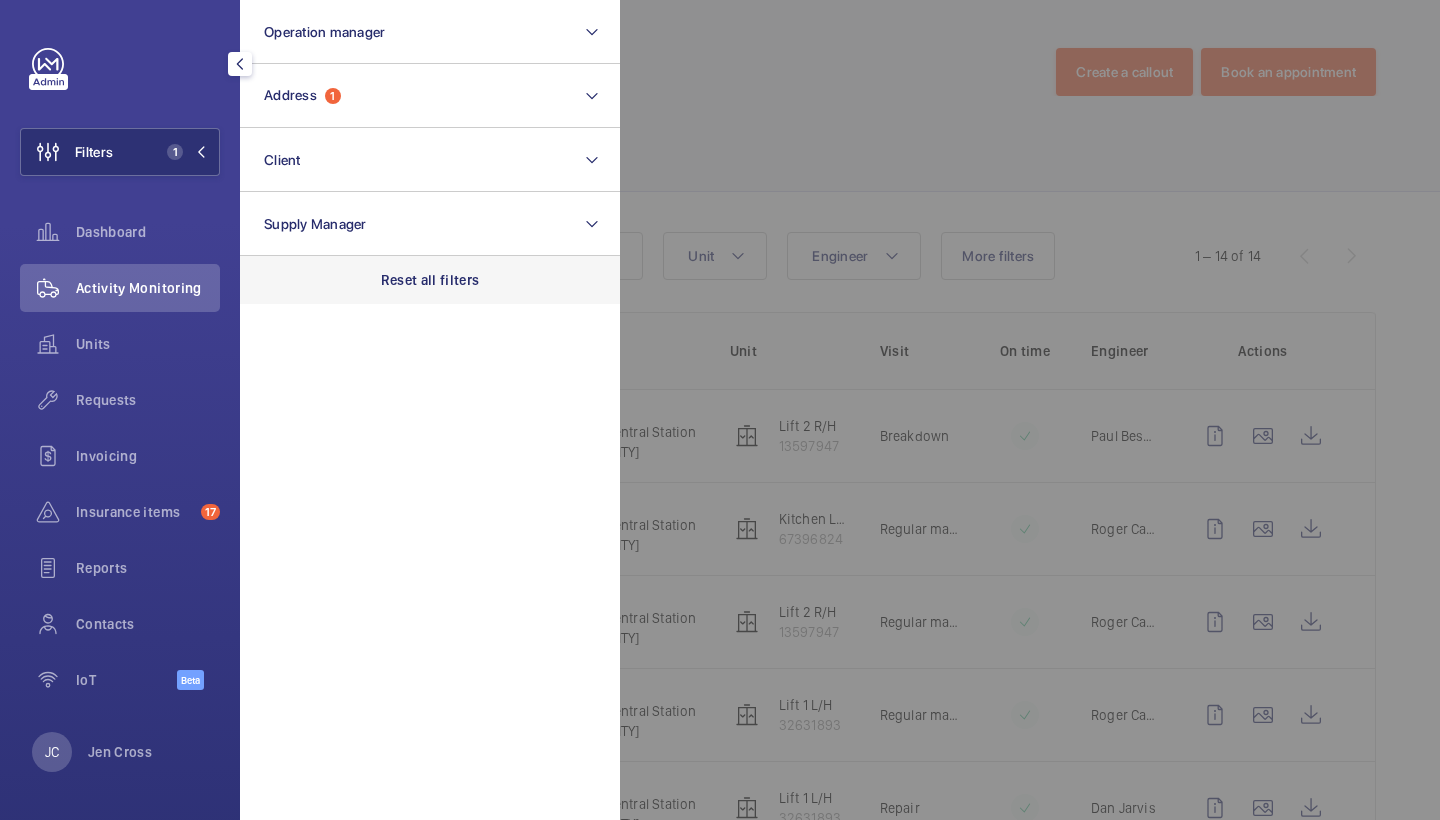 click on "Reset all filters" 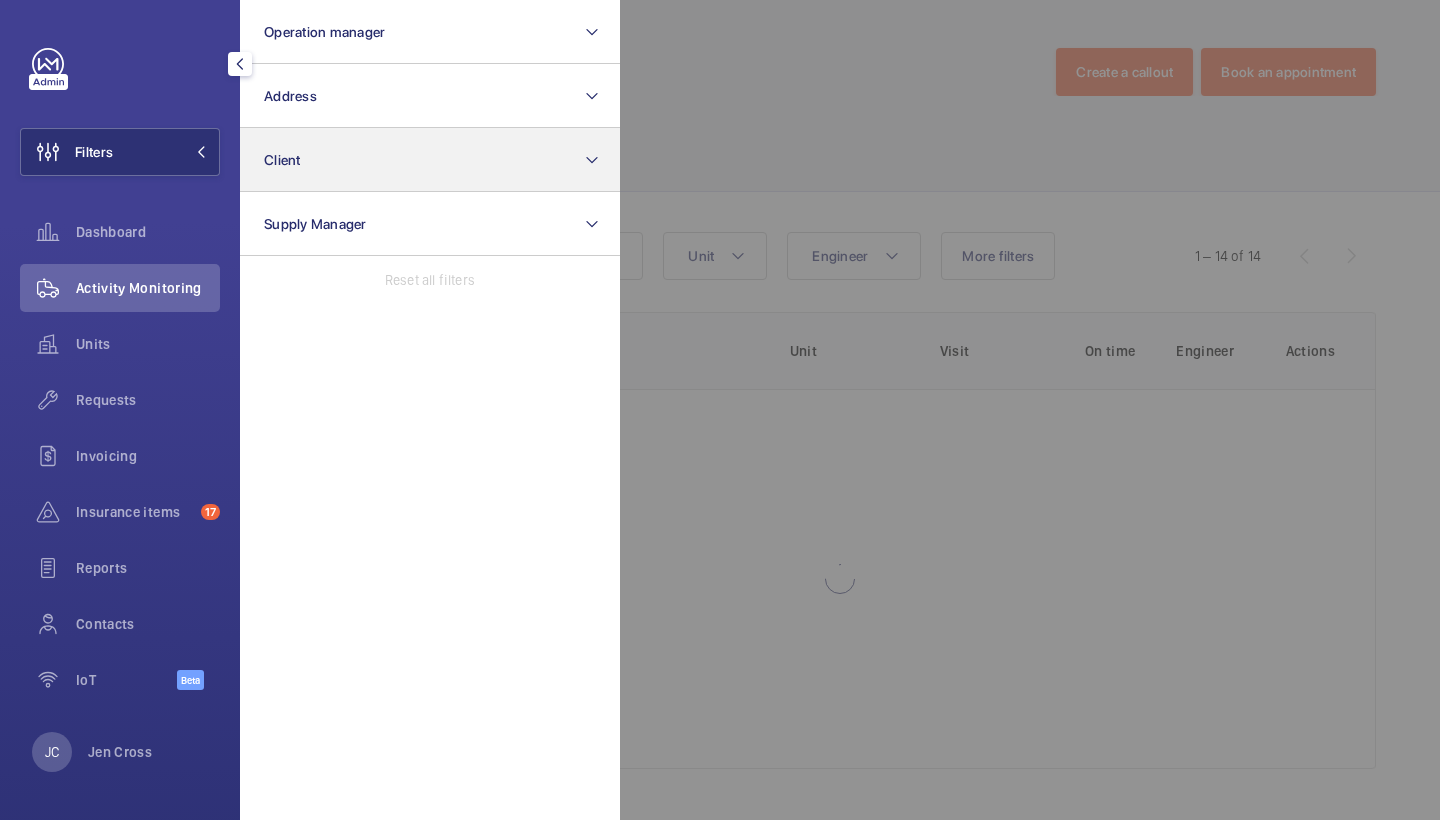 drag, startPoint x: 138, startPoint y: 386, endPoint x: 454, endPoint y: 180, distance: 377.21613 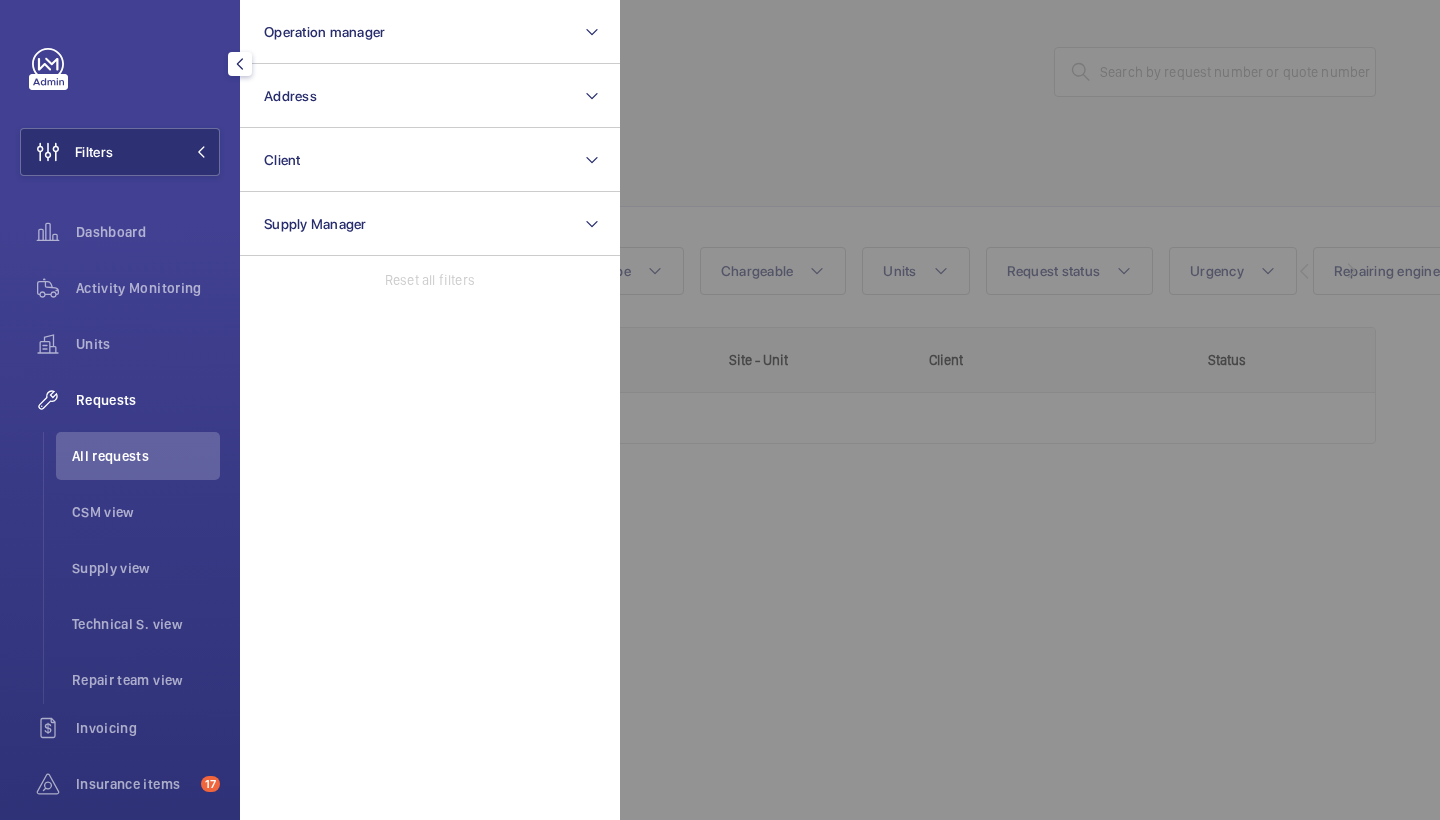 click 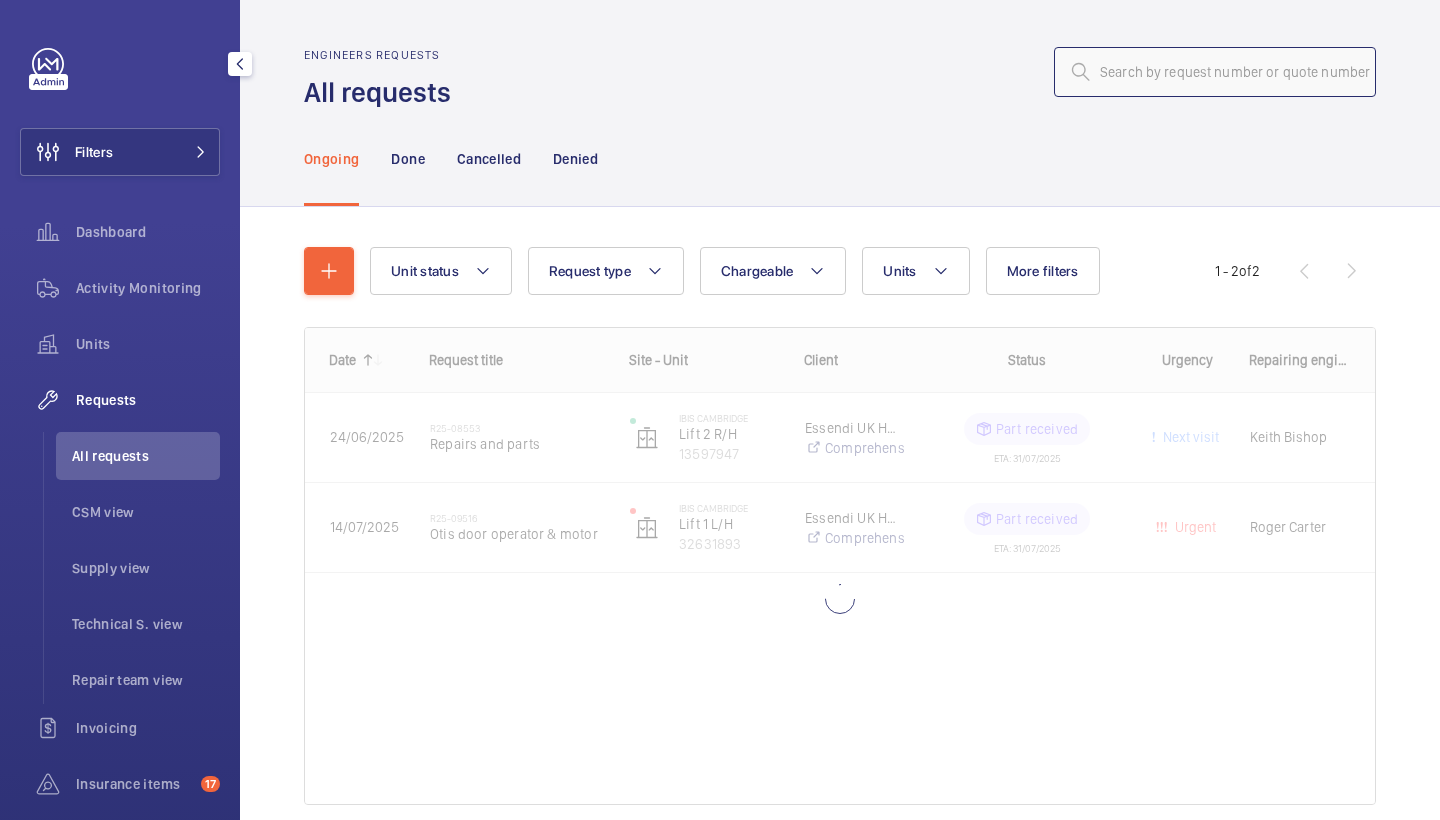click 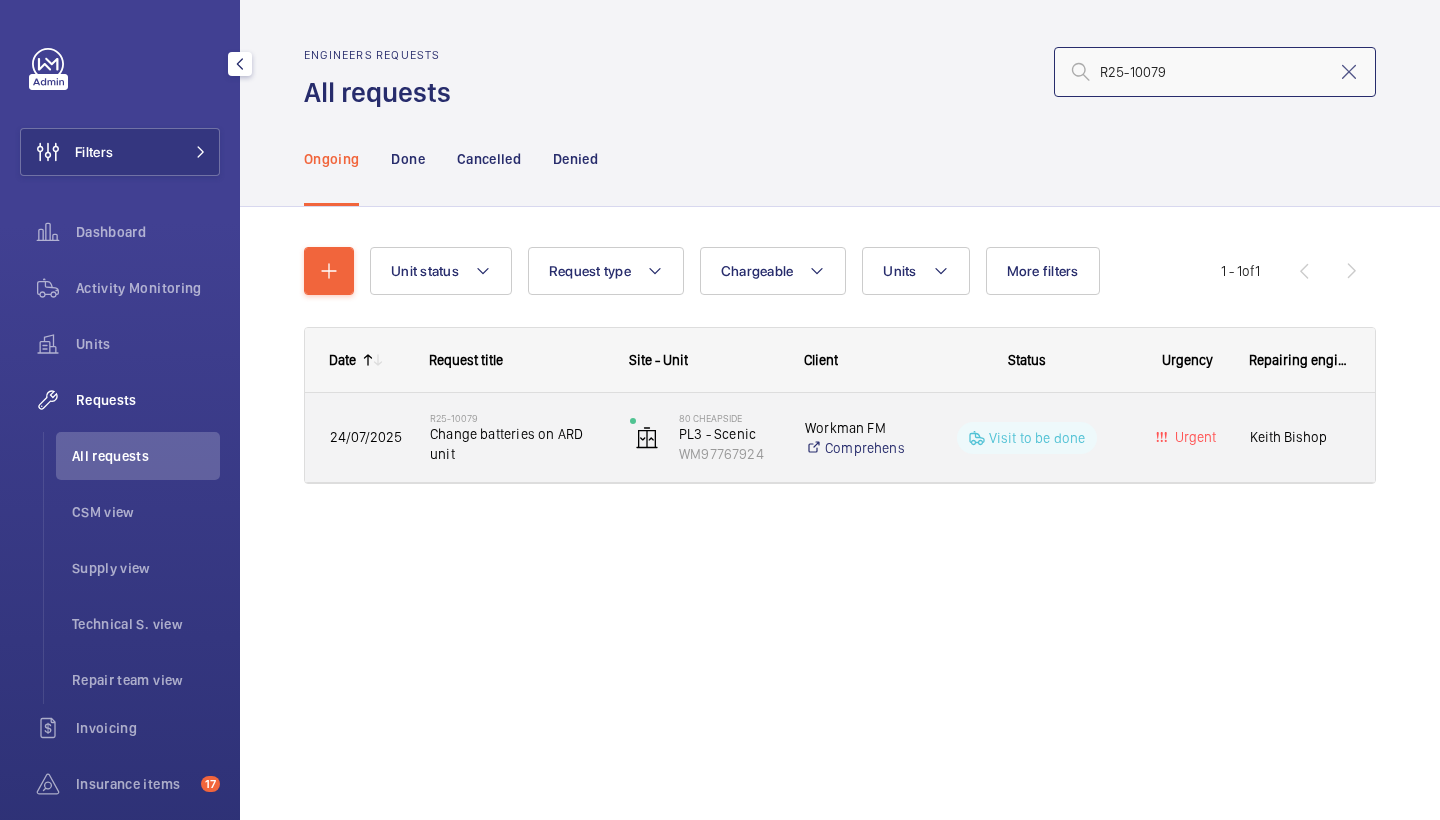 type on "R25-10079" 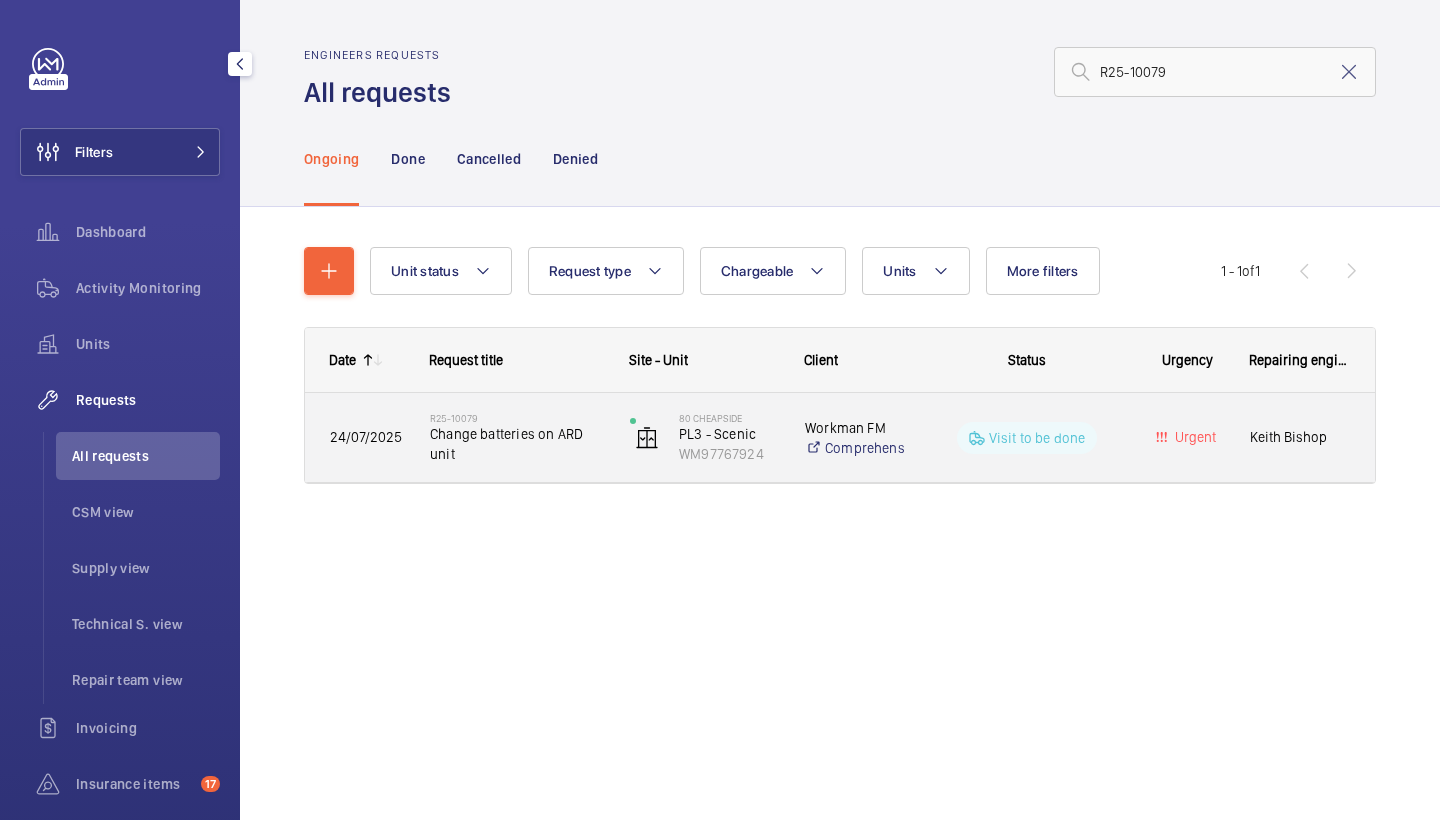 click on "R25-10079   Change batteries on ARD unit" 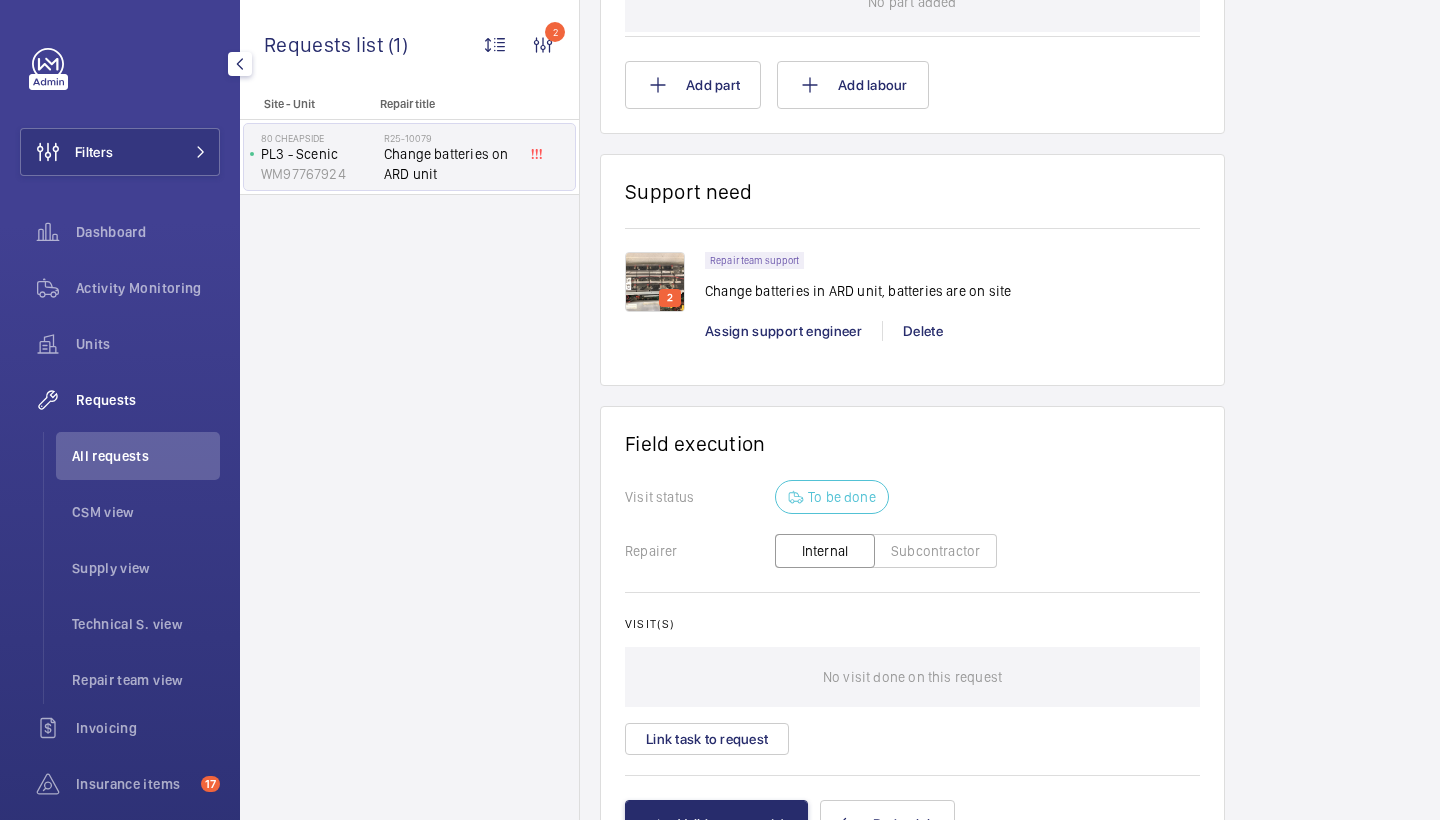 scroll, scrollTop: 1283, scrollLeft: 0, axis: vertical 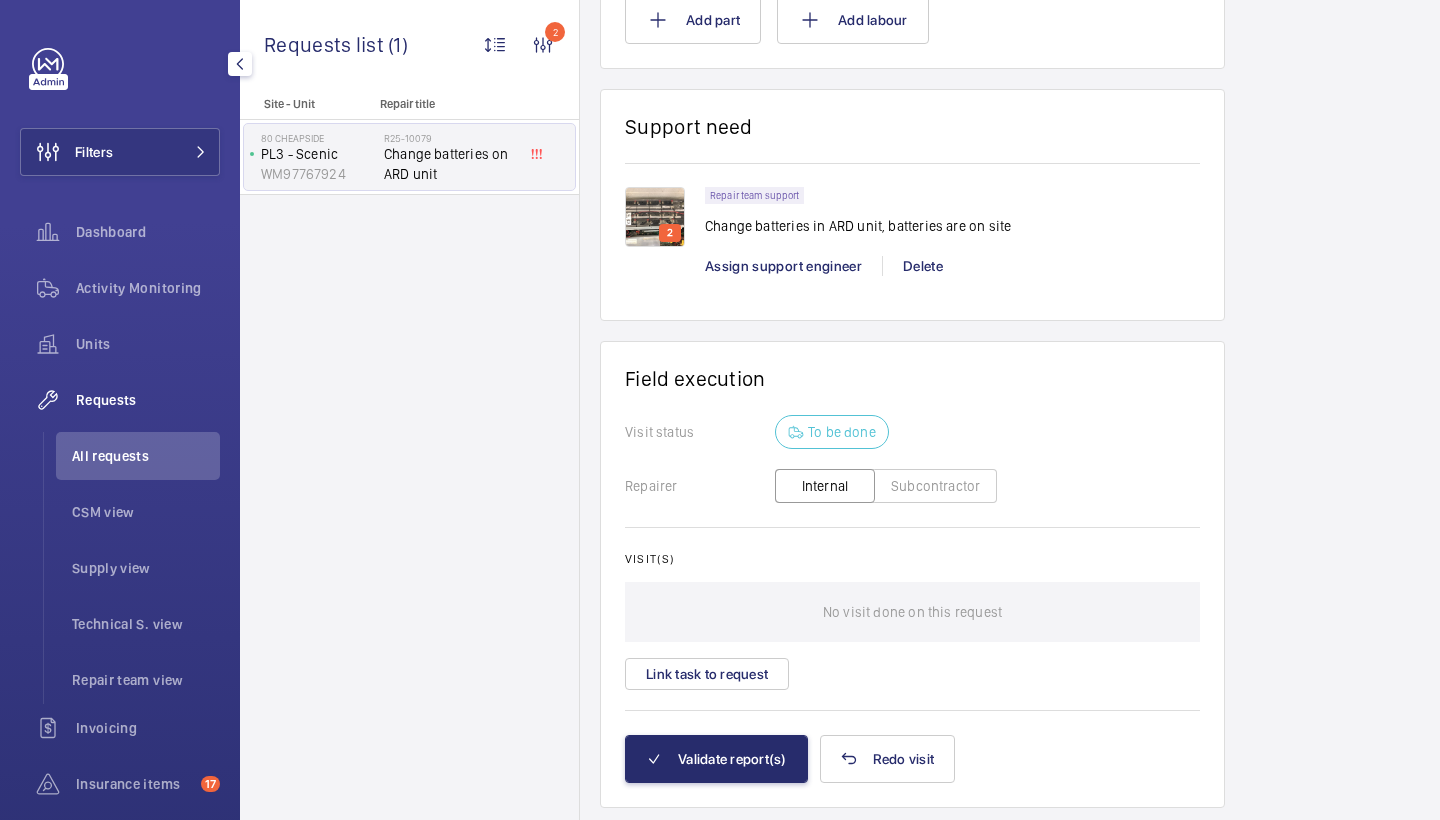 click 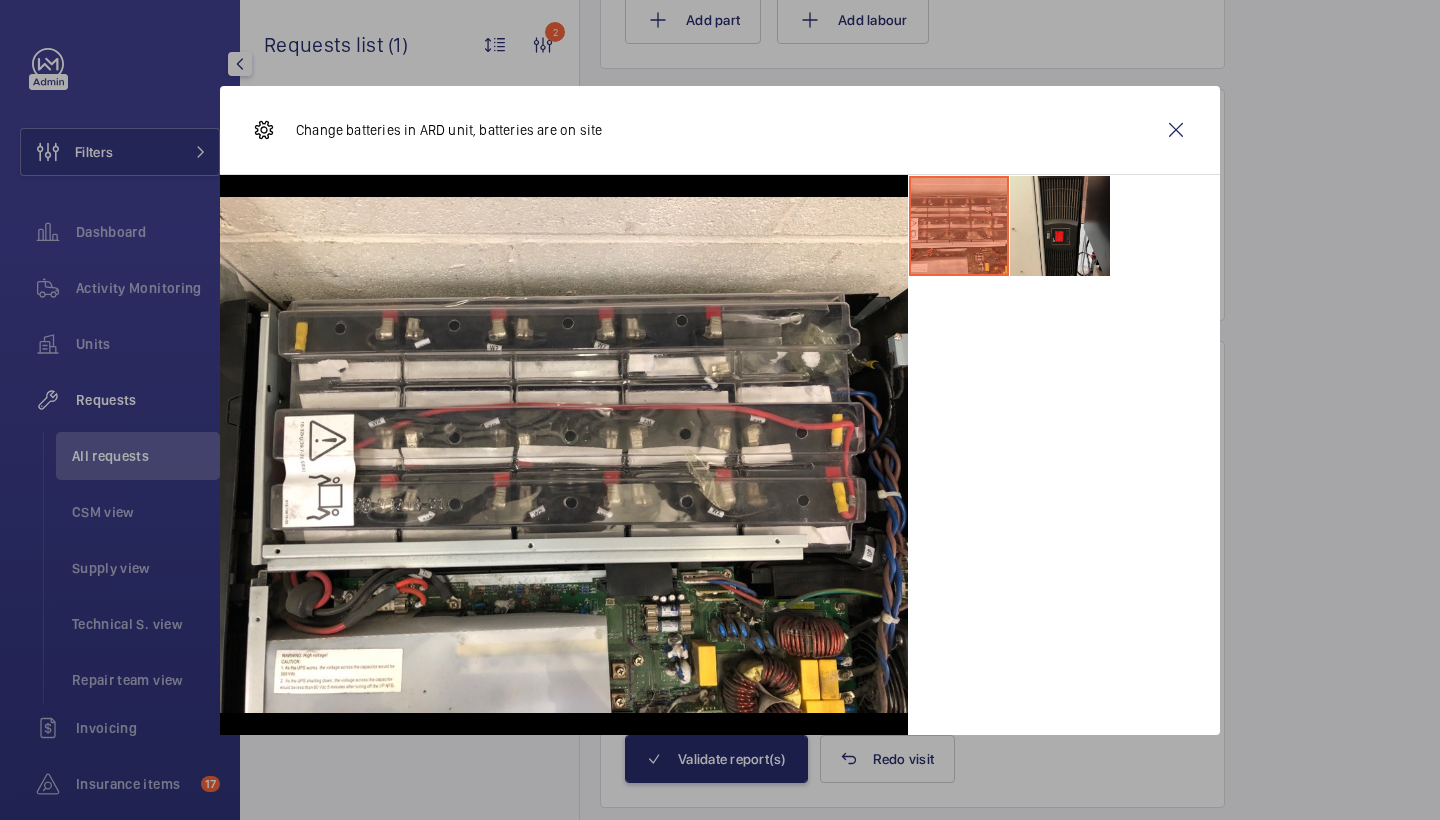 click at bounding box center [1060, 226] 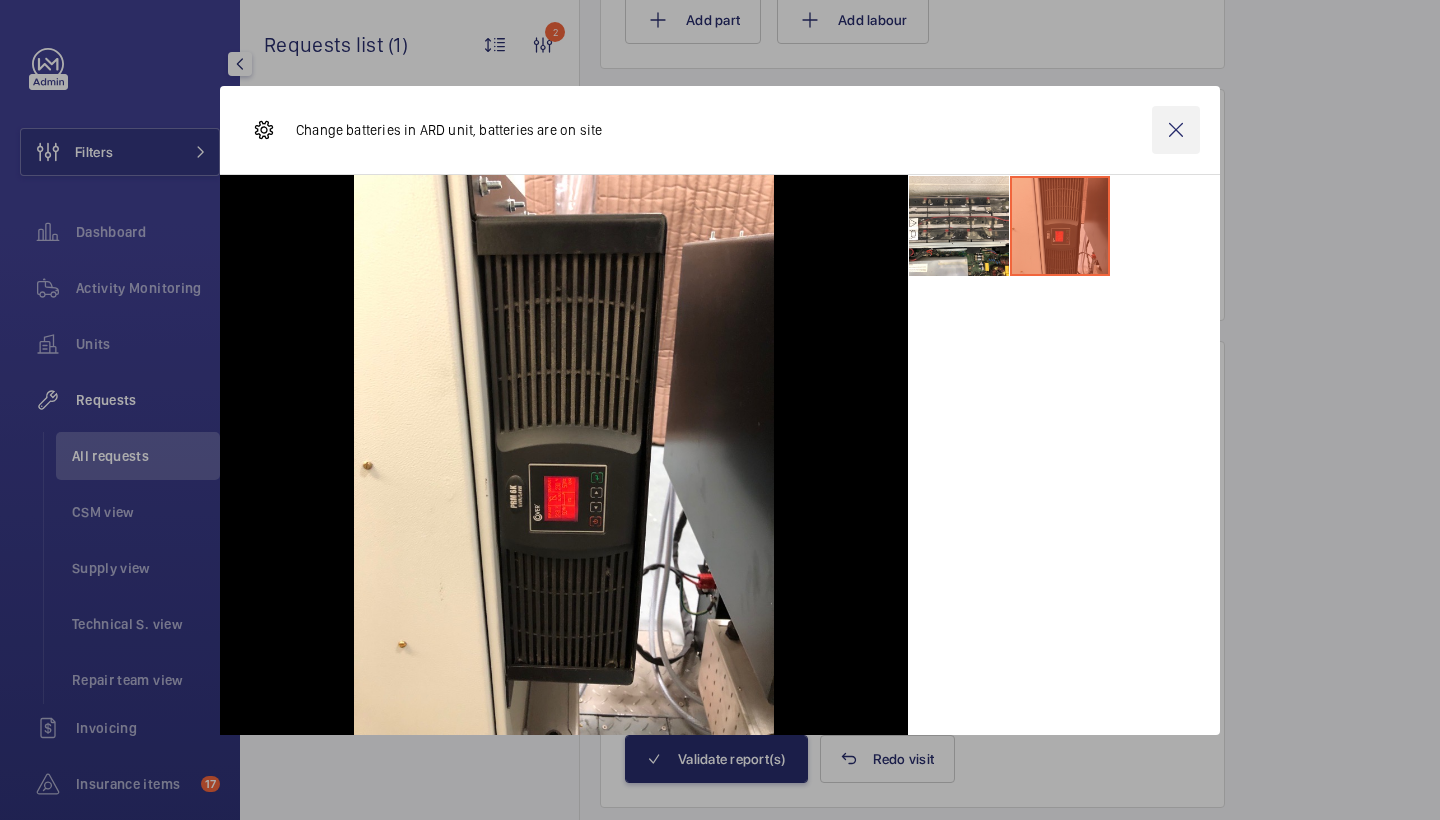 click at bounding box center (1176, 130) 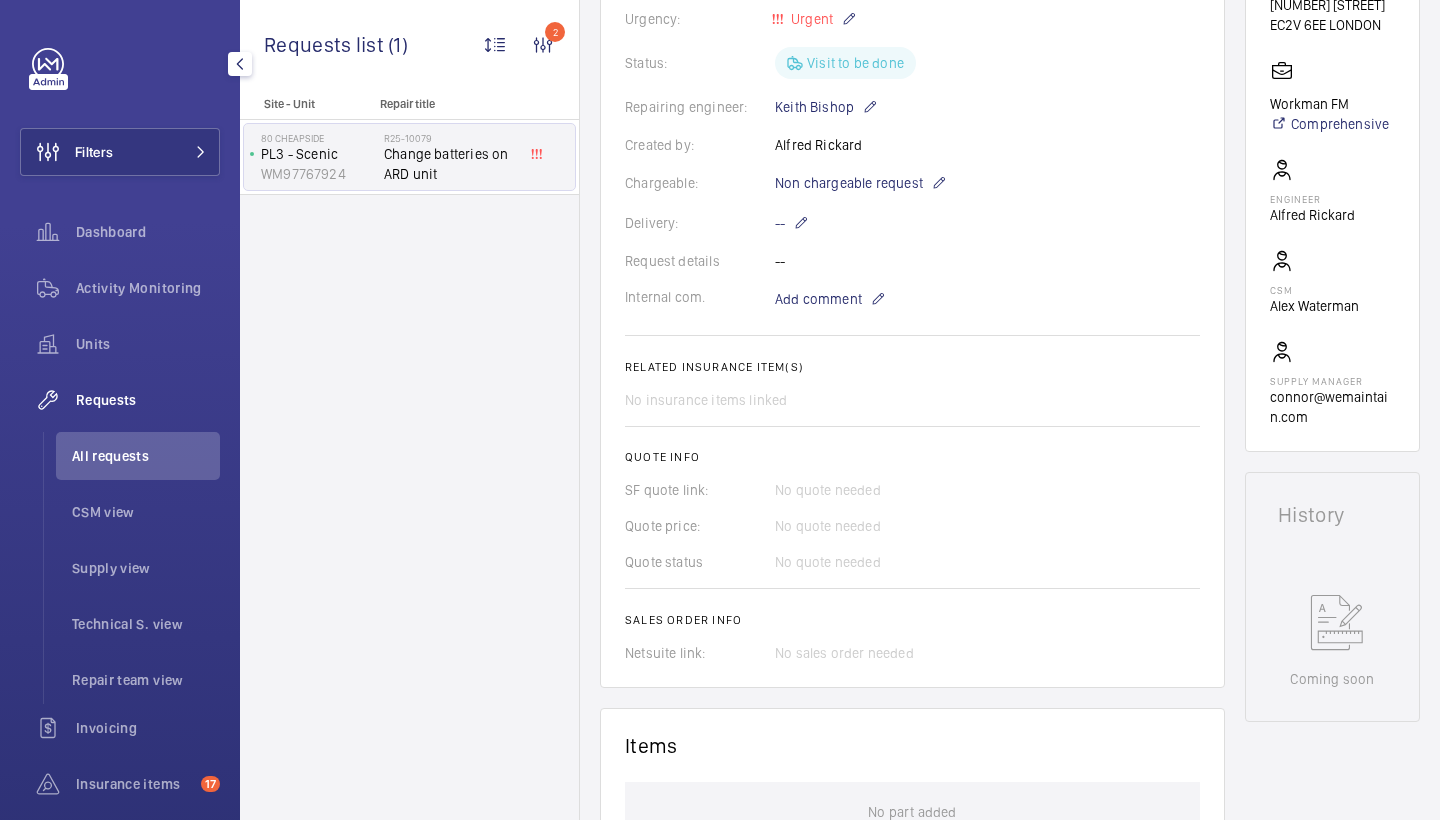 scroll, scrollTop: 894, scrollLeft: 0, axis: vertical 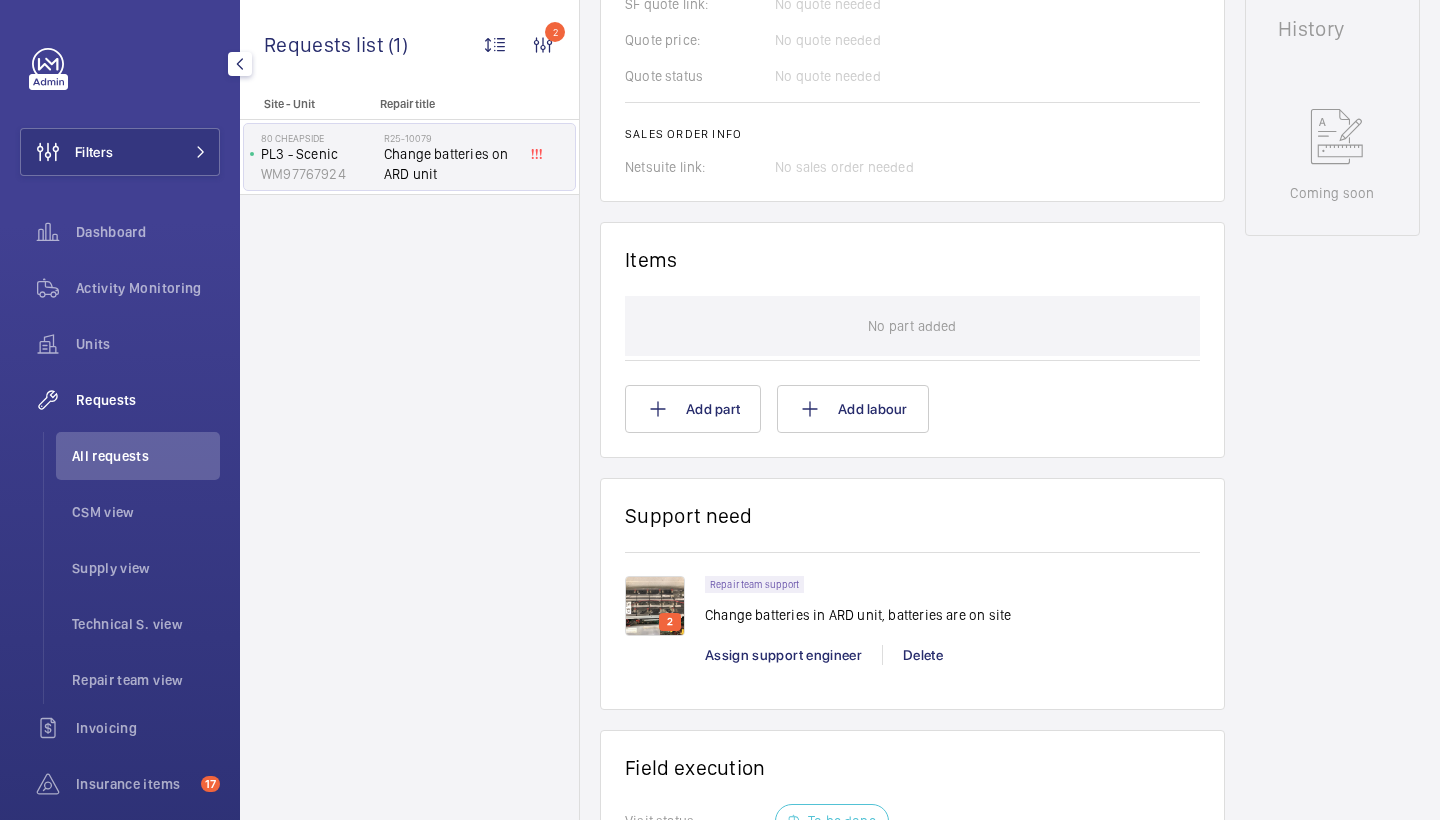 click on "Repair team support Change batteries in ARD unit, batteries are on site   Assign support engineer Delete" 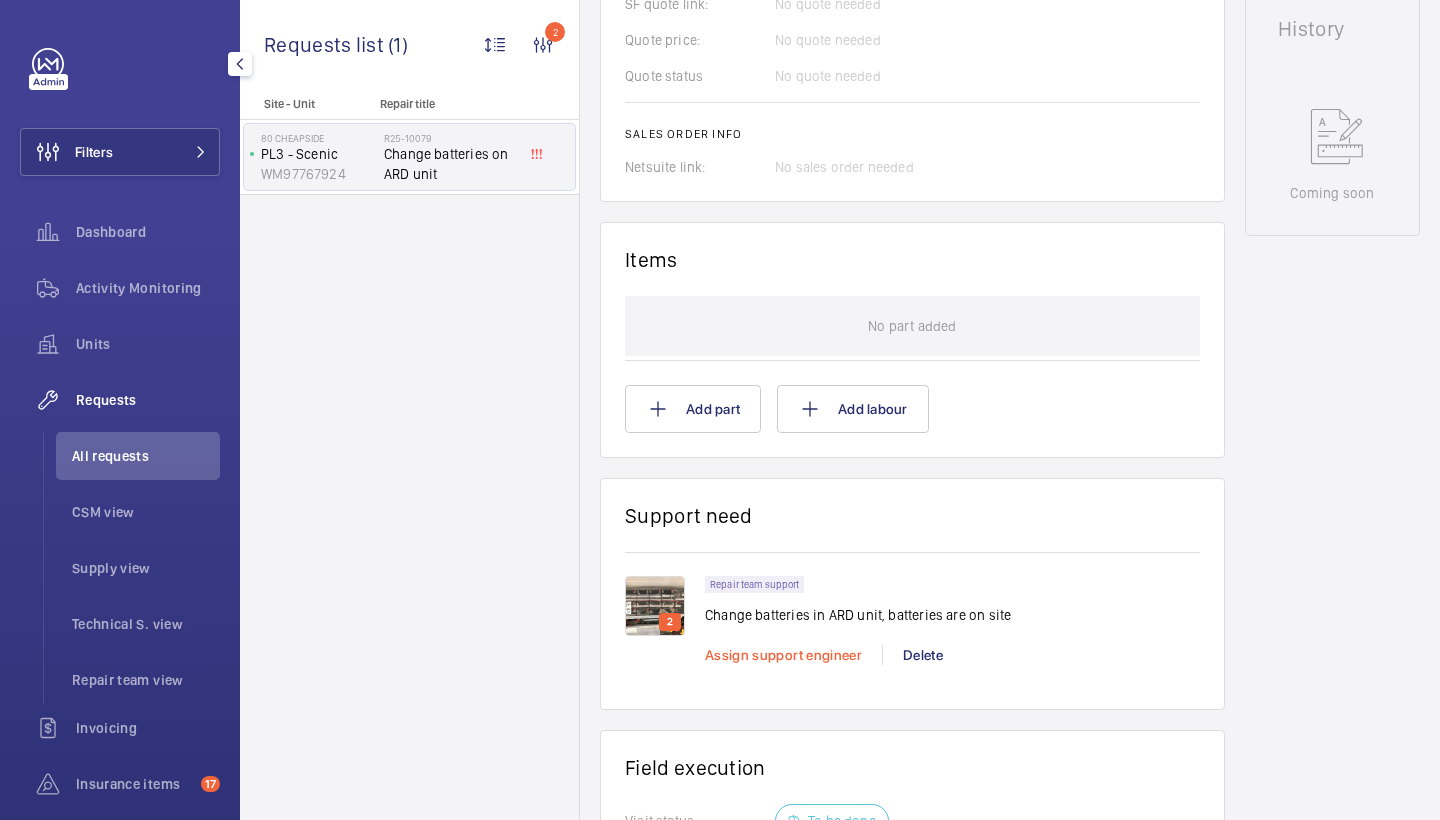 click on "Assign support engineer" 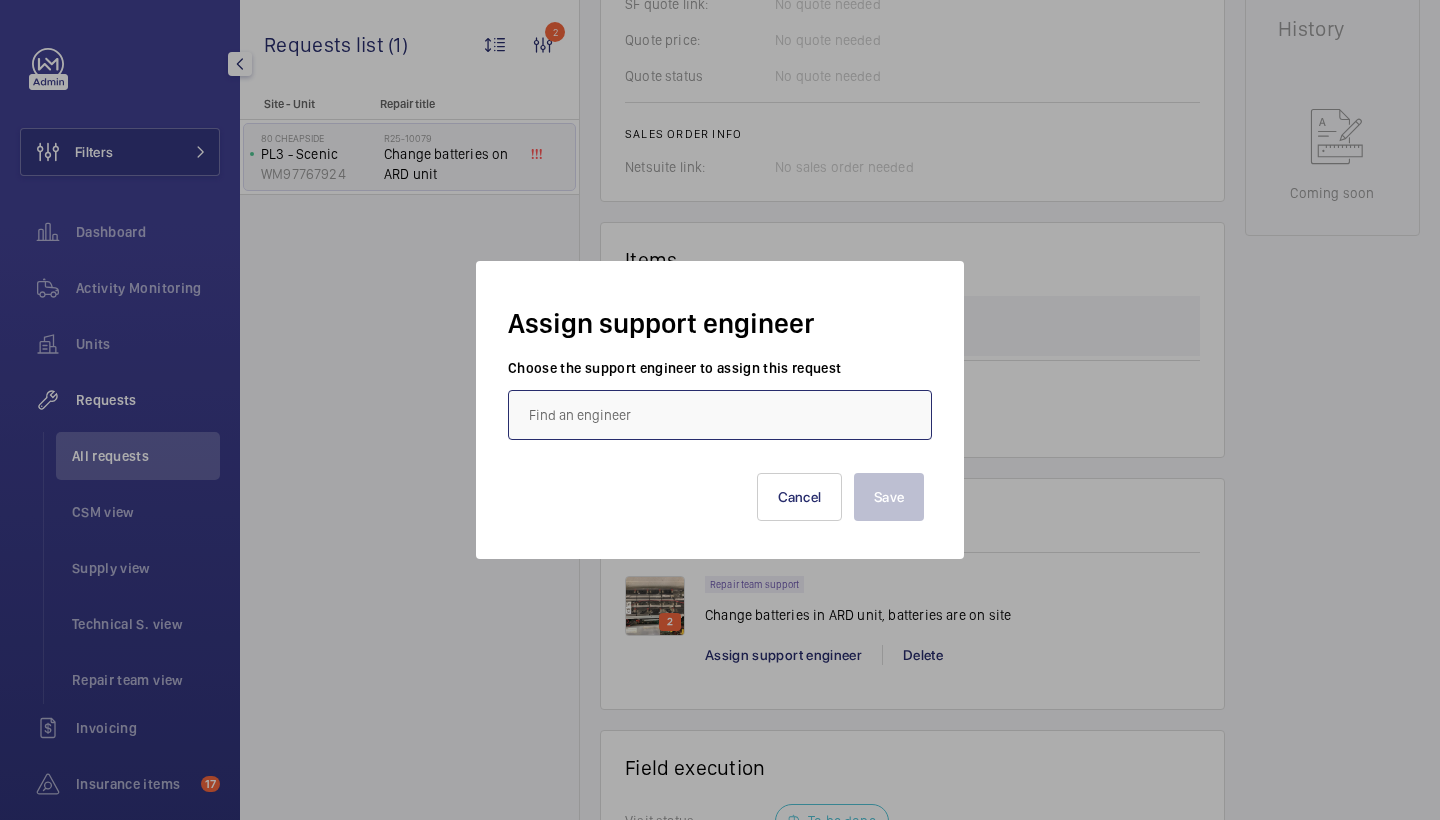 click at bounding box center [720, 415] 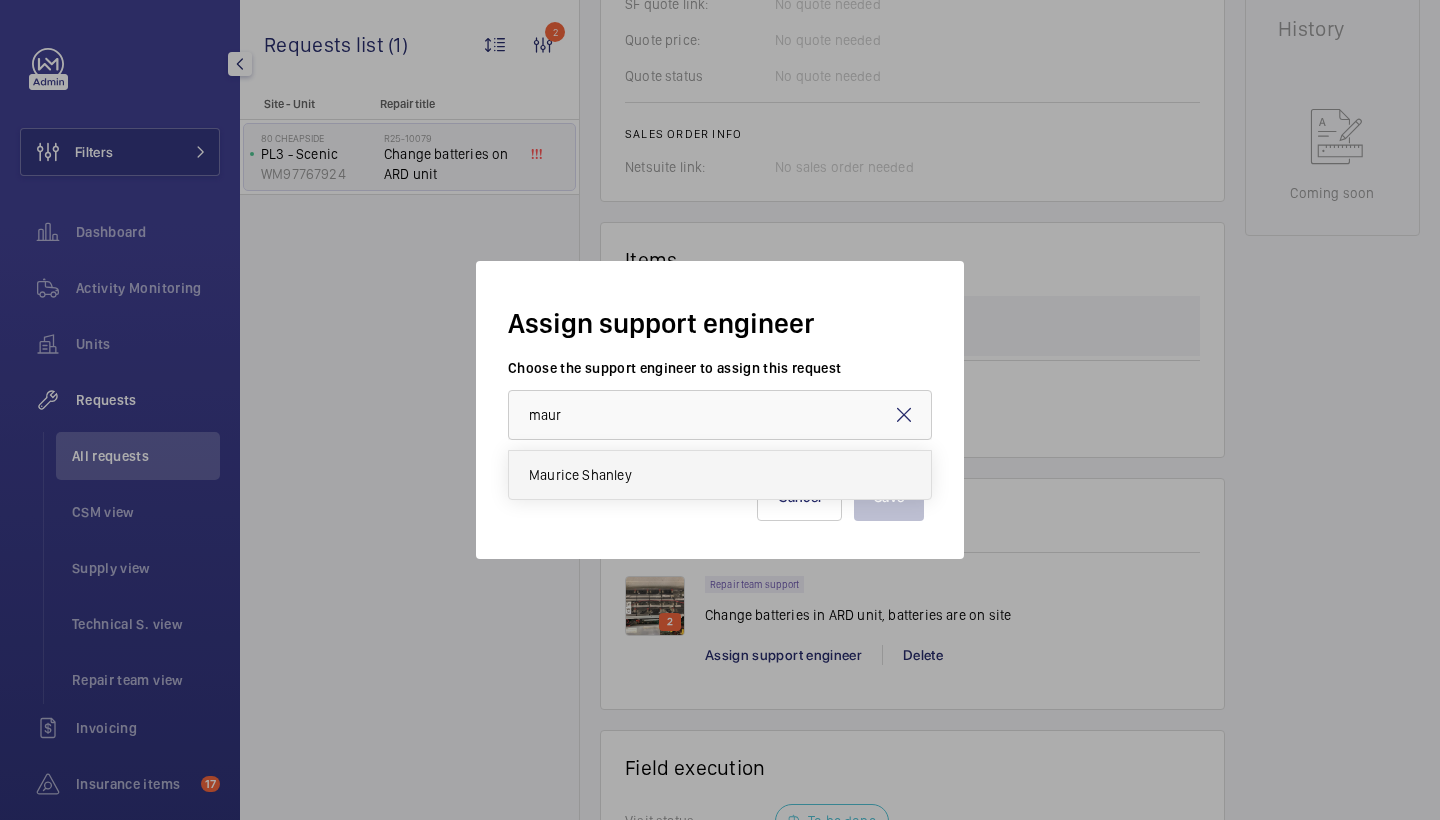 click on "Maurice Shanley" at bounding box center (720, 475) 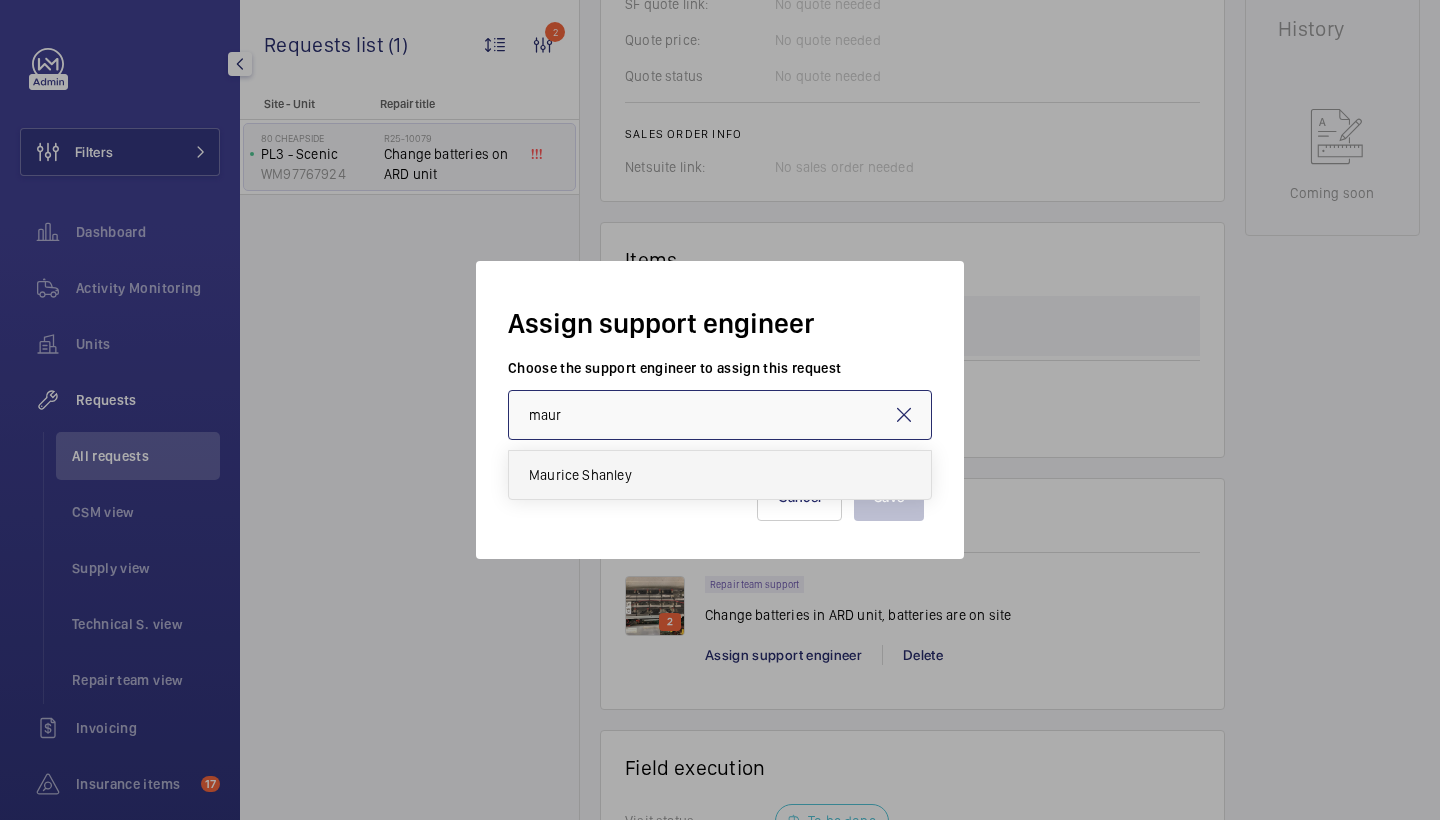 type on "Maurice Shanley" 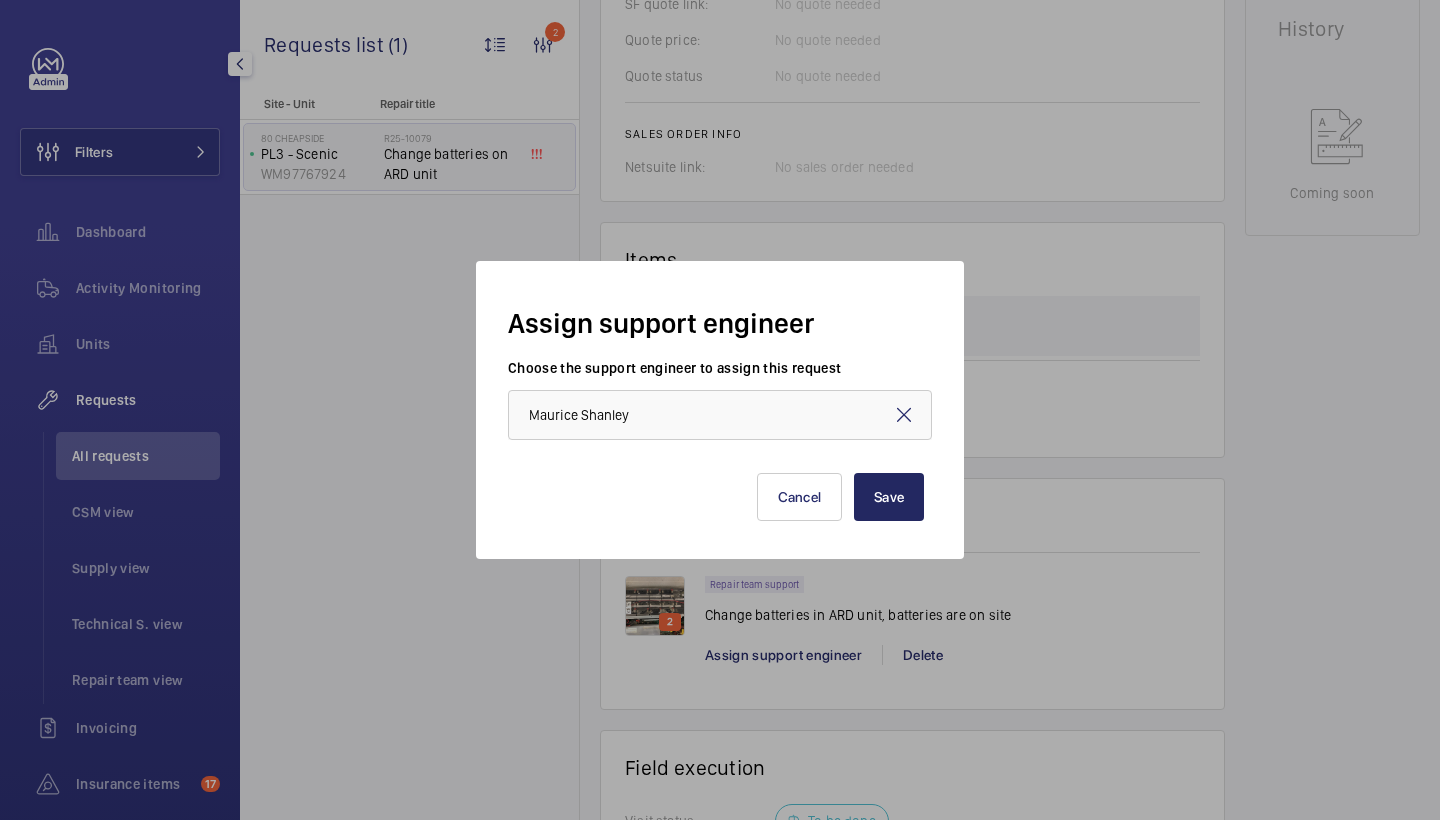 click on "Save" at bounding box center [889, 497] 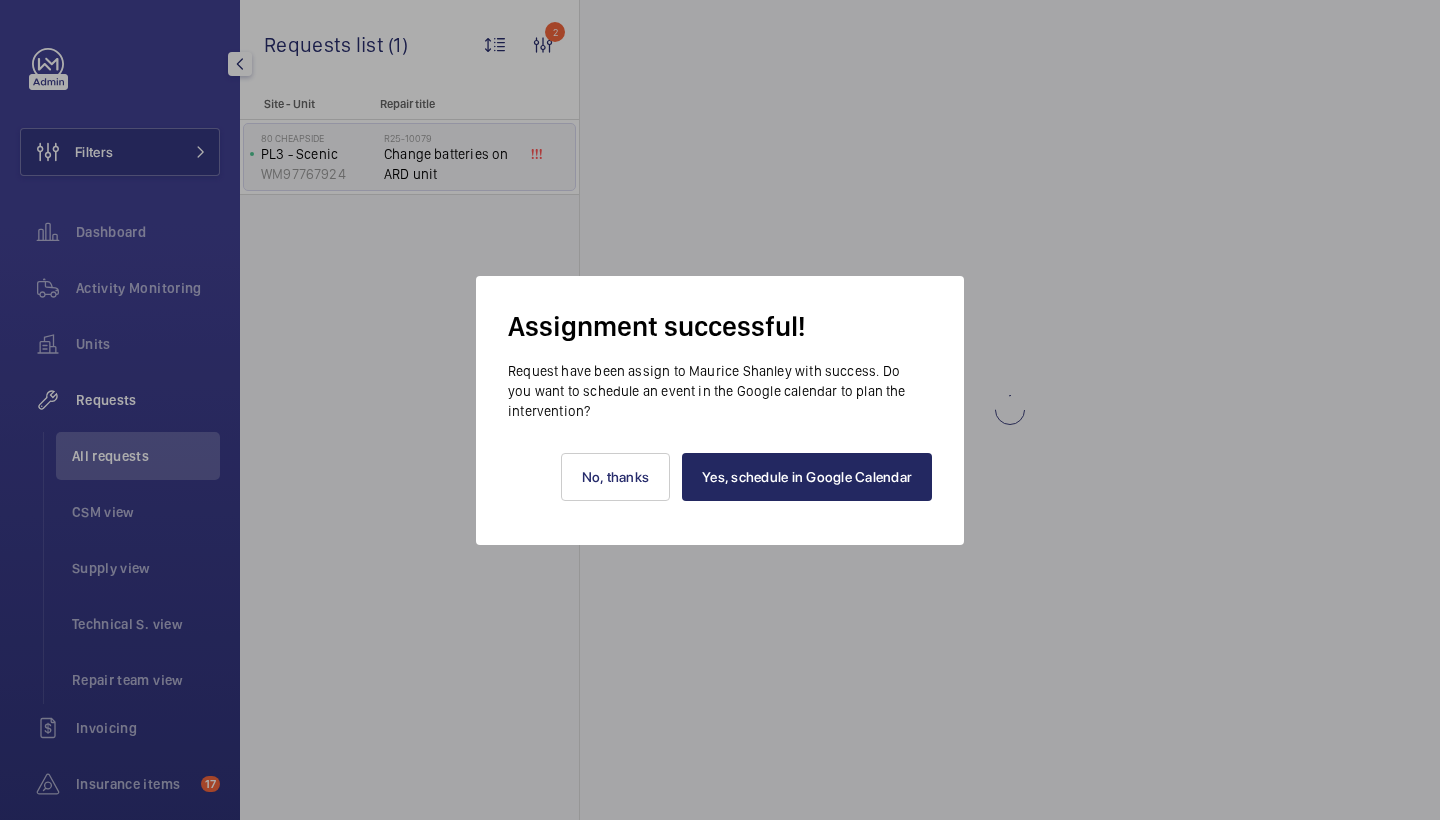 click on "Yes, schedule in Google Calendar" at bounding box center [807, 477] 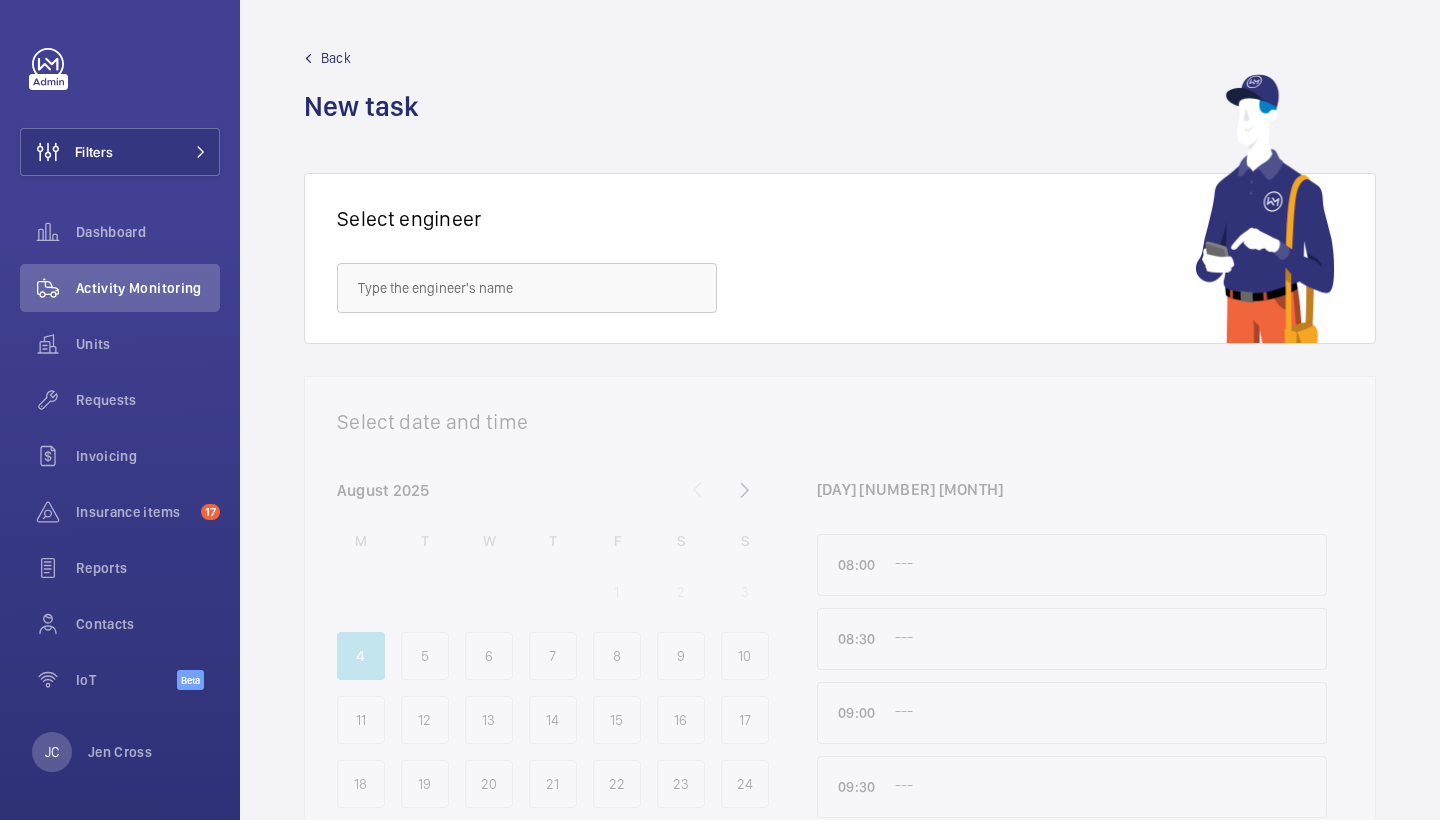 scroll, scrollTop: 0, scrollLeft: 0, axis: both 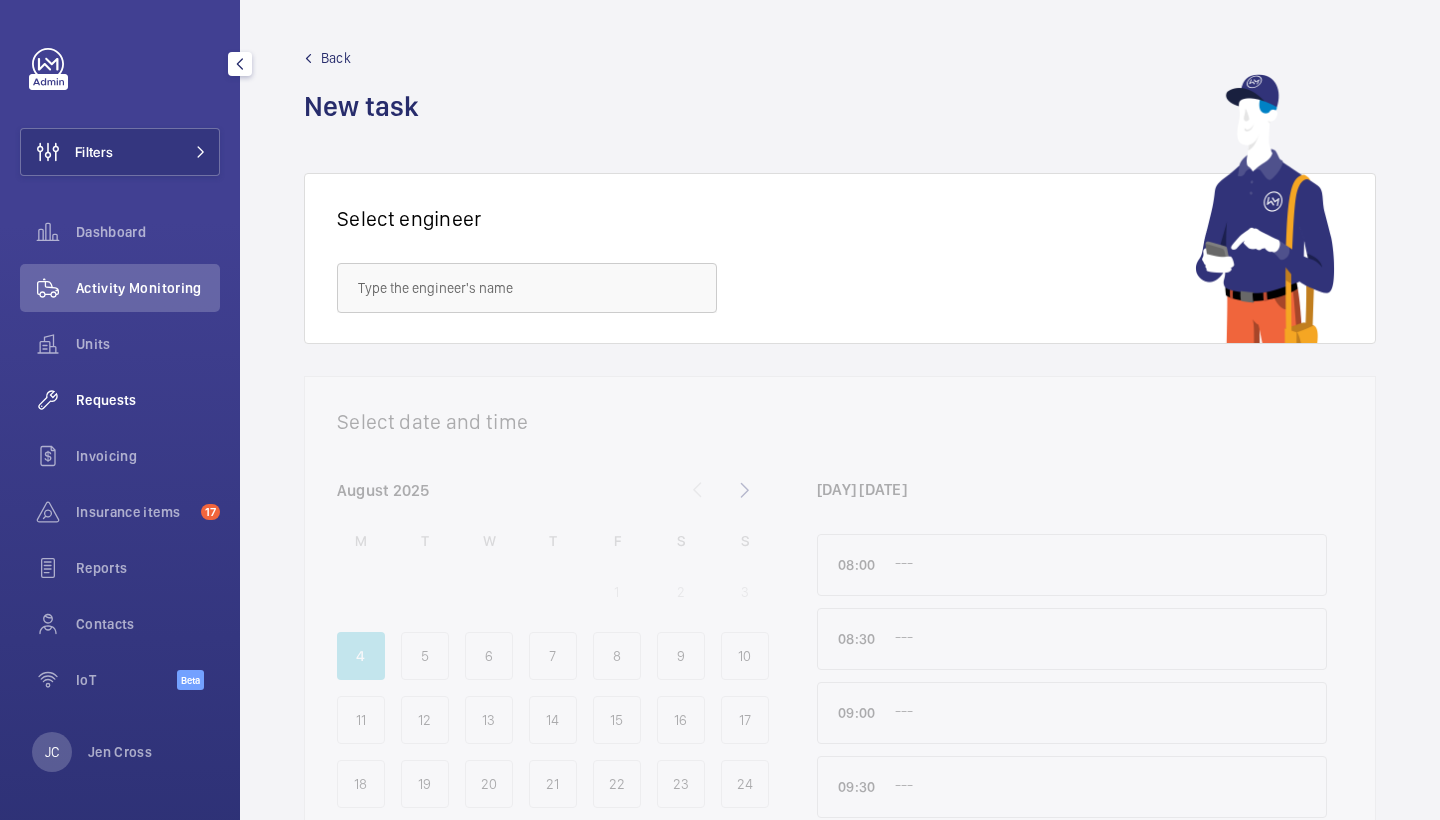 click on "Requests" 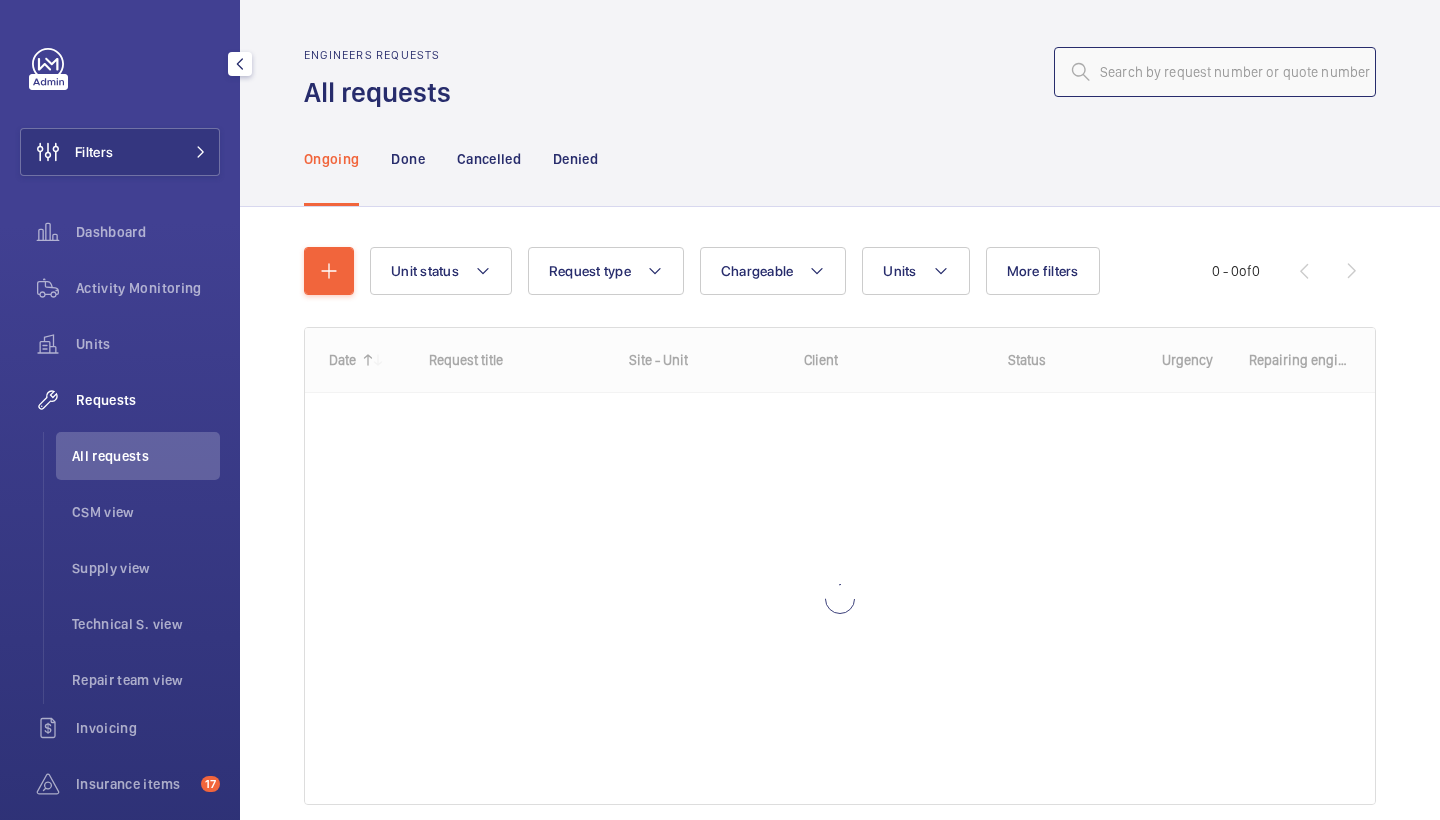 click 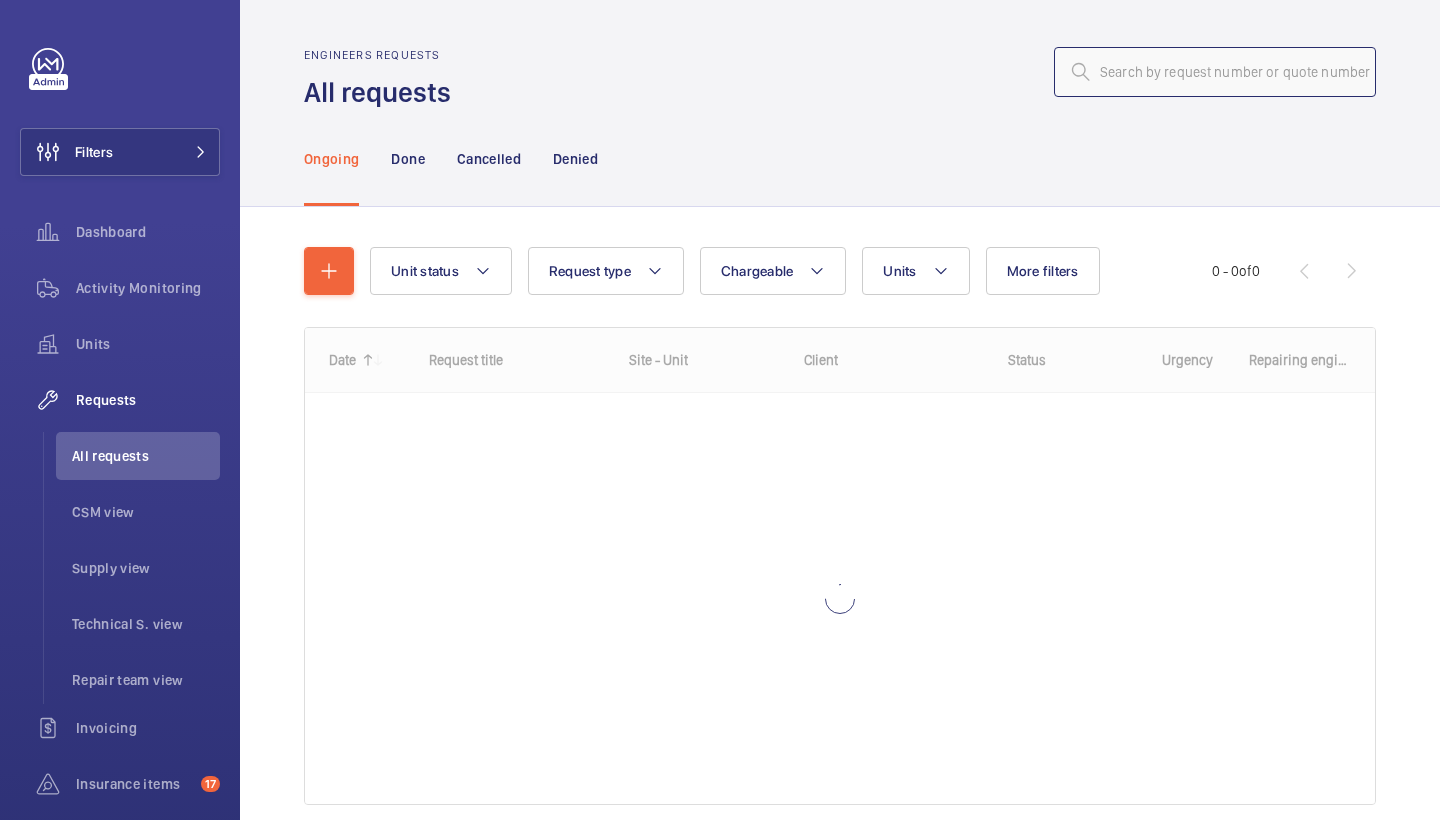 paste on "R25-10190" 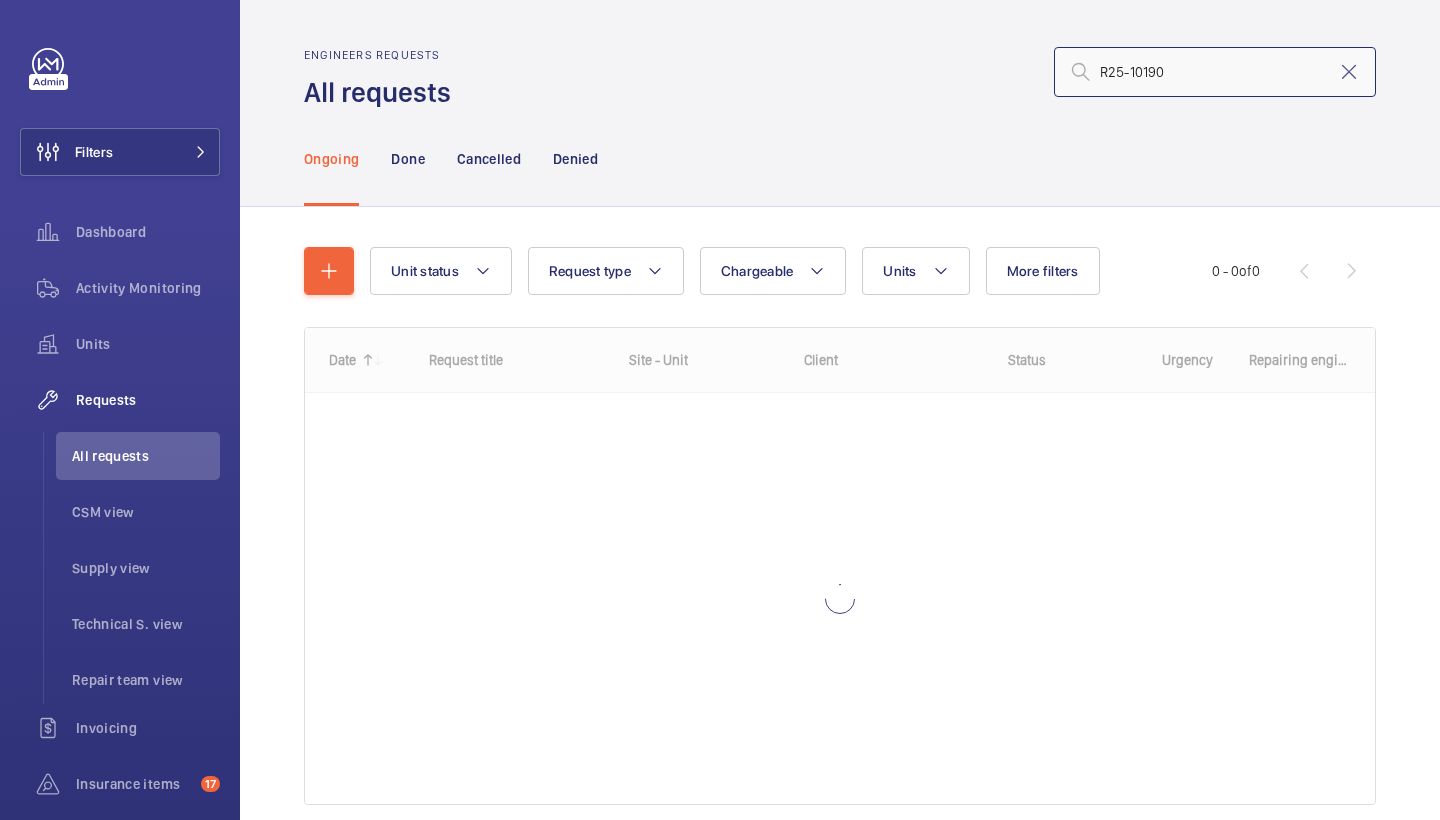 type on "R25-10190" 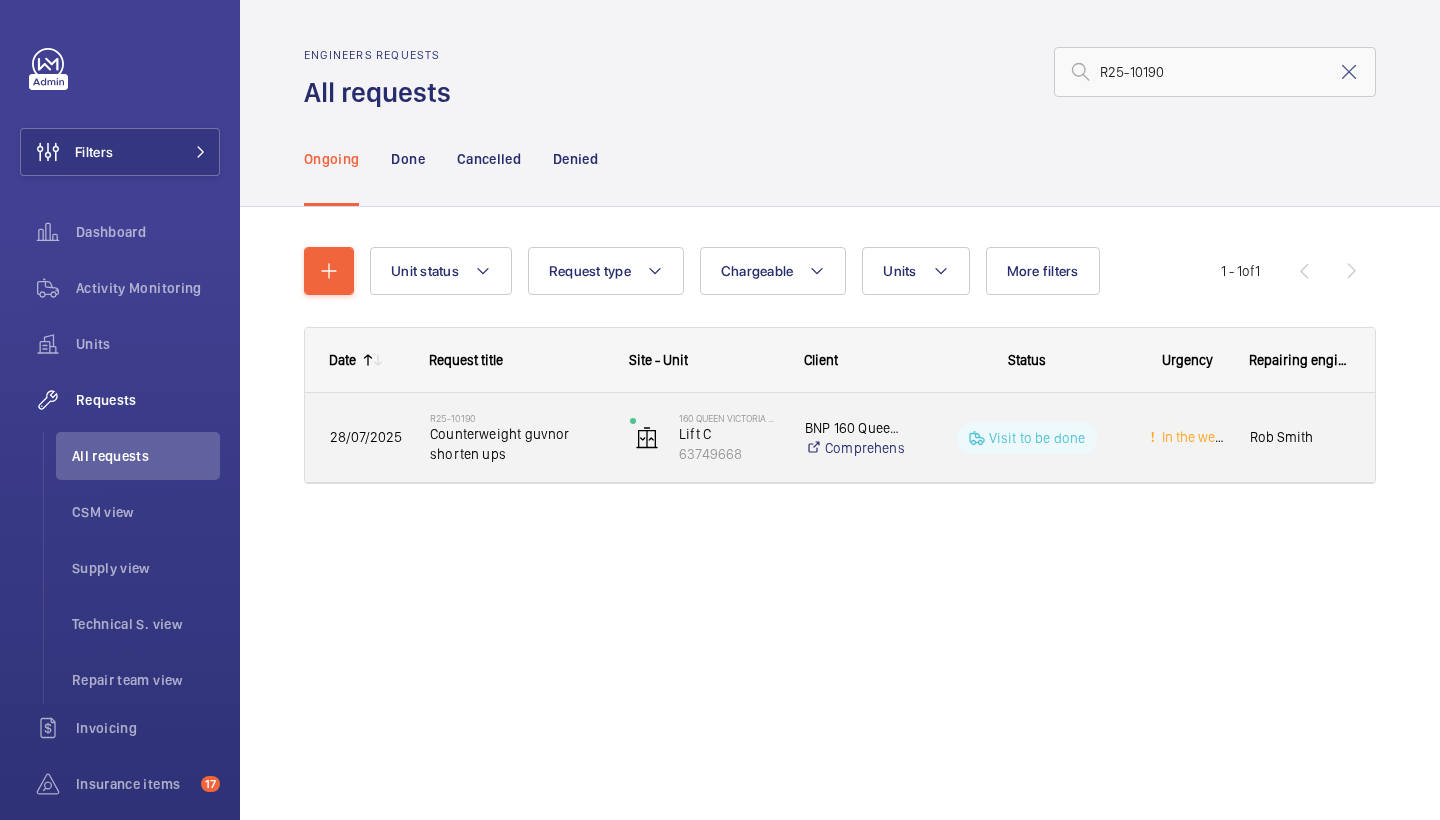 click on "Counterweight guvnor shorten ups" 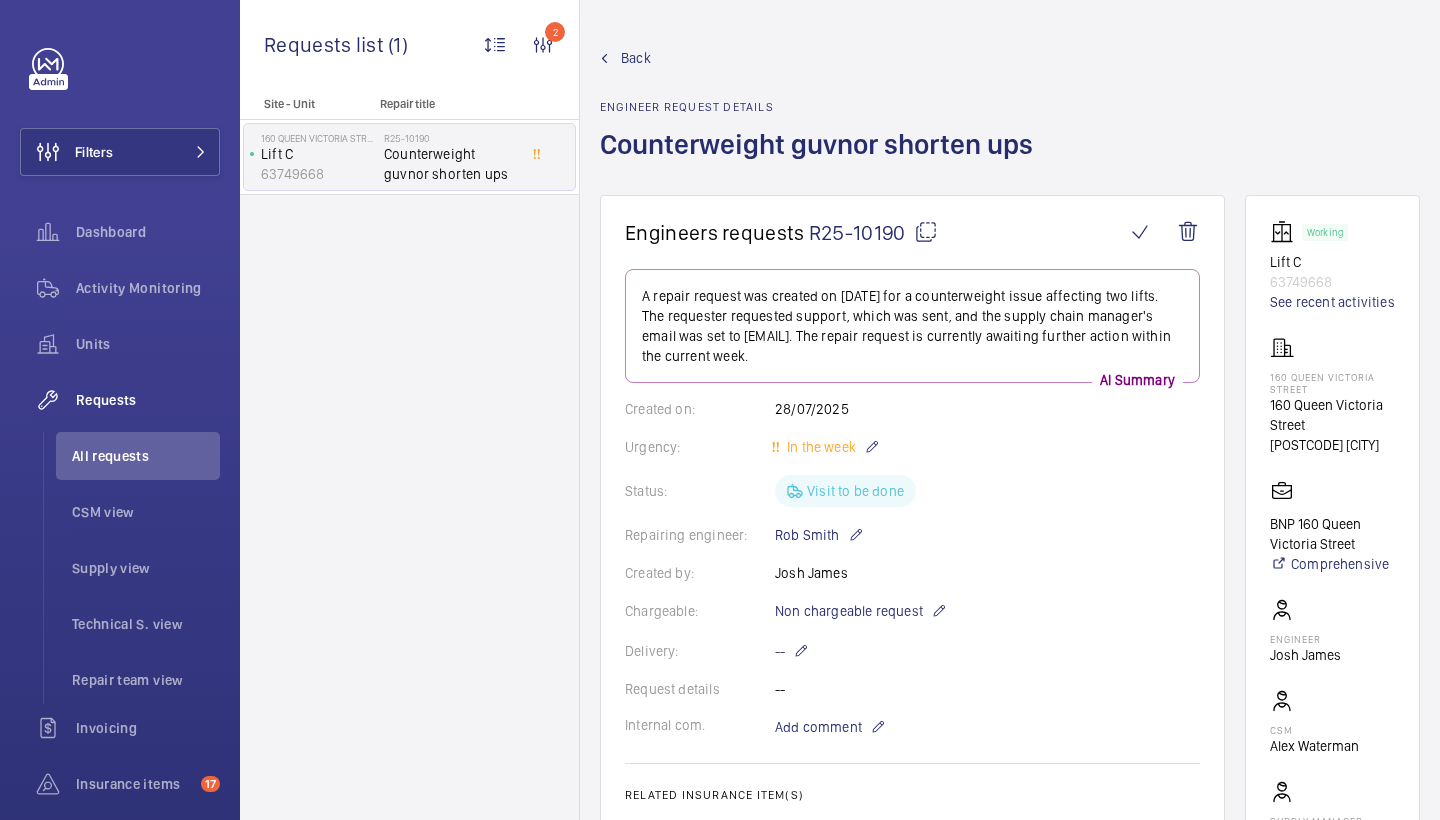 scroll, scrollTop: 0, scrollLeft: 0, axis: both 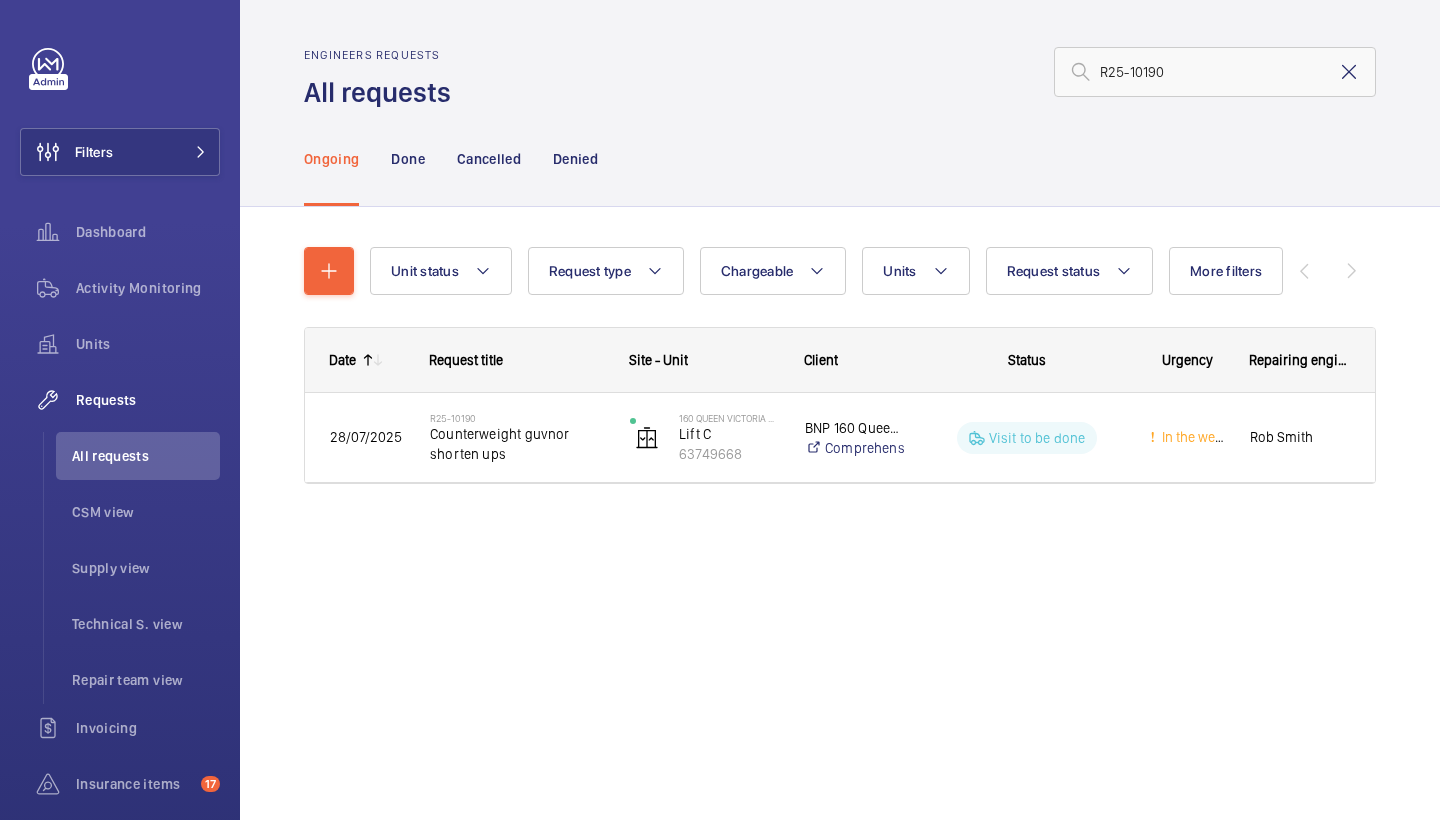 click 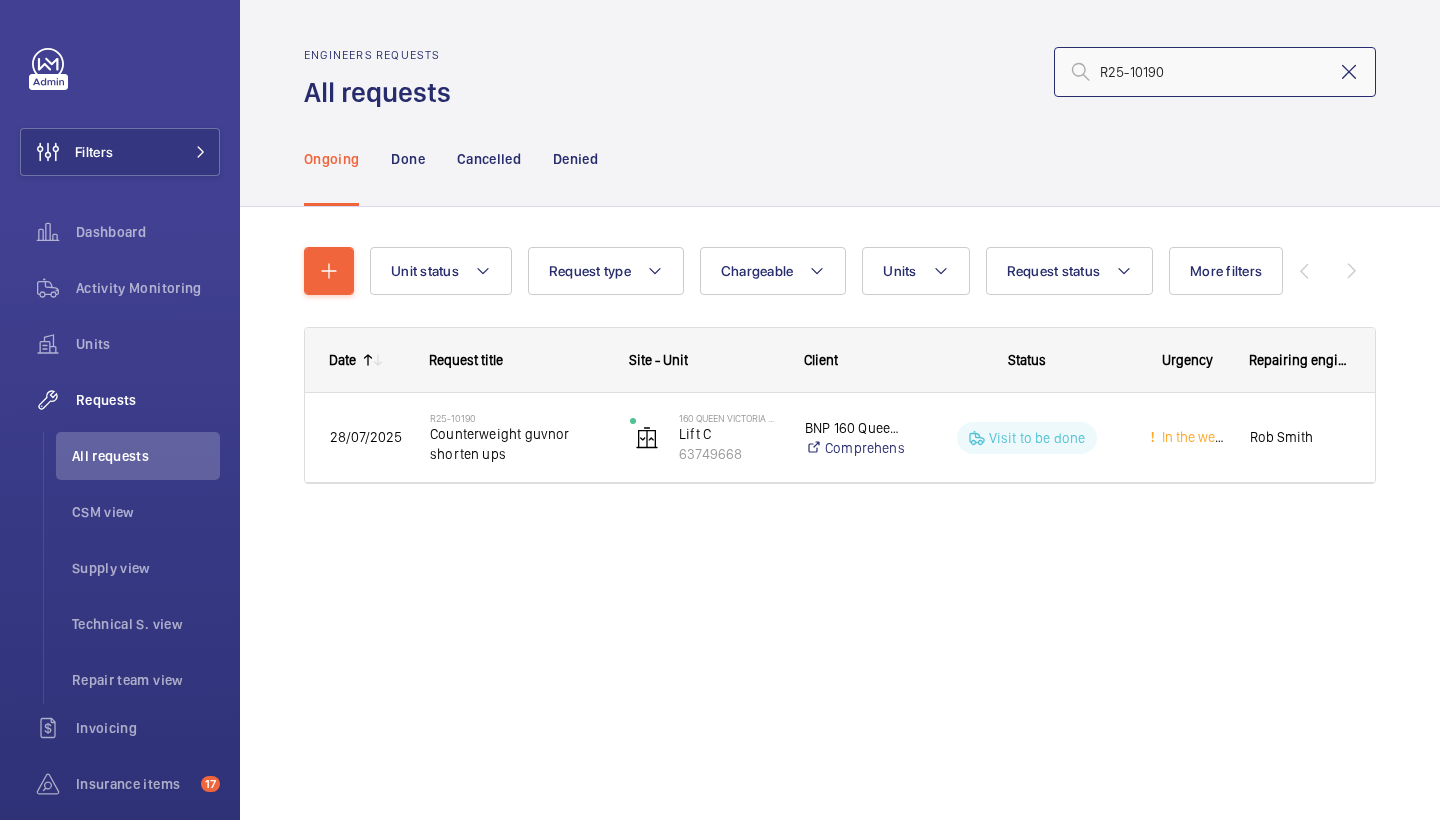type 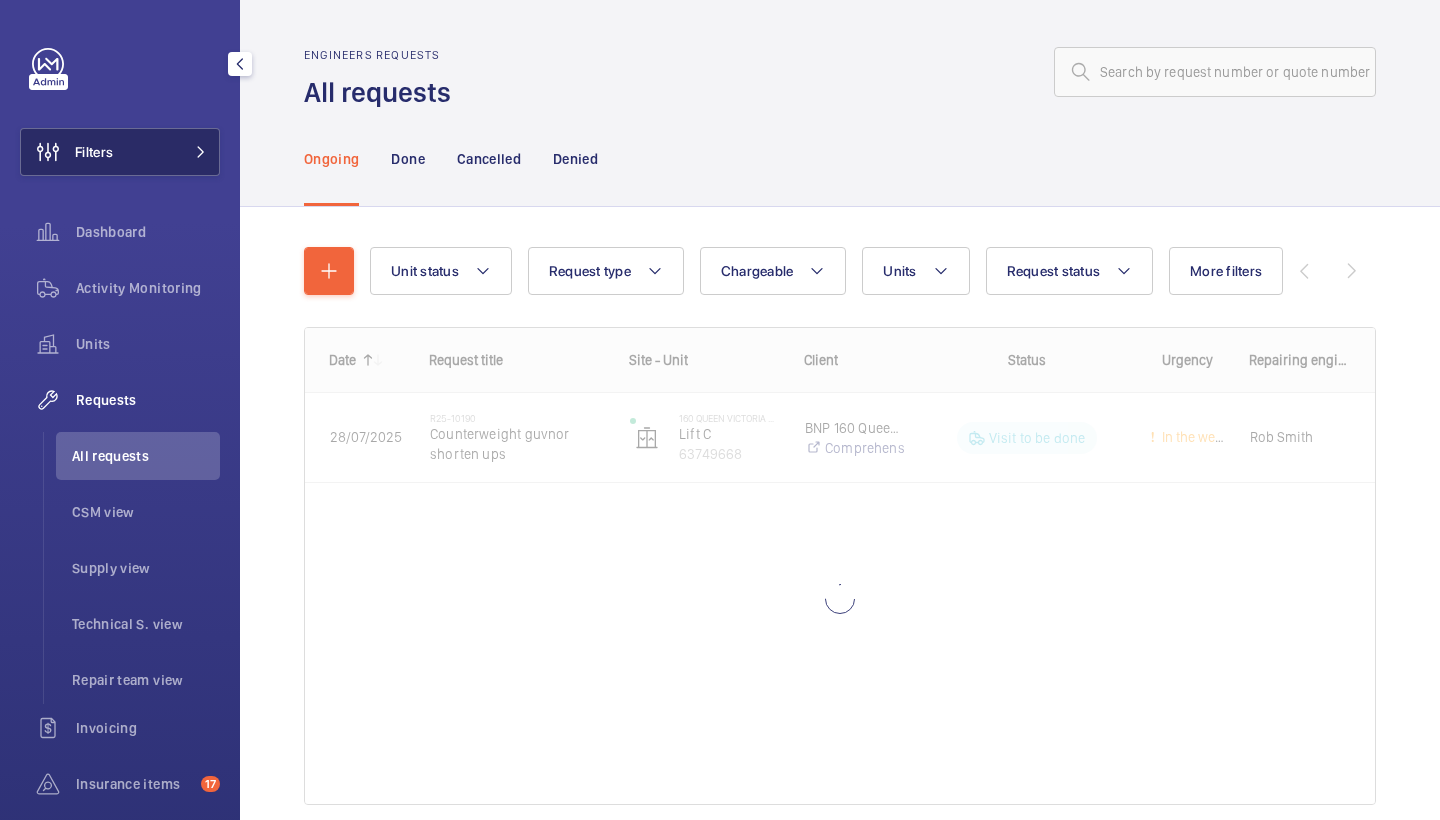 click 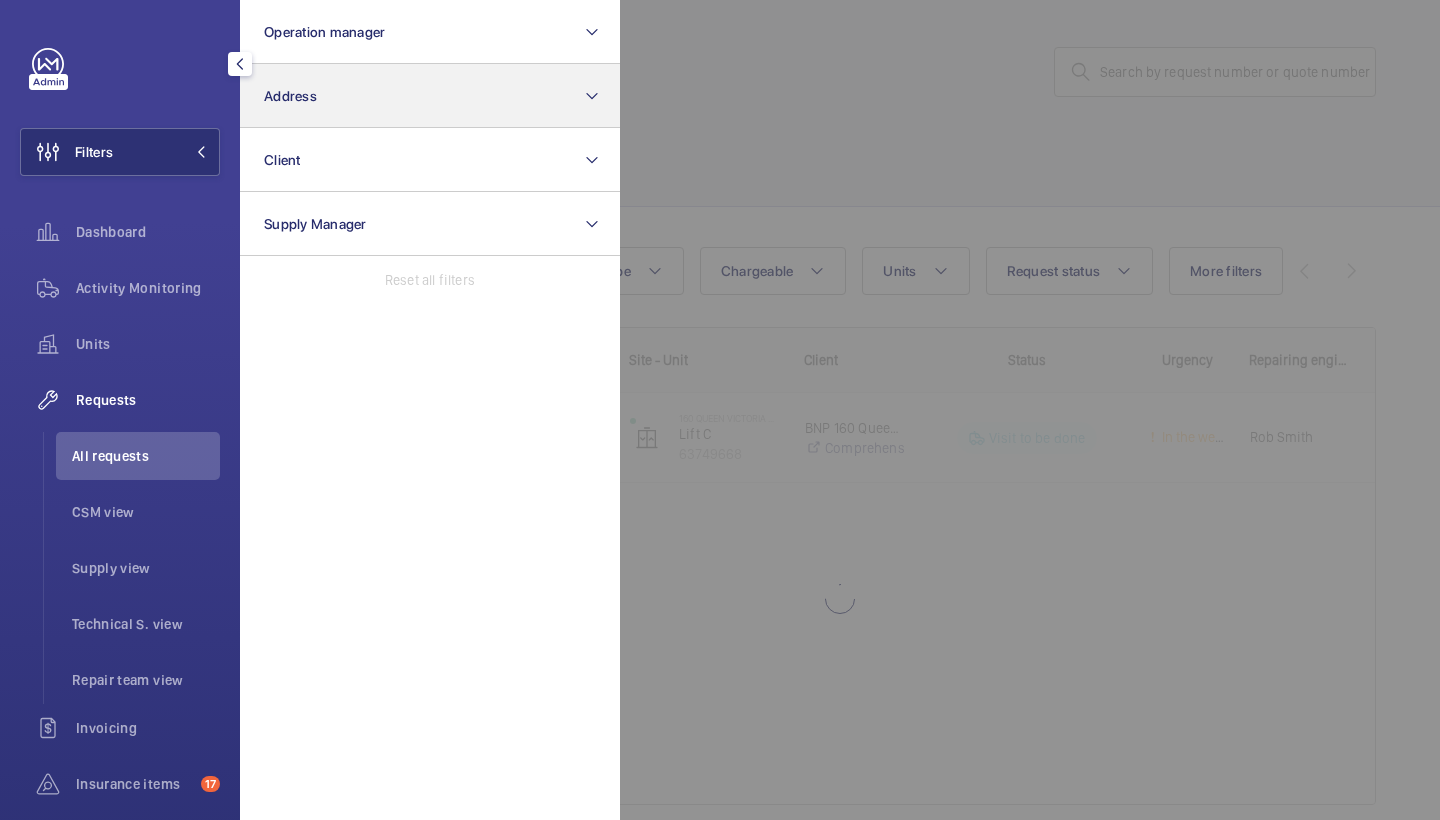 click on "Address" 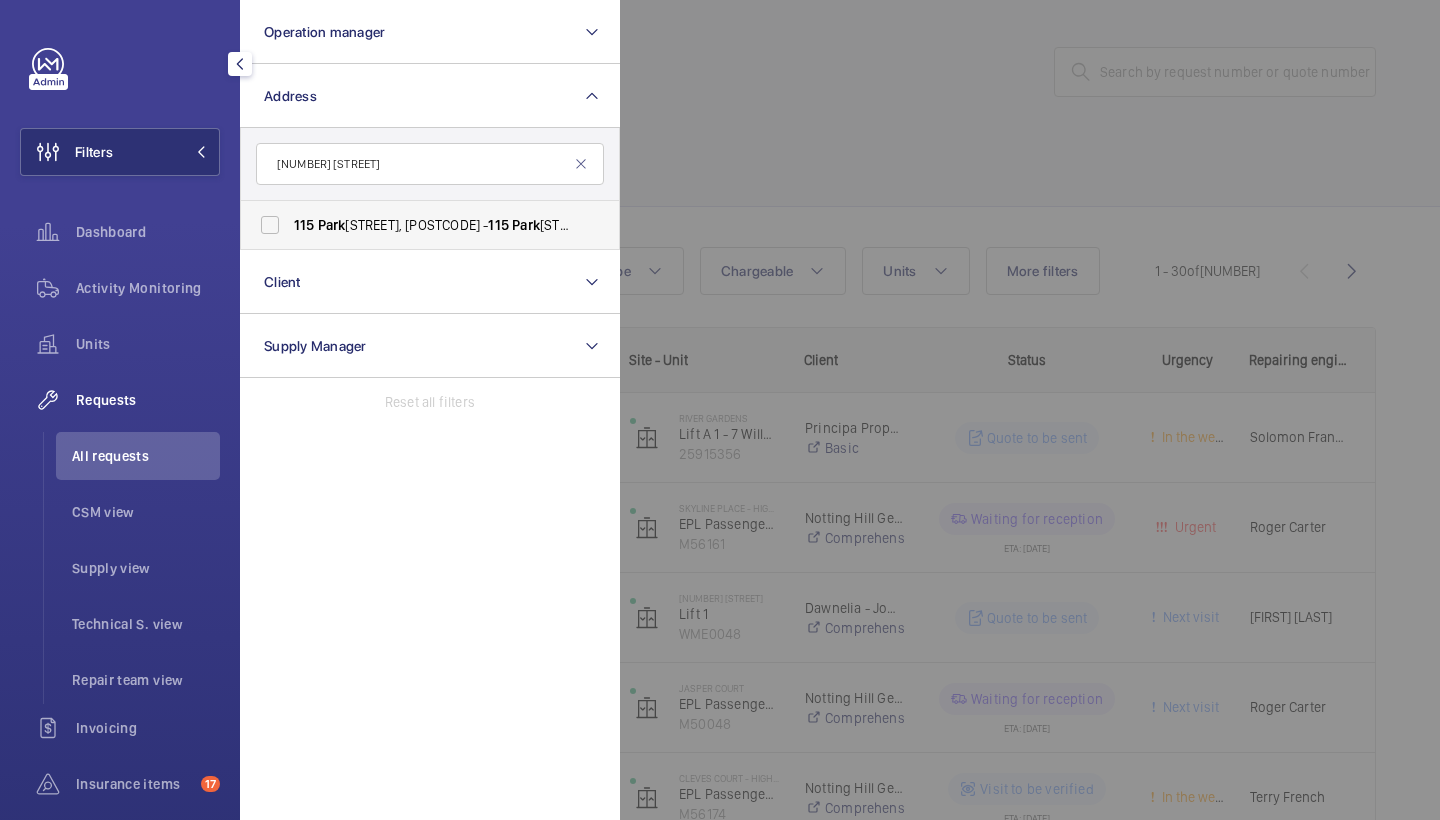 type on "115 park" 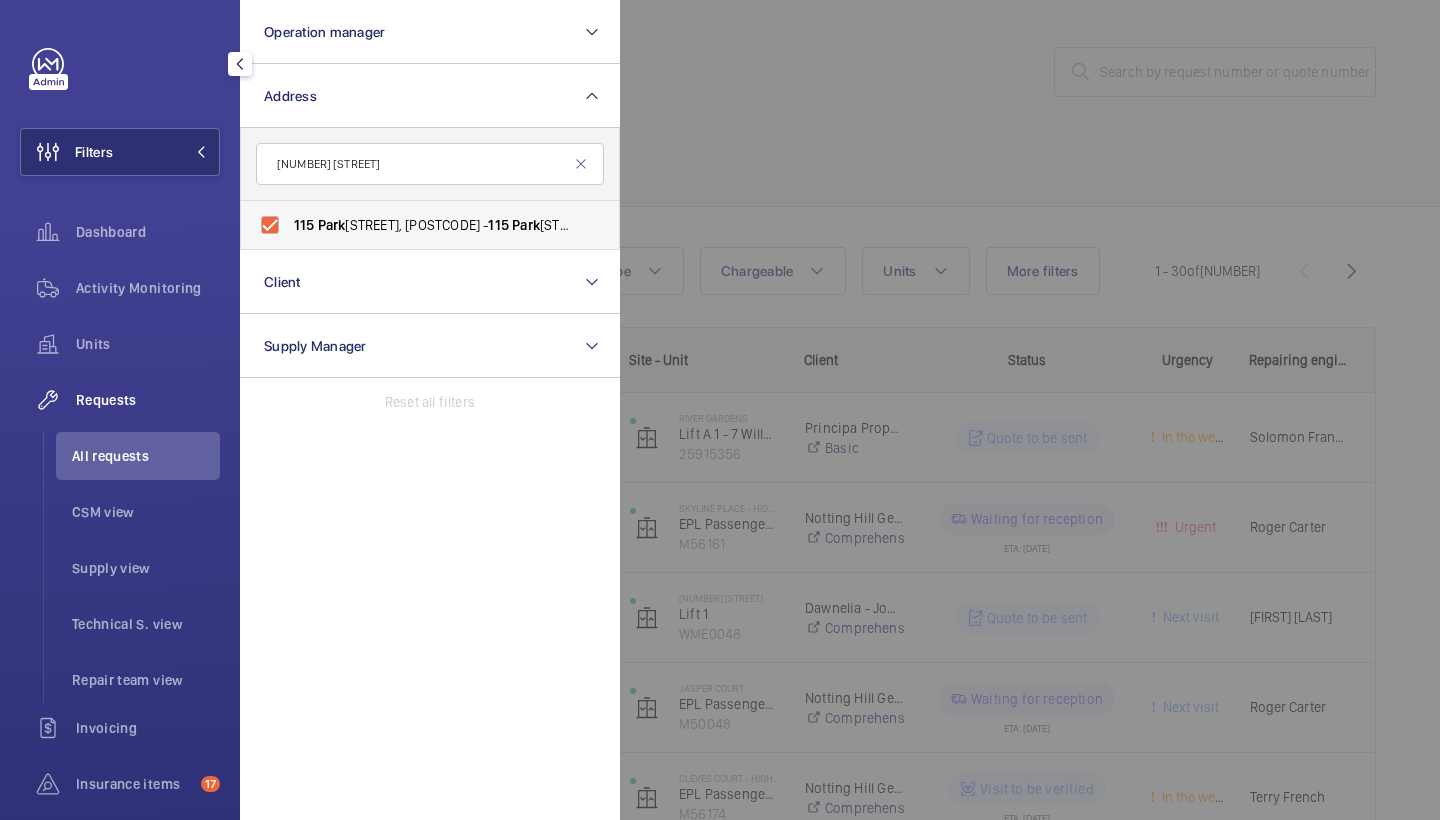 checkbox on "true" 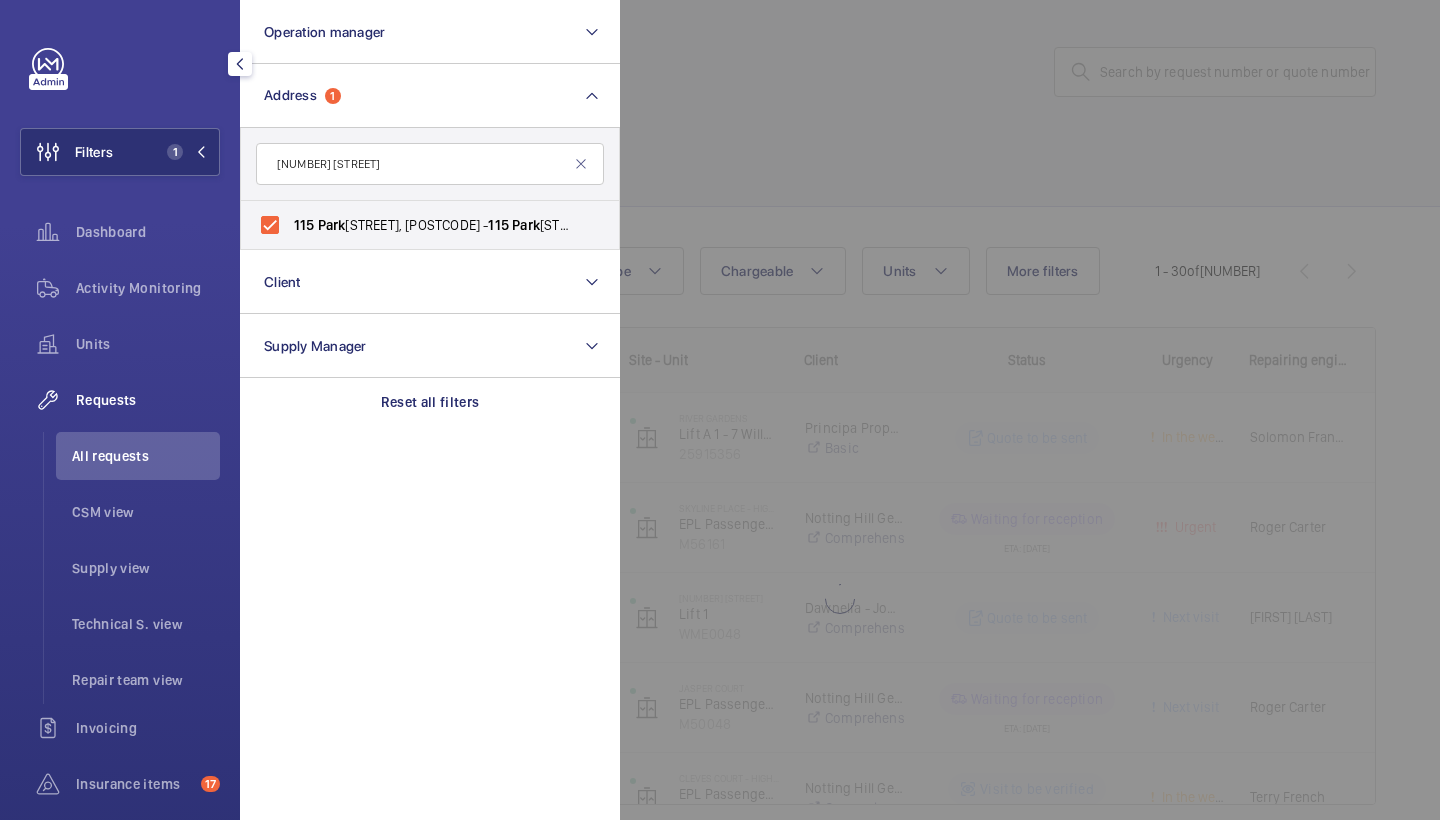 click 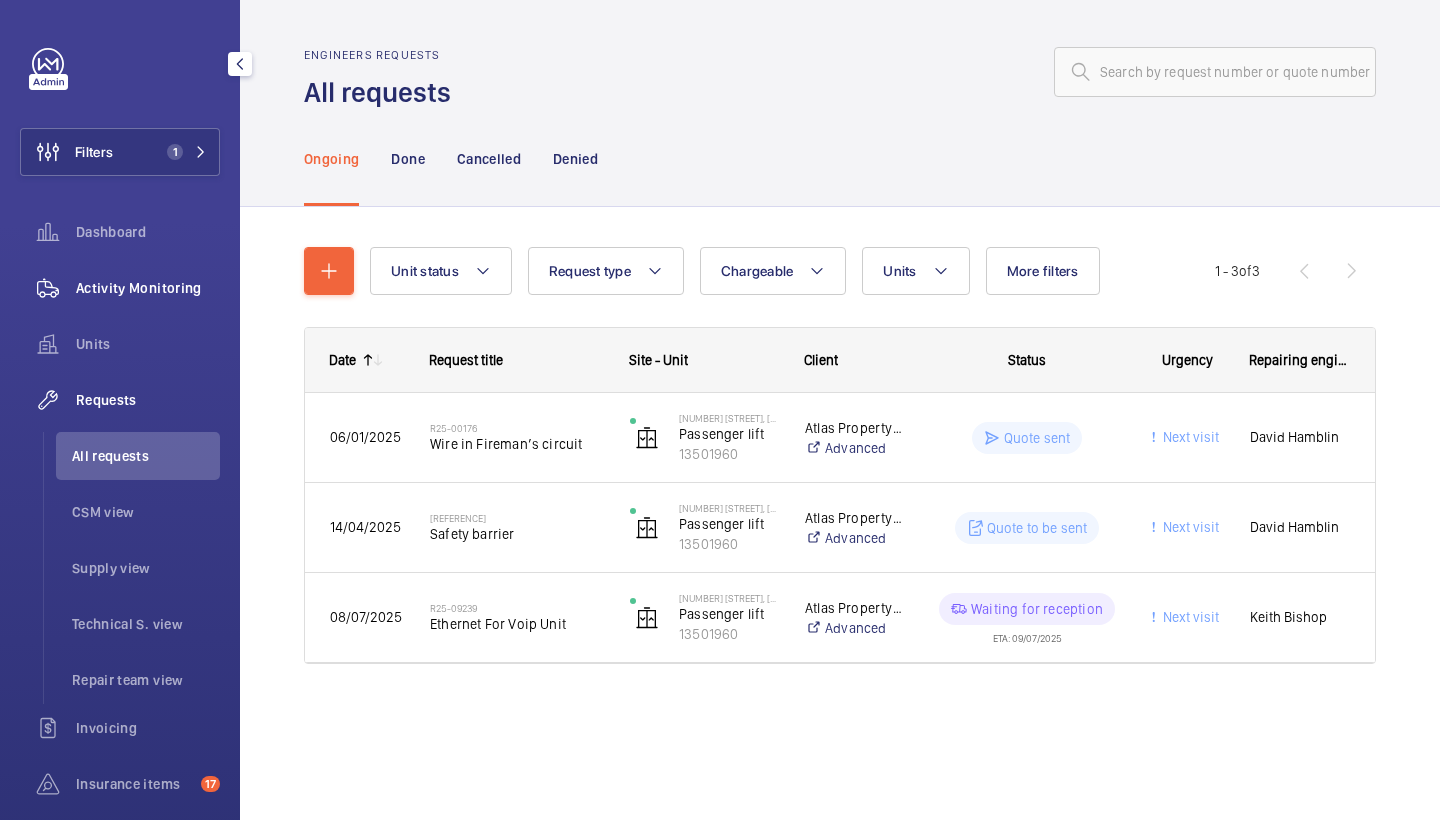 click on "Activity Monitoring" 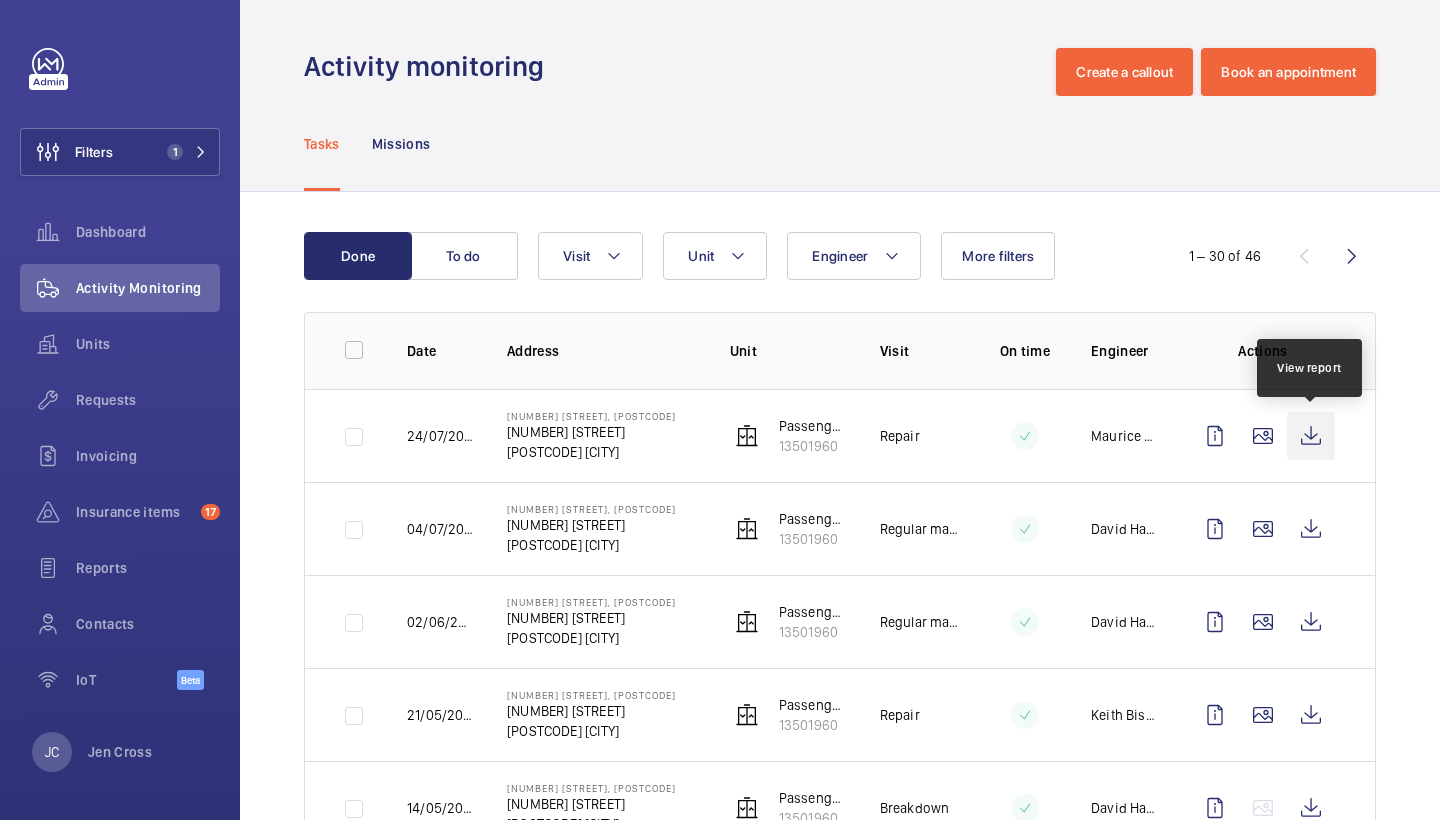click 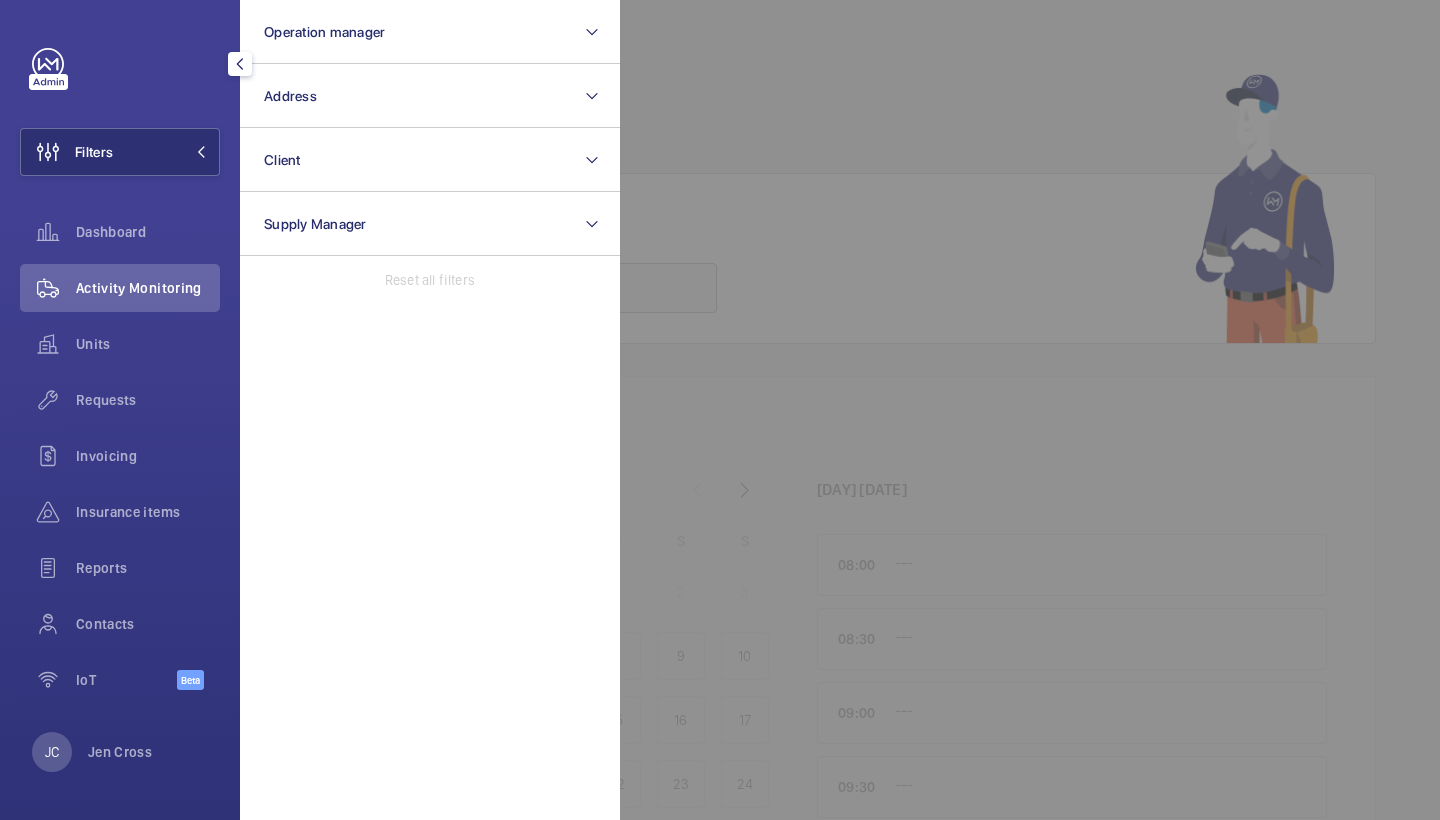 scroll, scrollTop: 0, scrollLeft: 0, axis: both 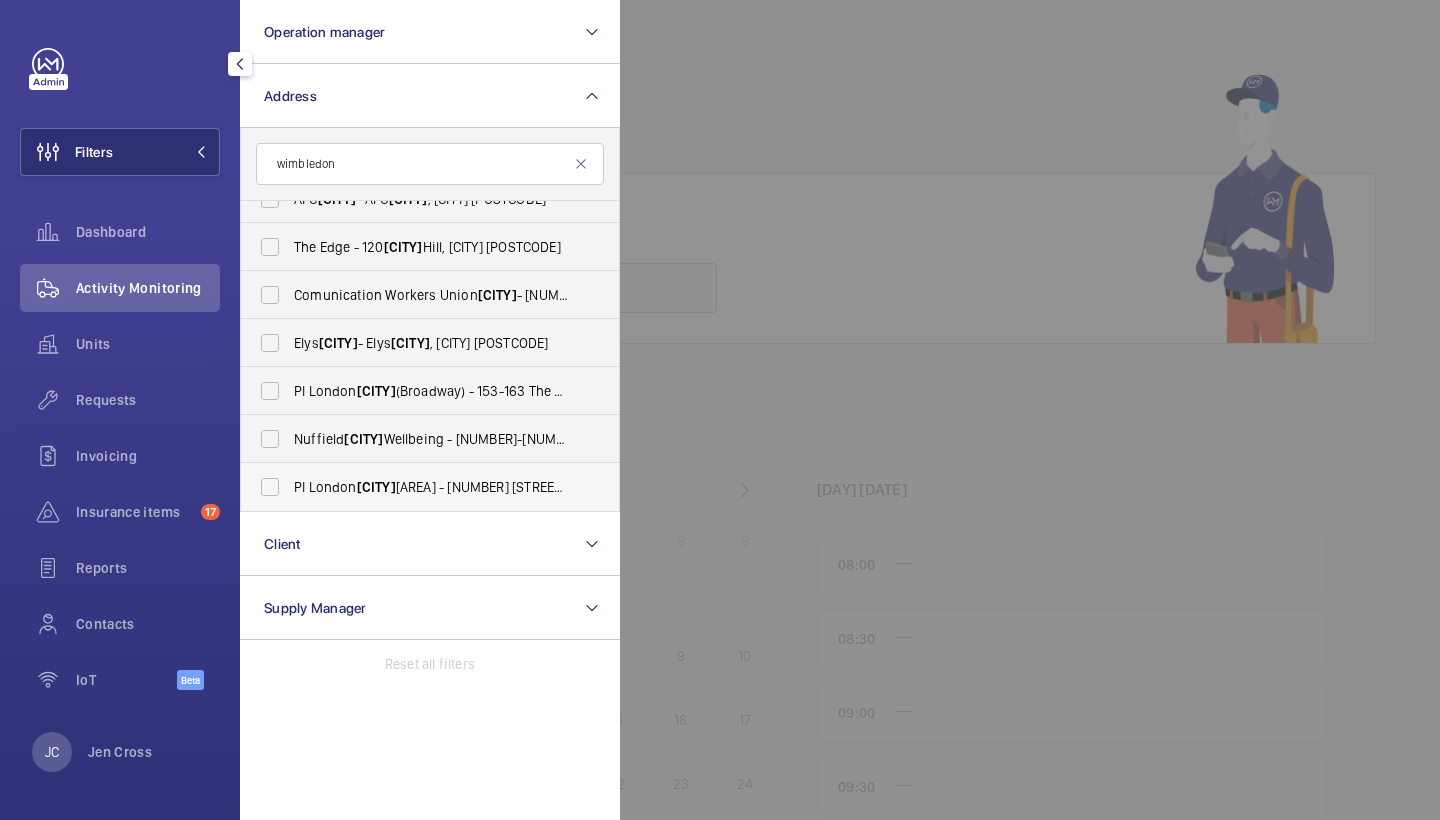 type on "wimbledon" 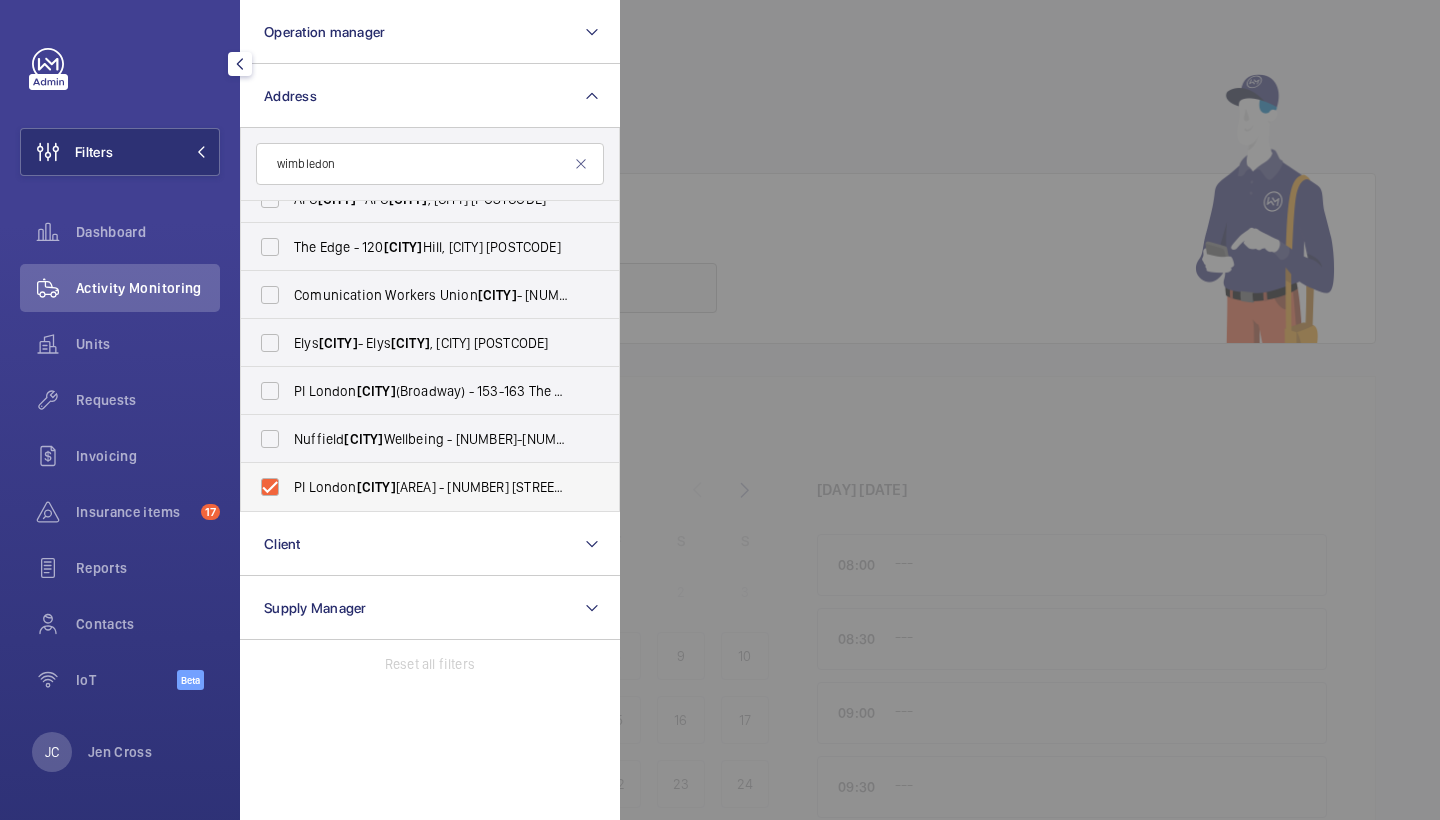 checkbox on "true" 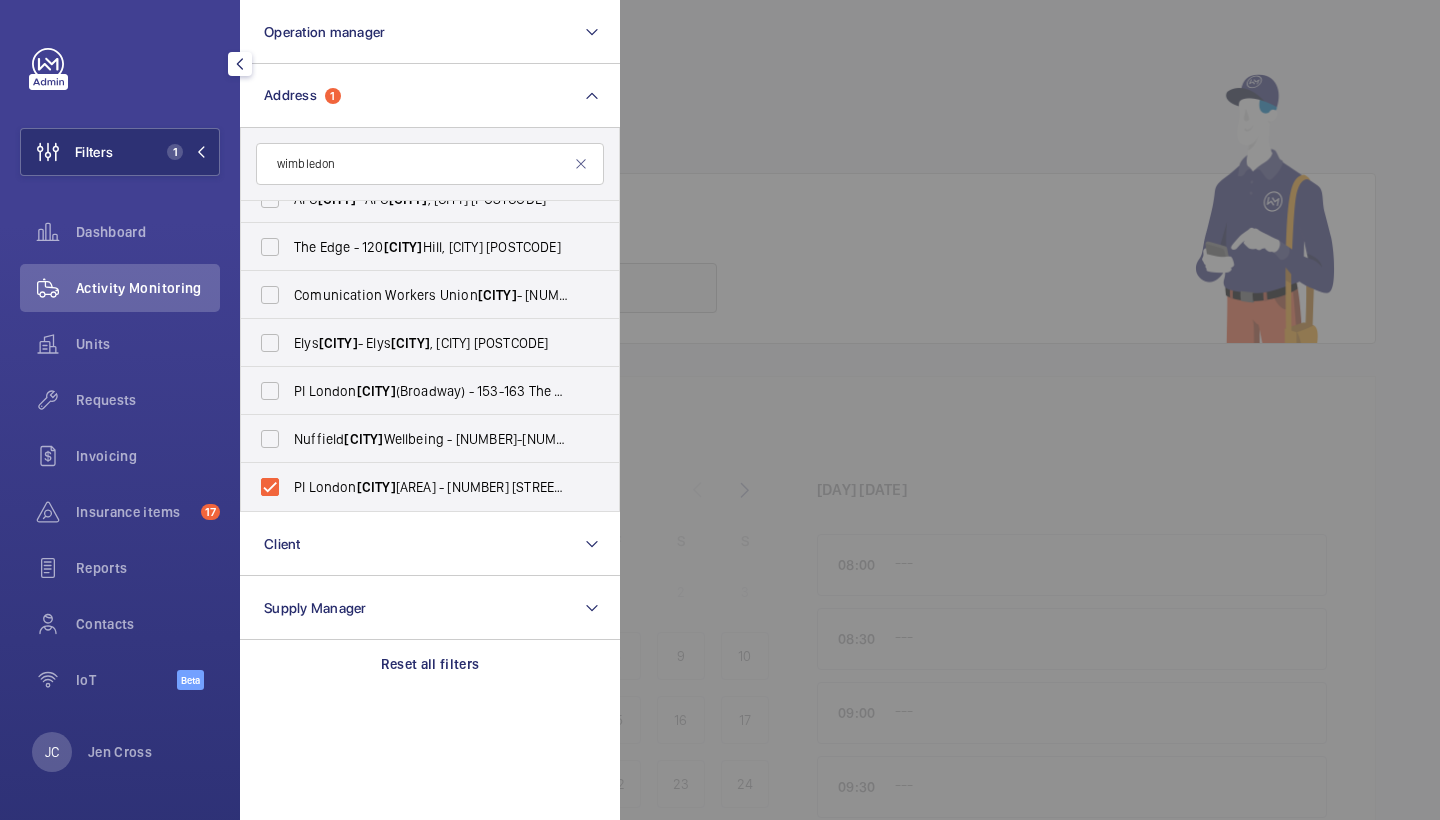 click 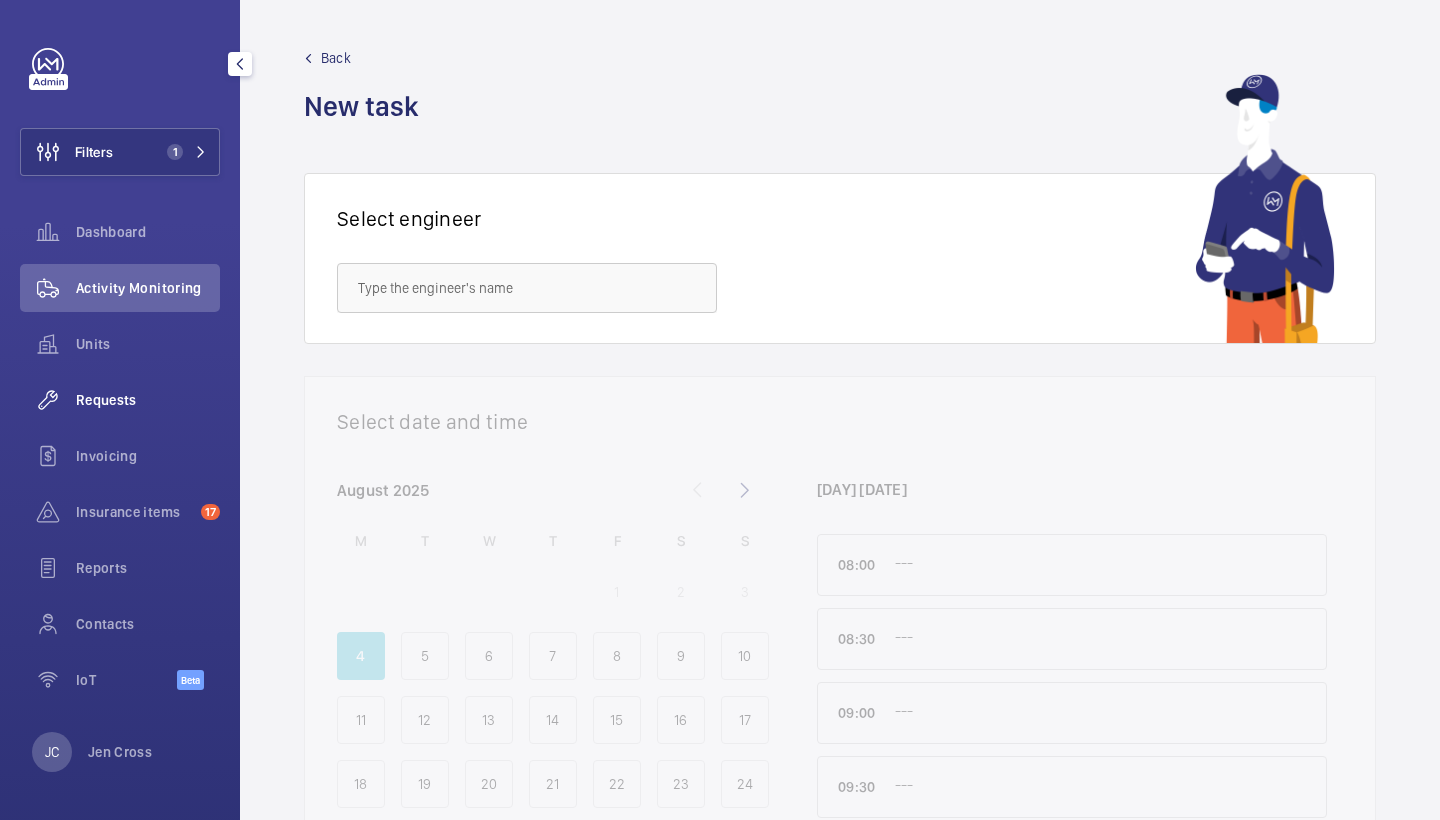 click on "Requests" 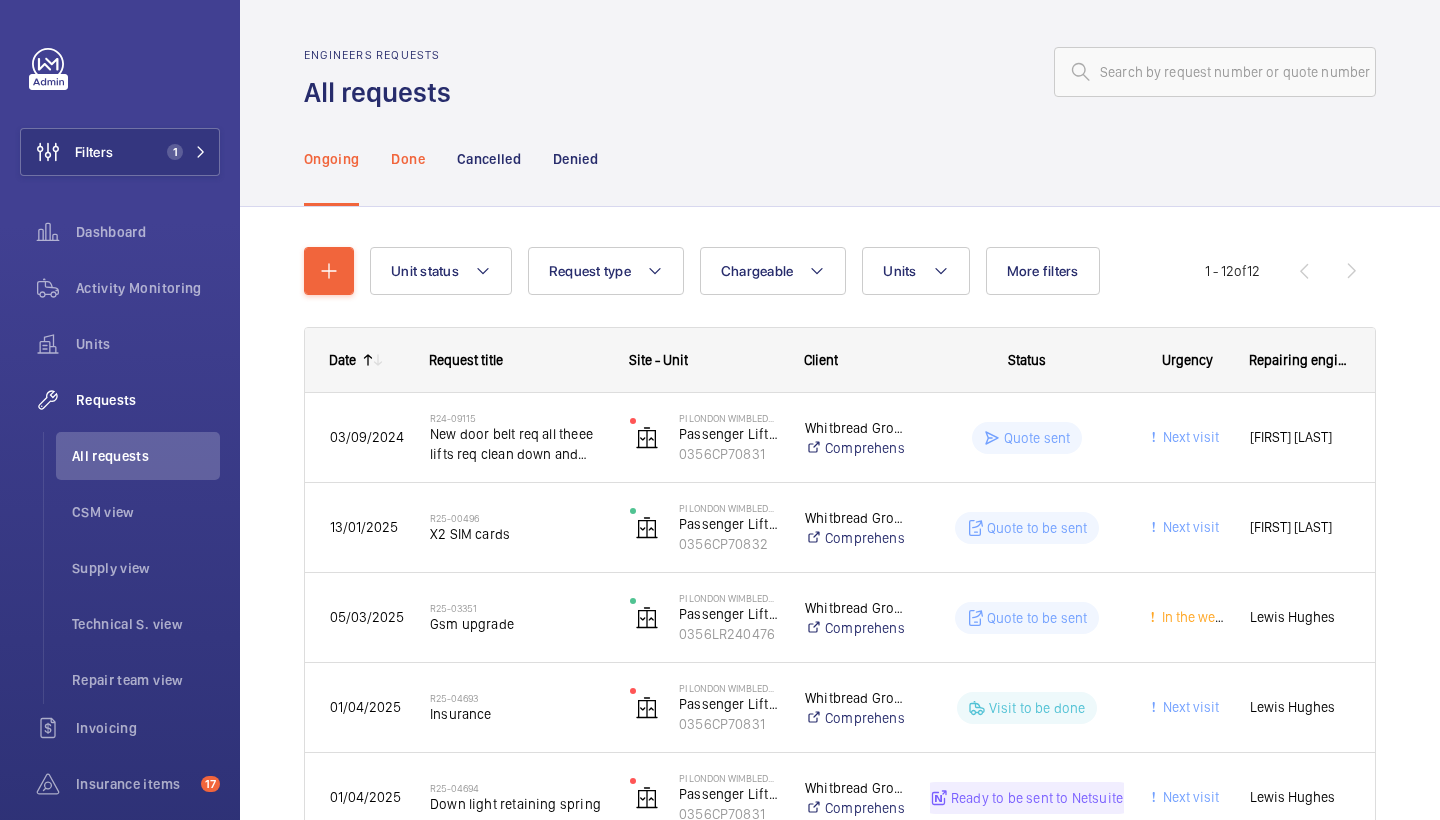 click on "Done" 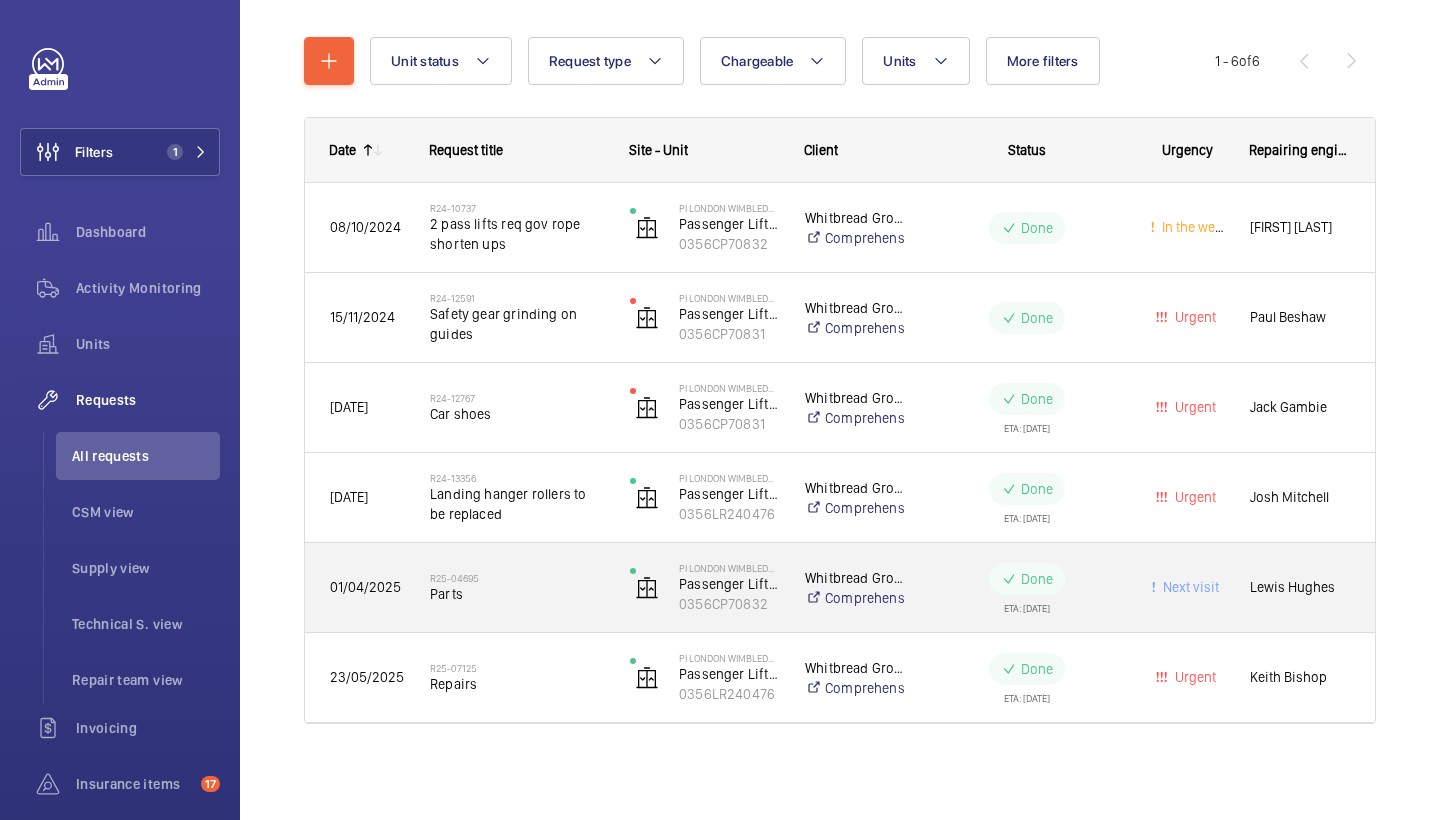 scroll, scrollTop: 210, scrollLeft: 0, axis: vertical 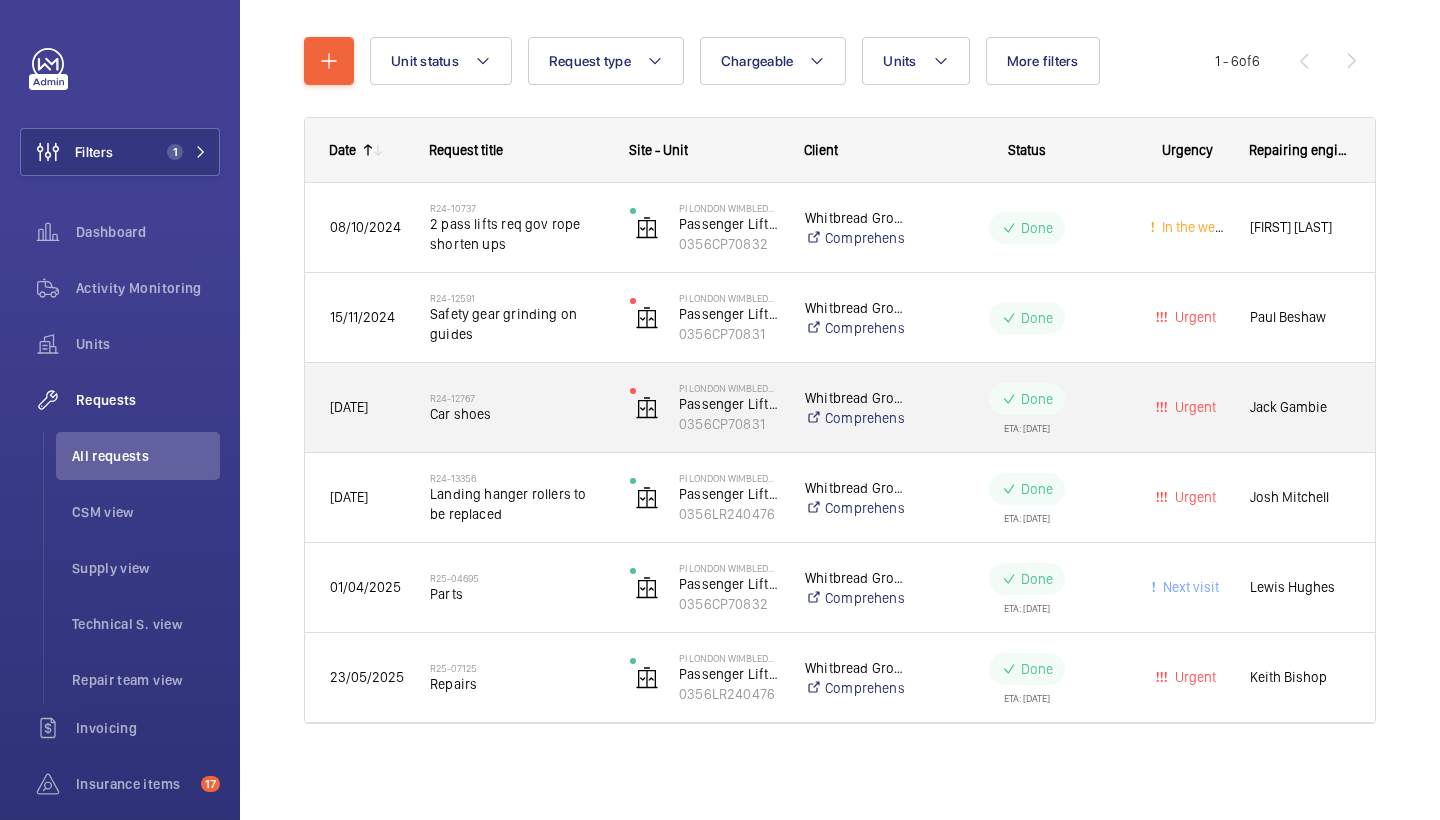 click on "R24-12767   Car shoes" 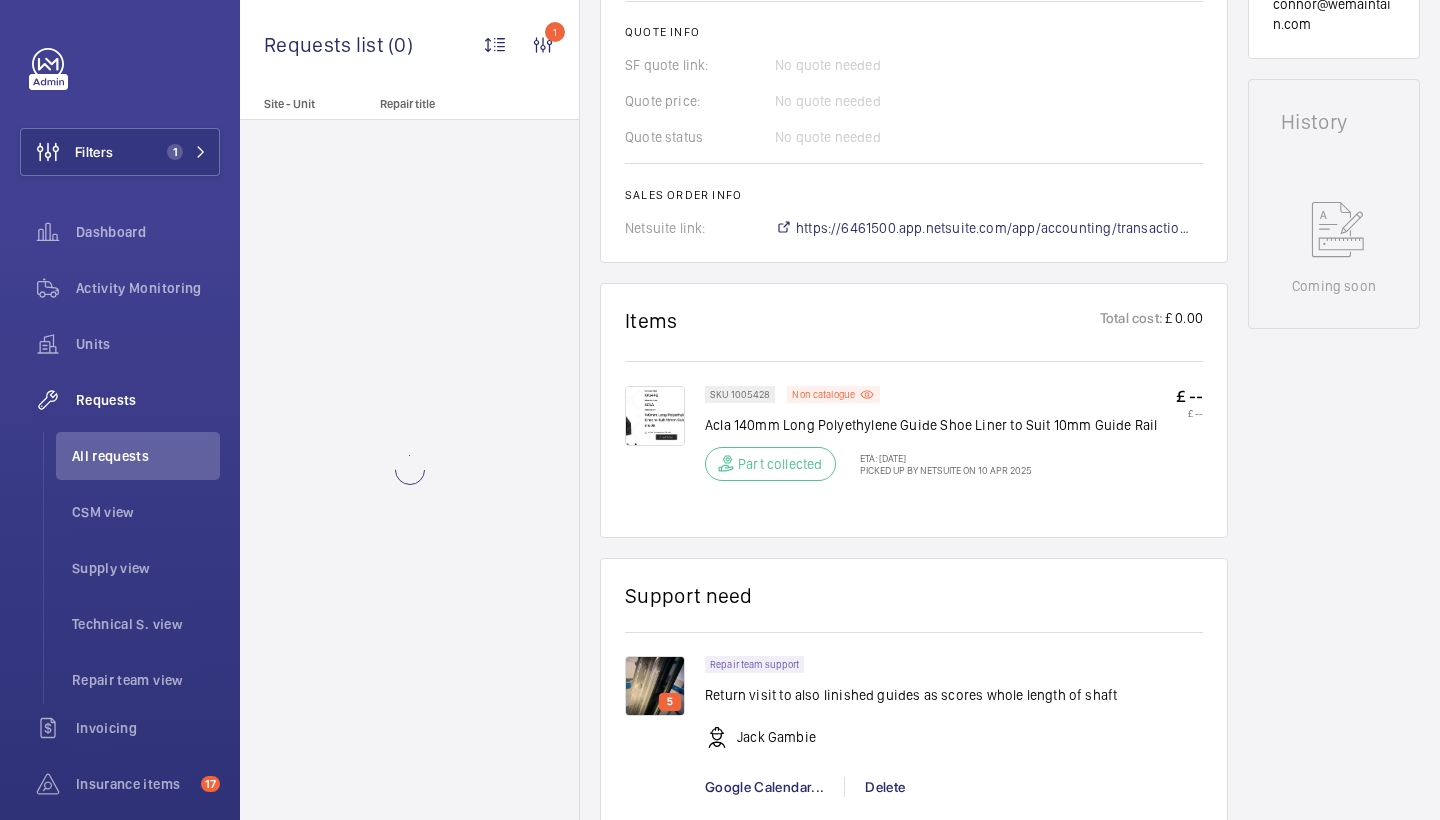 scroll, scrollTop: 1031, scrollLeft: 0, axis: vertical 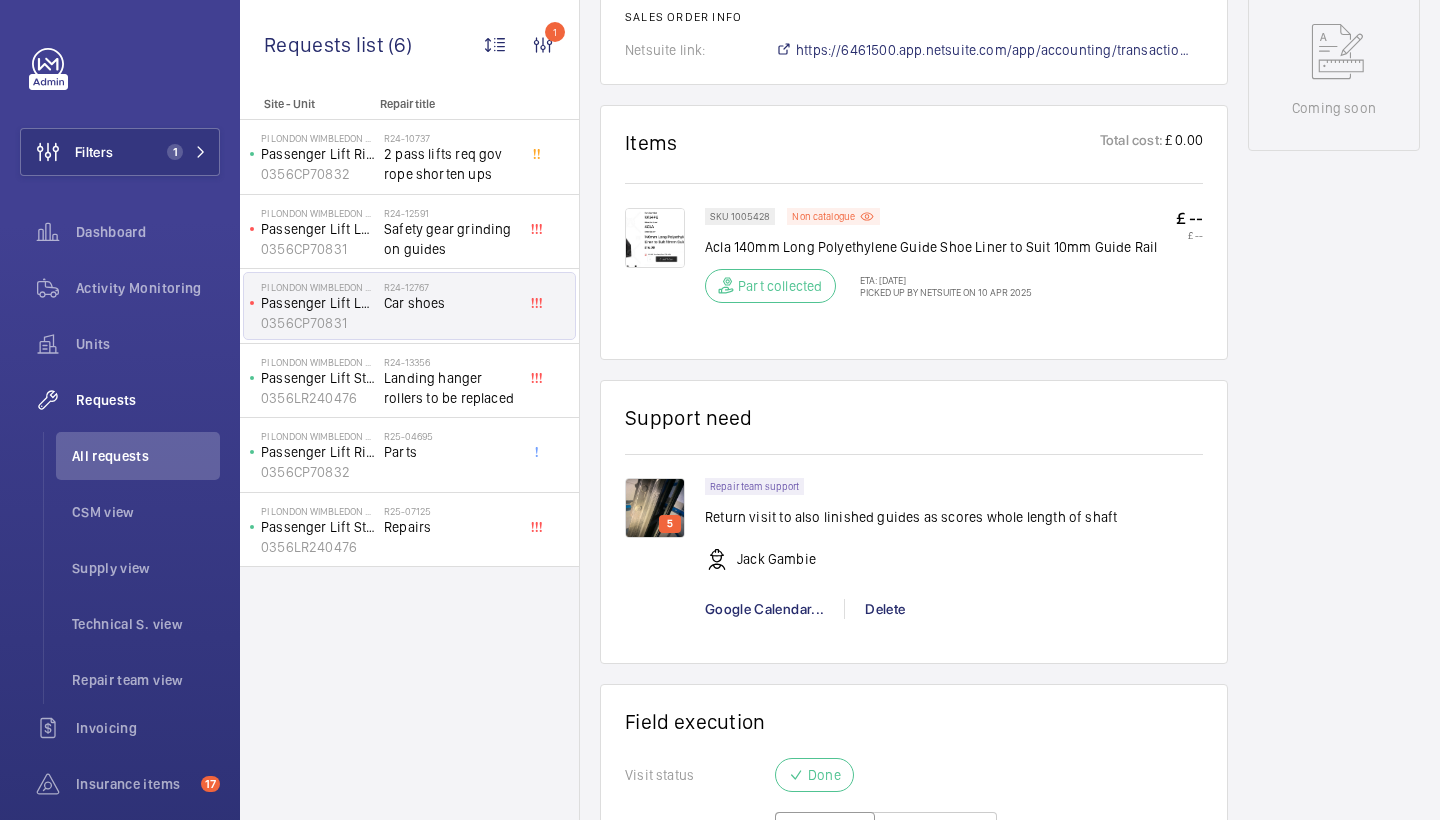 click 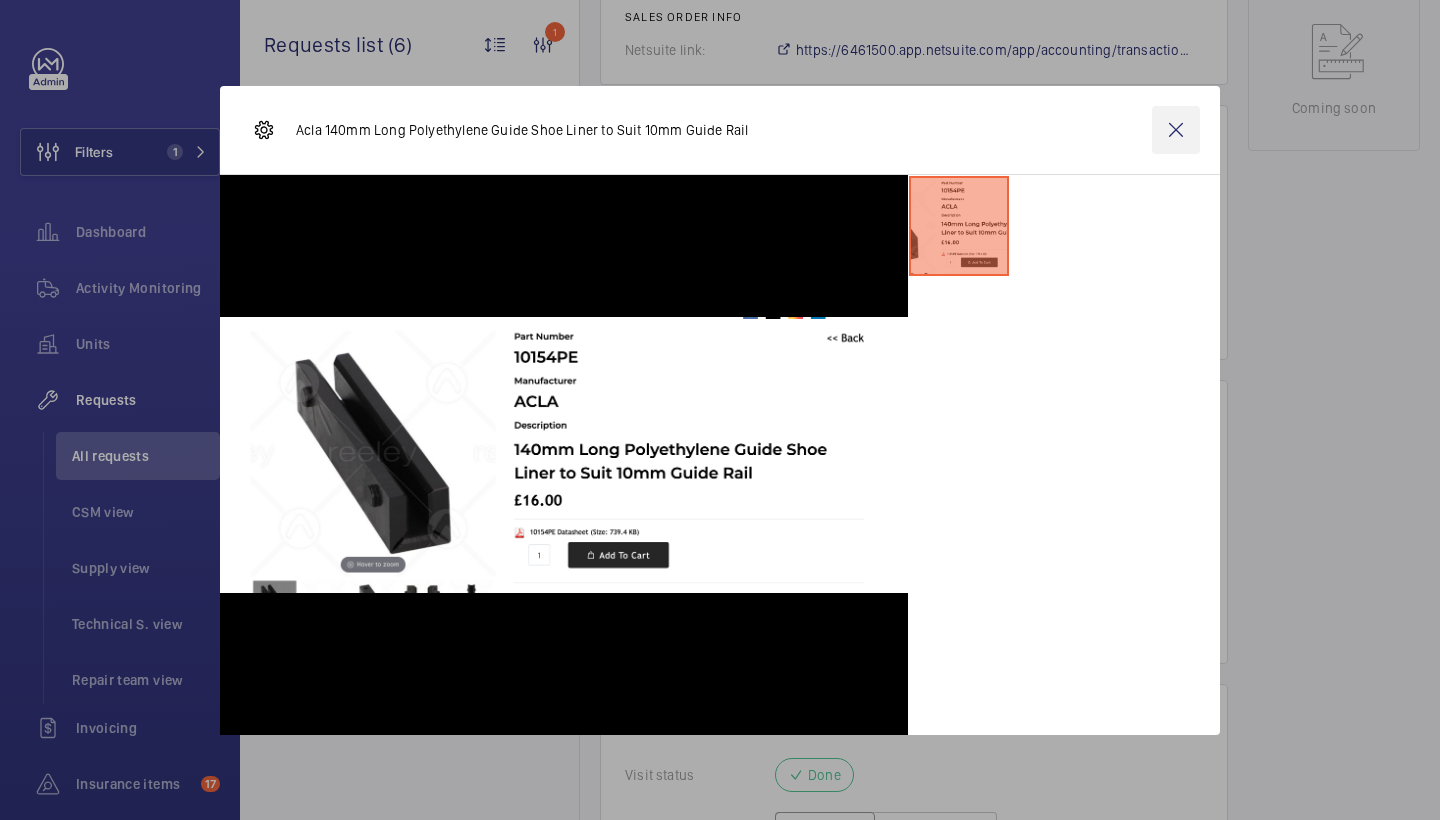 click at bounding box center [1176, 130] 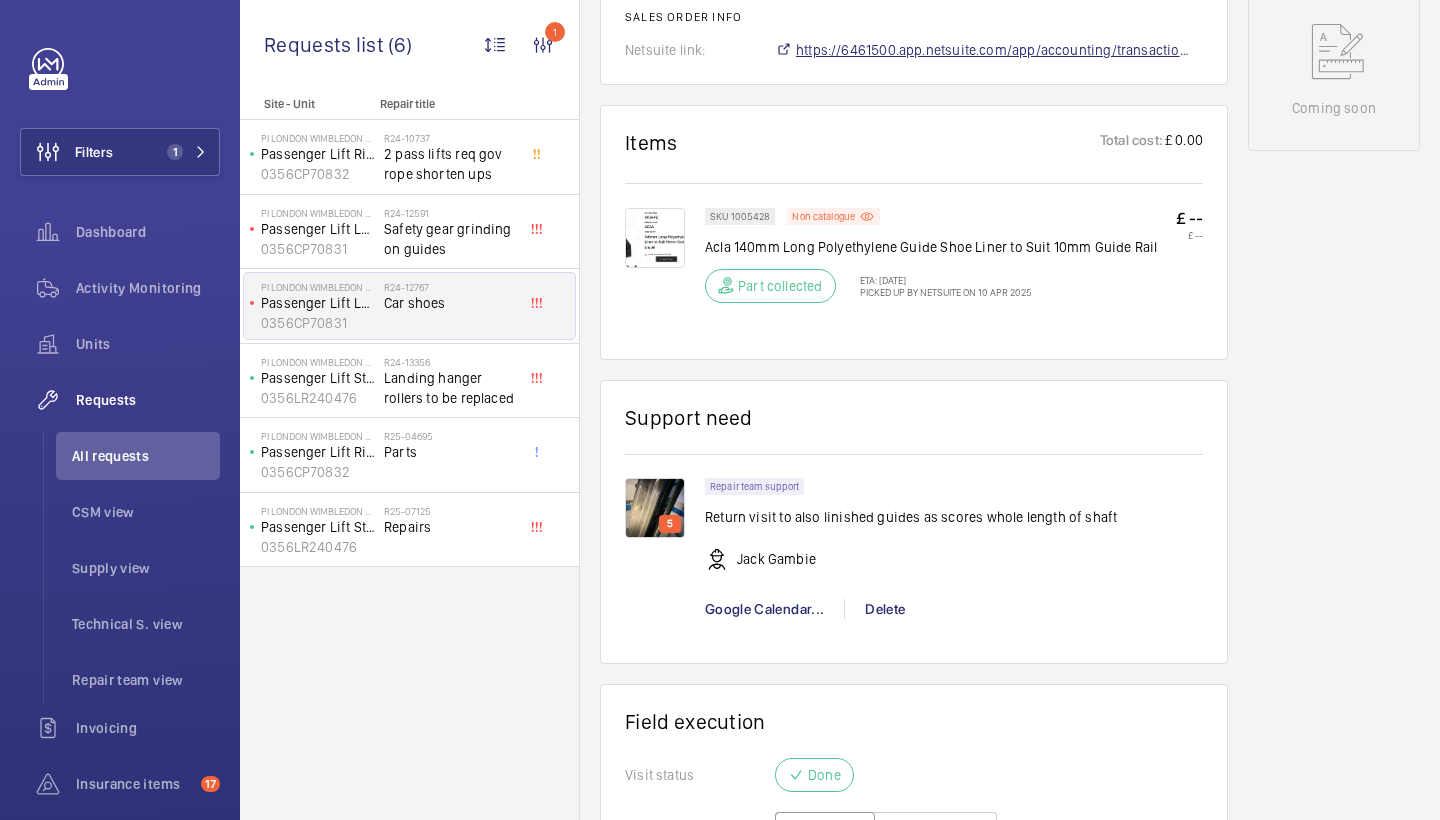 click on "https://6461500.app.netsuite.com/app/accounting/transactions/salesord.nl?id=2024763" 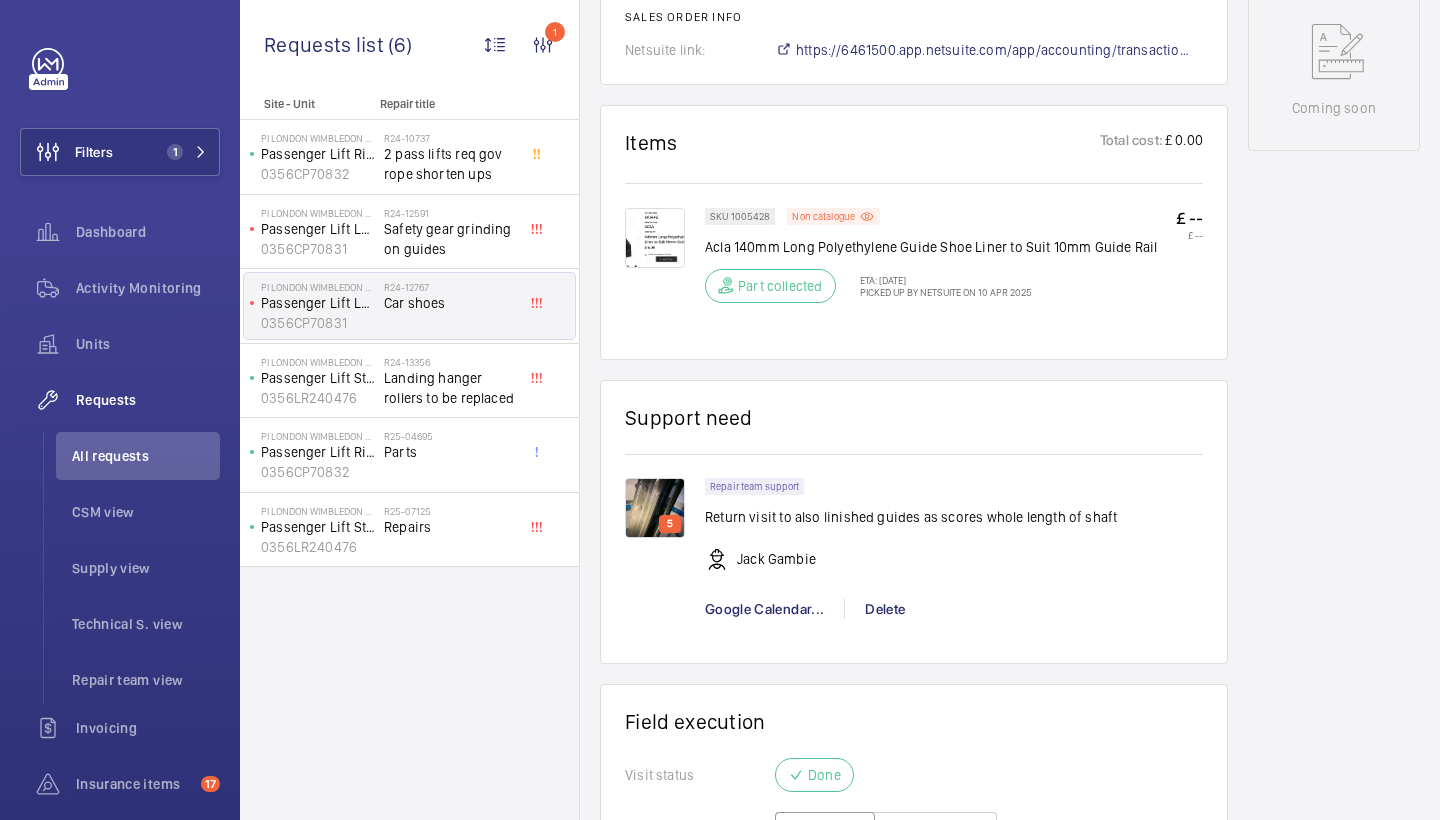 click on "Coming soon" 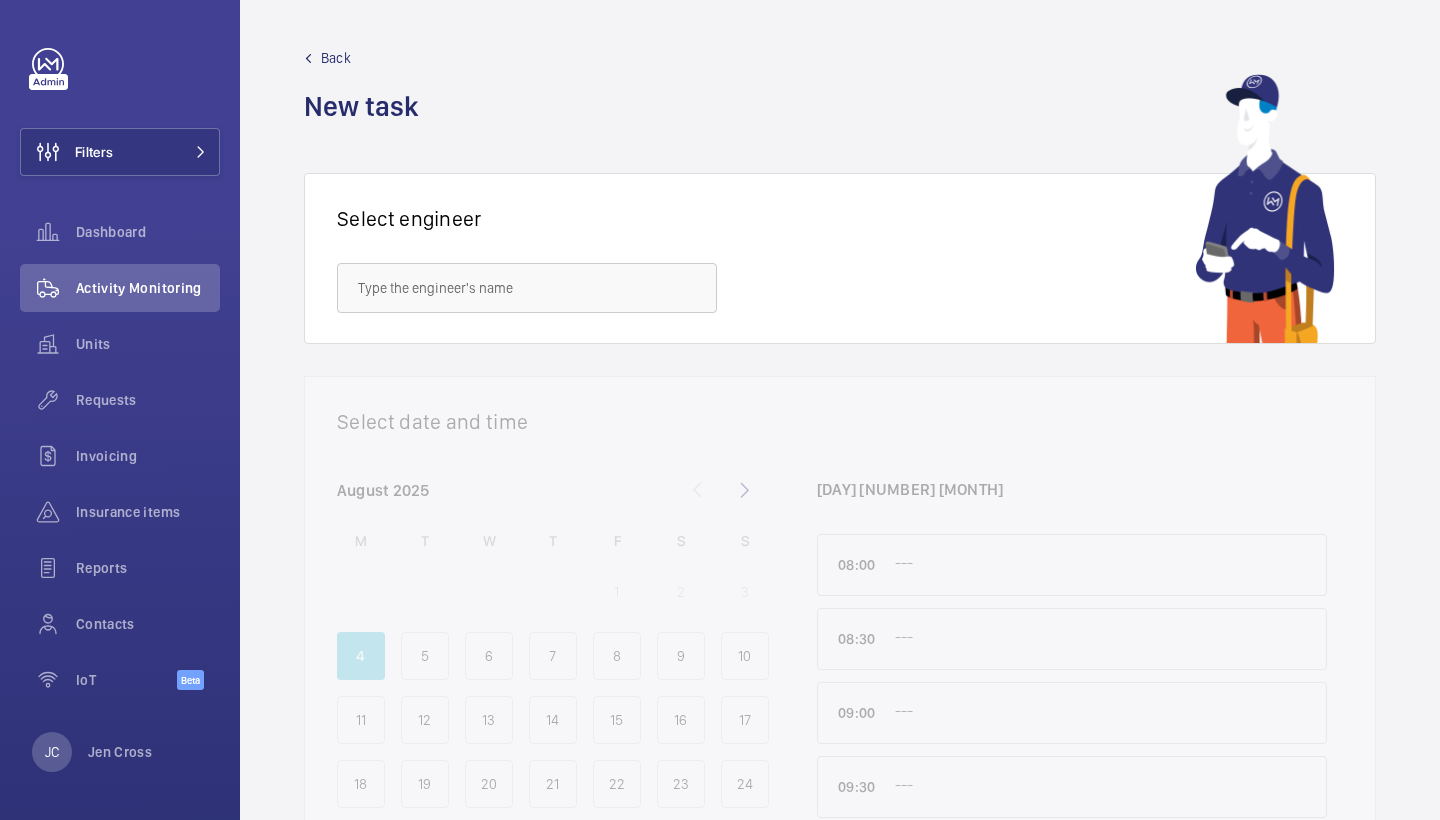 scroll, scrollTop: 0, scrollLeft: 0, axis: both 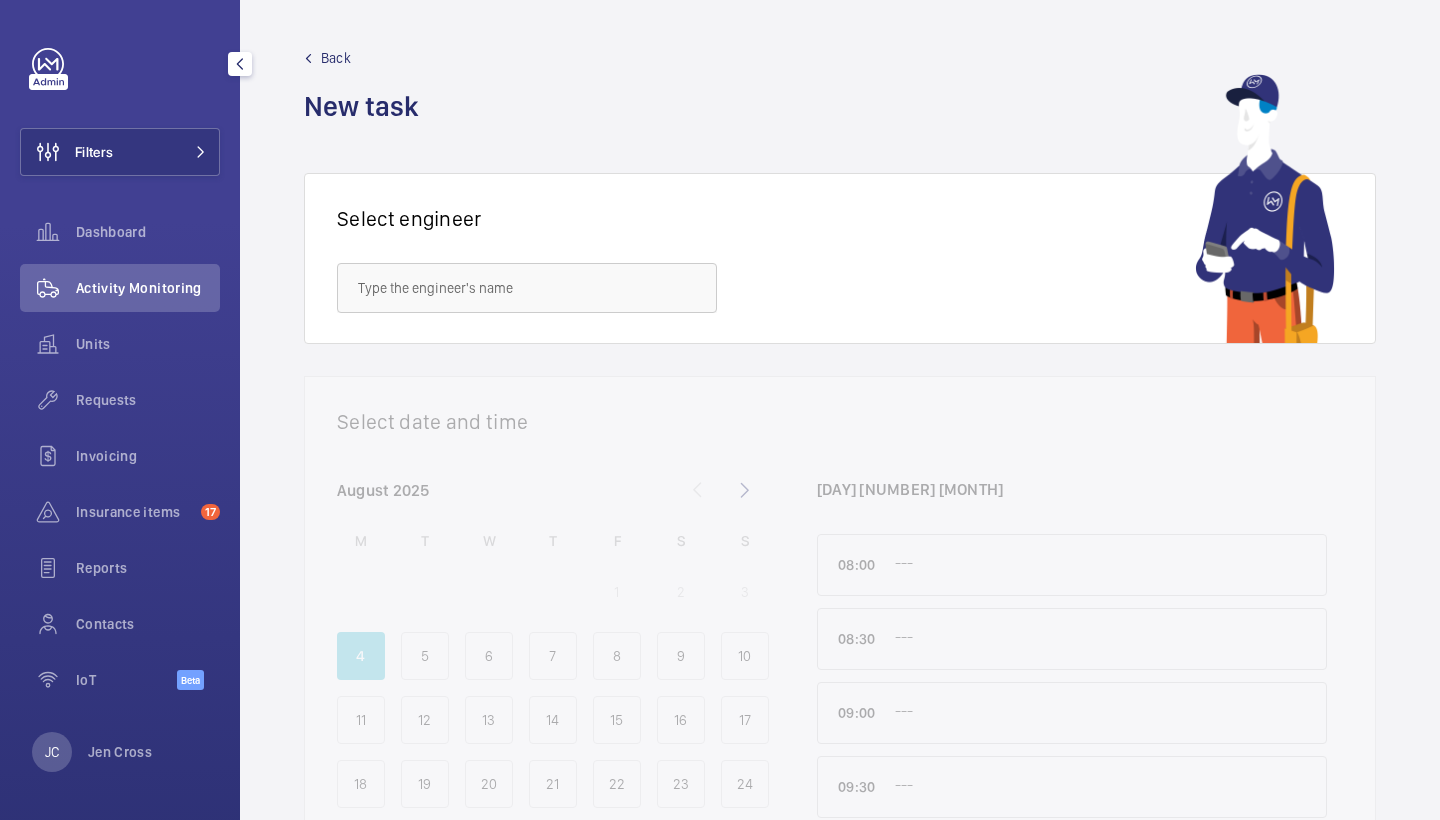 click on "Requests" 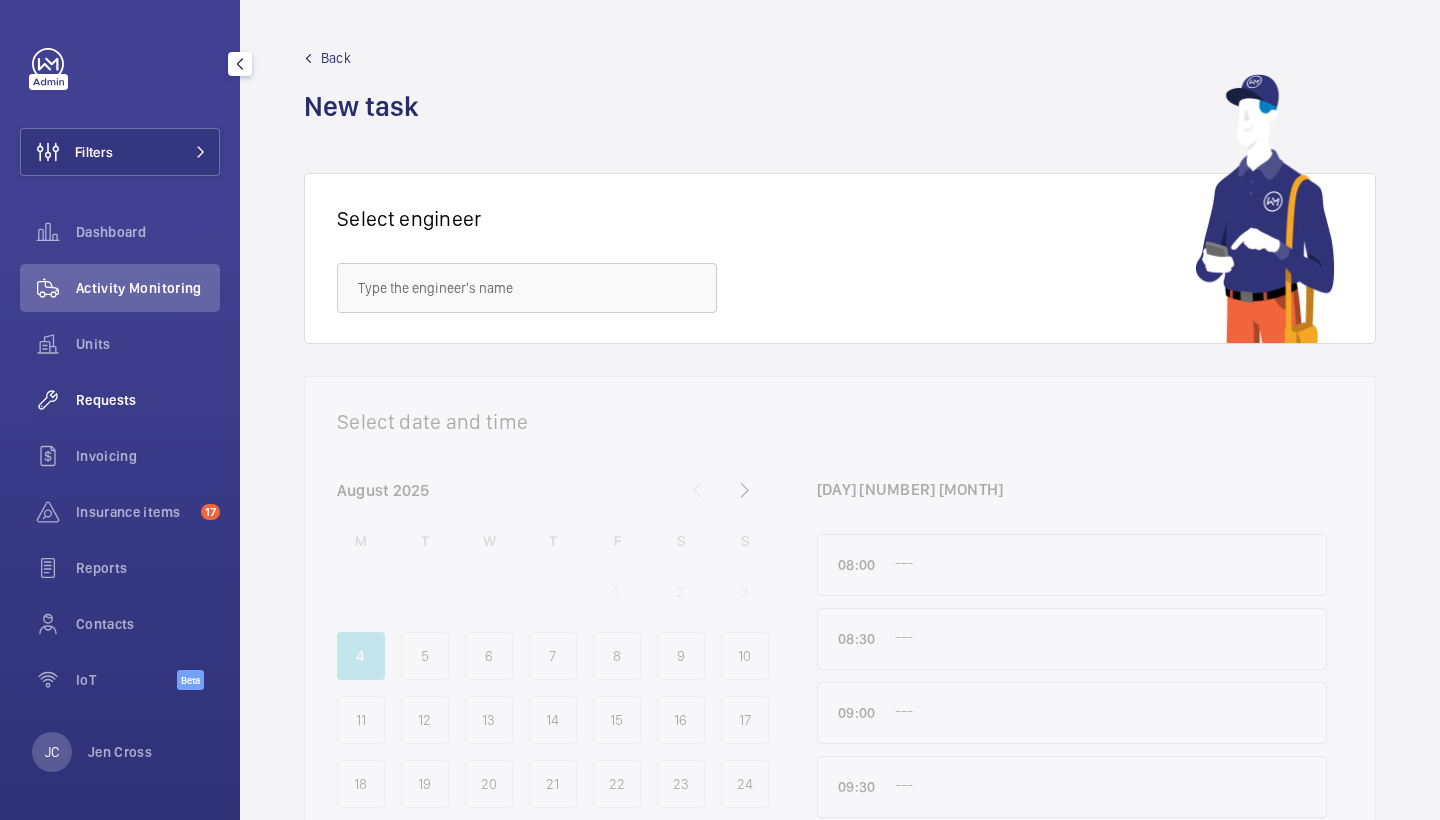 click on "Requests" 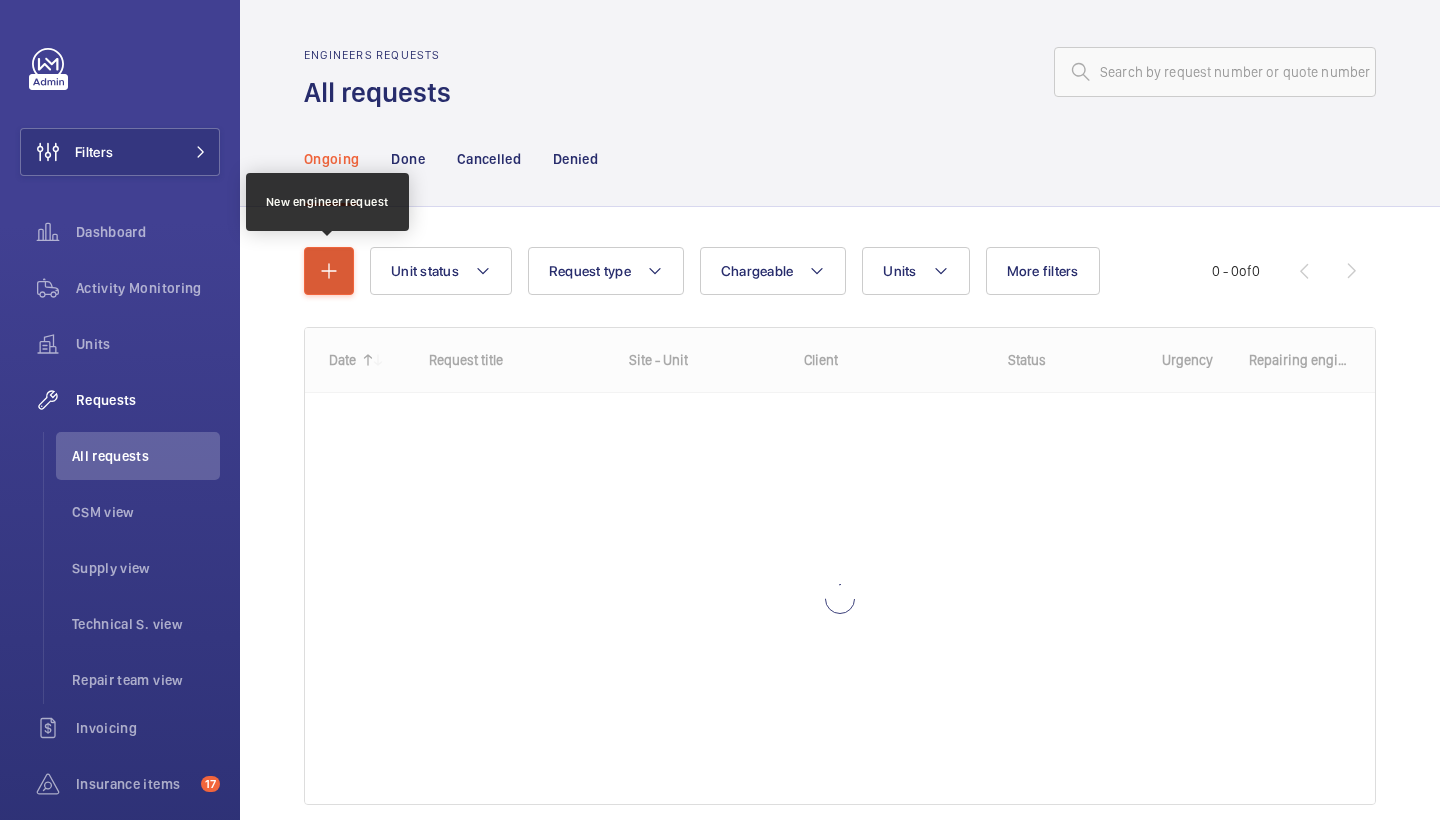 click 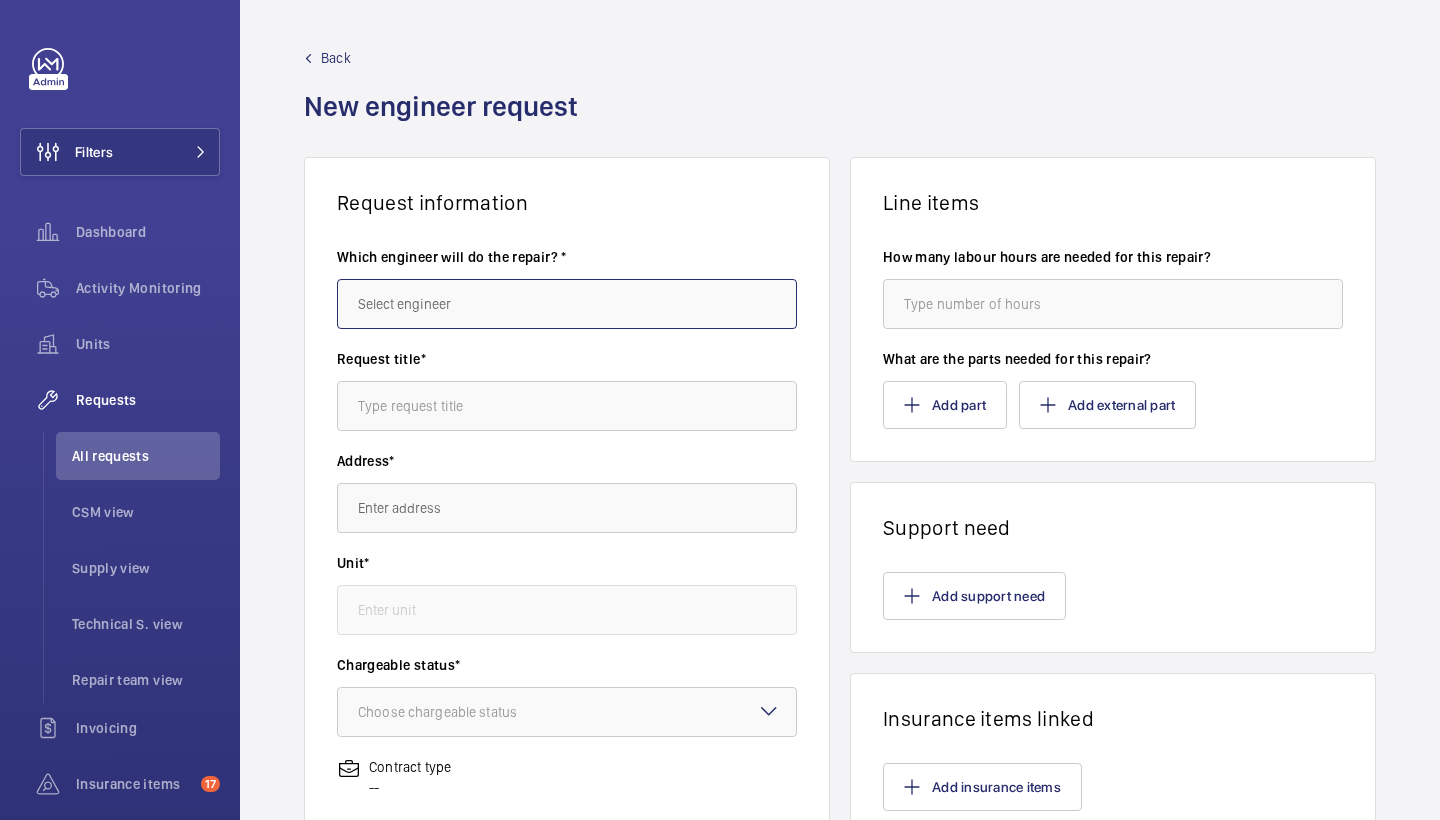 click at bounding box center [567, 304] 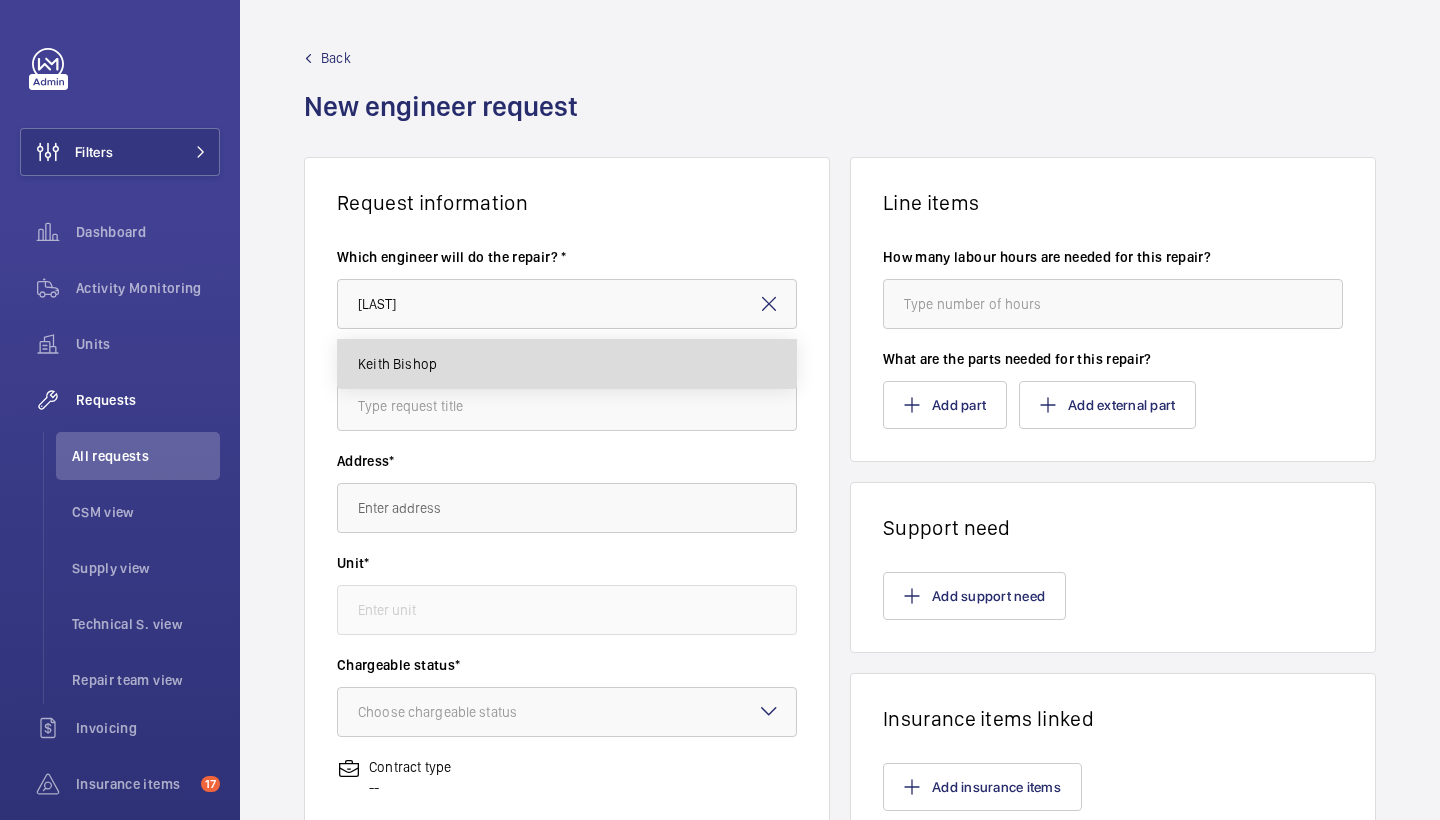 click on "Keith Bishop" at bounding box center (567, 364) 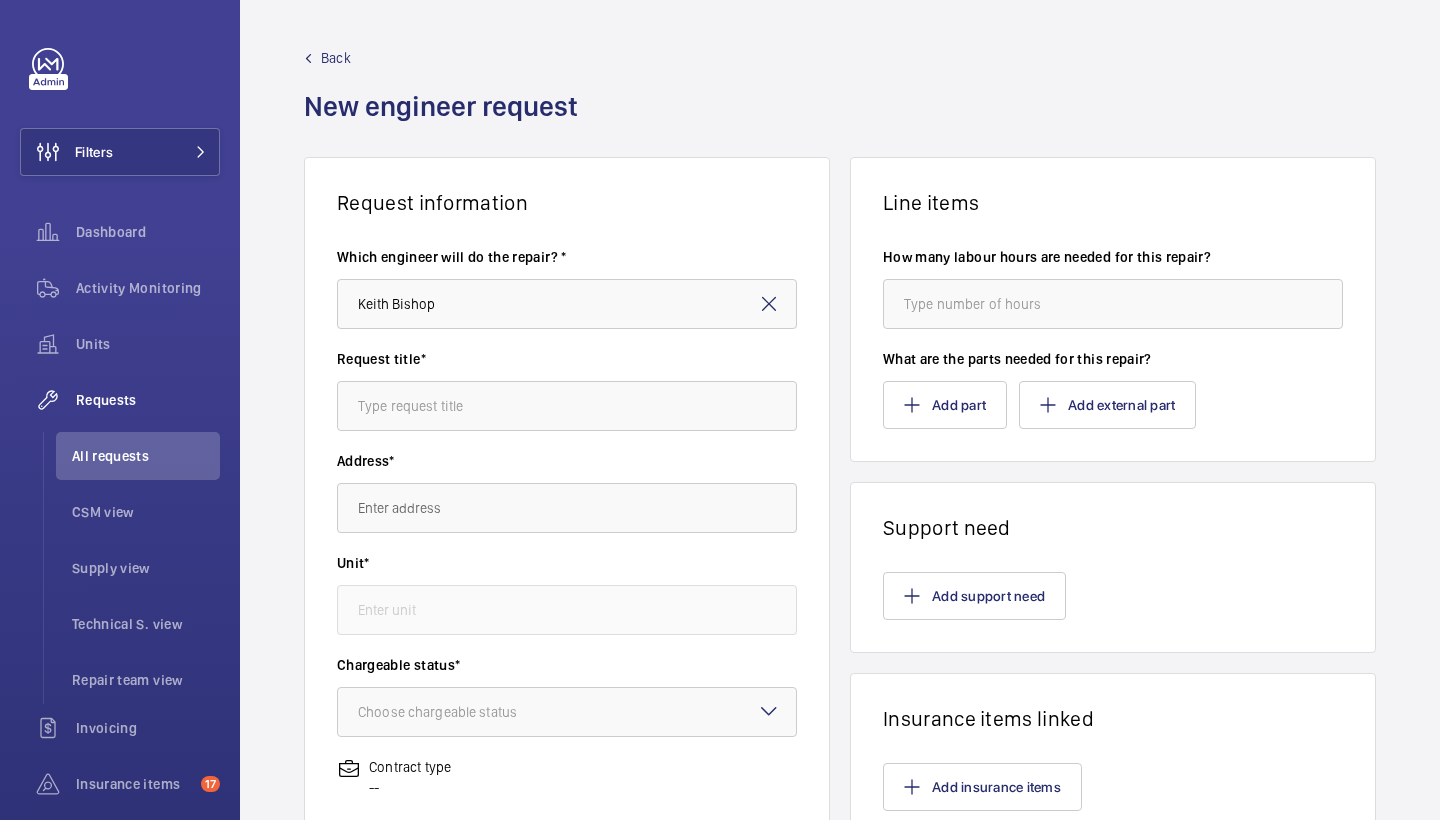 type on "Keith" 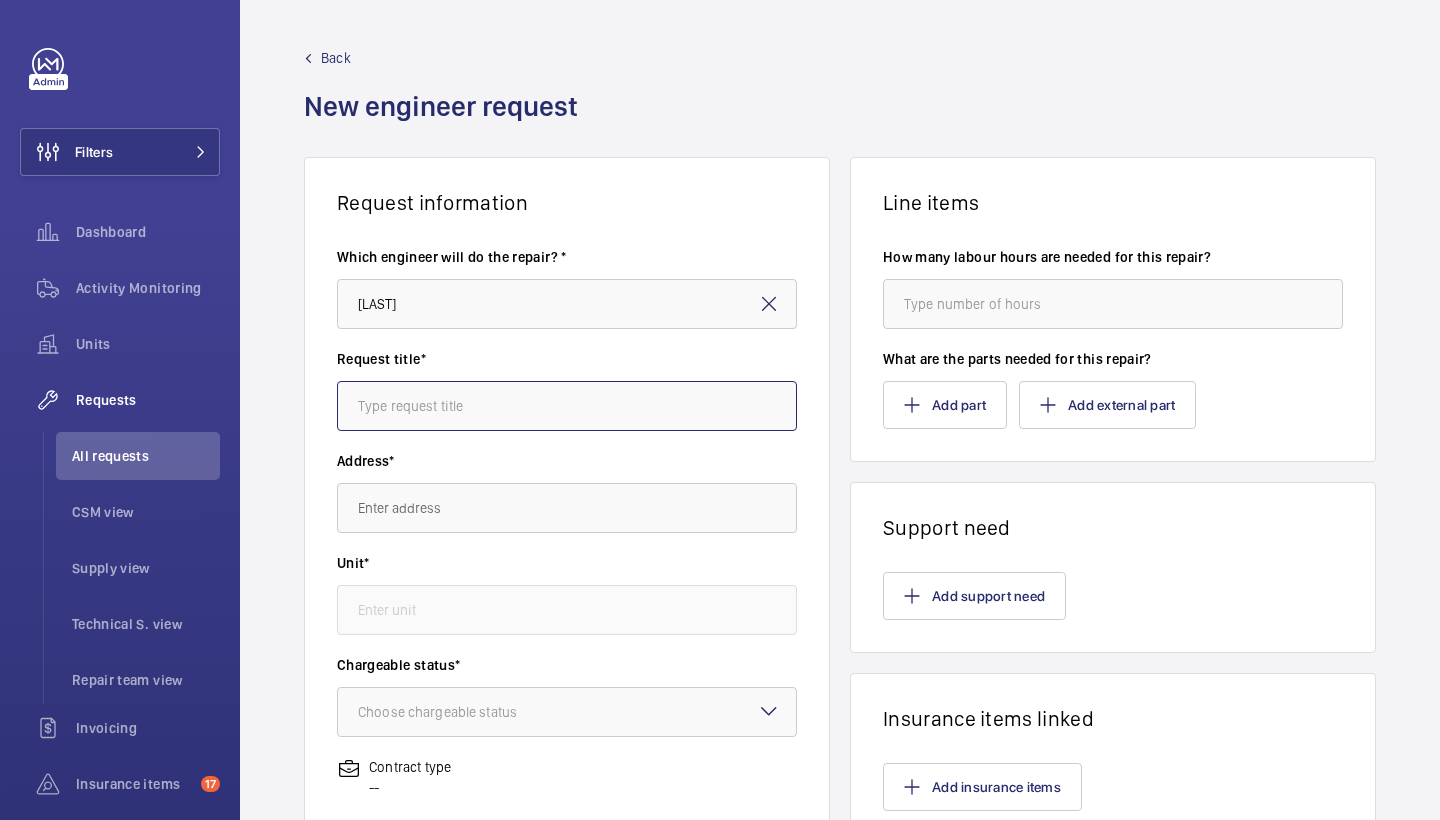click 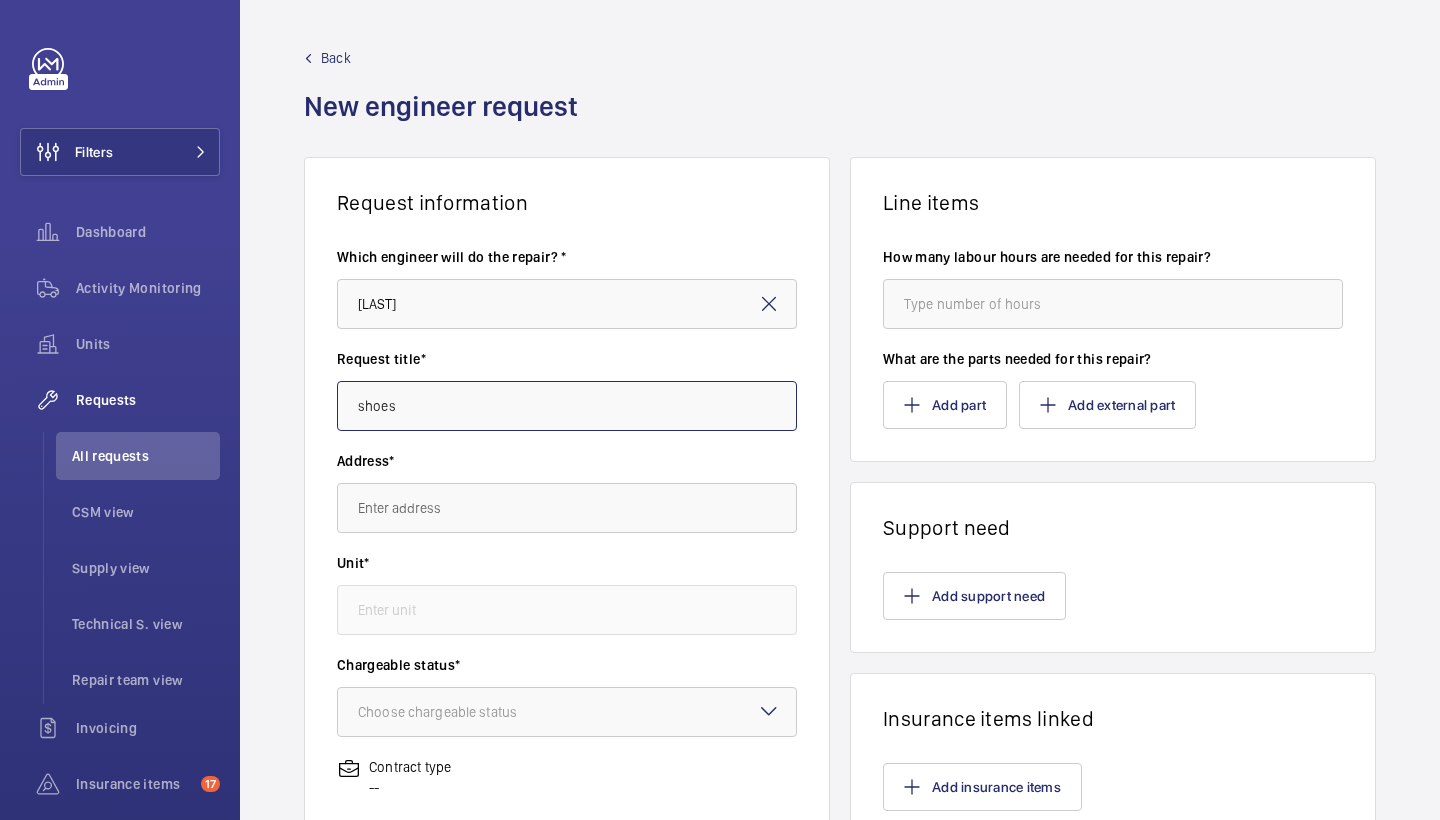 type on "shoes" 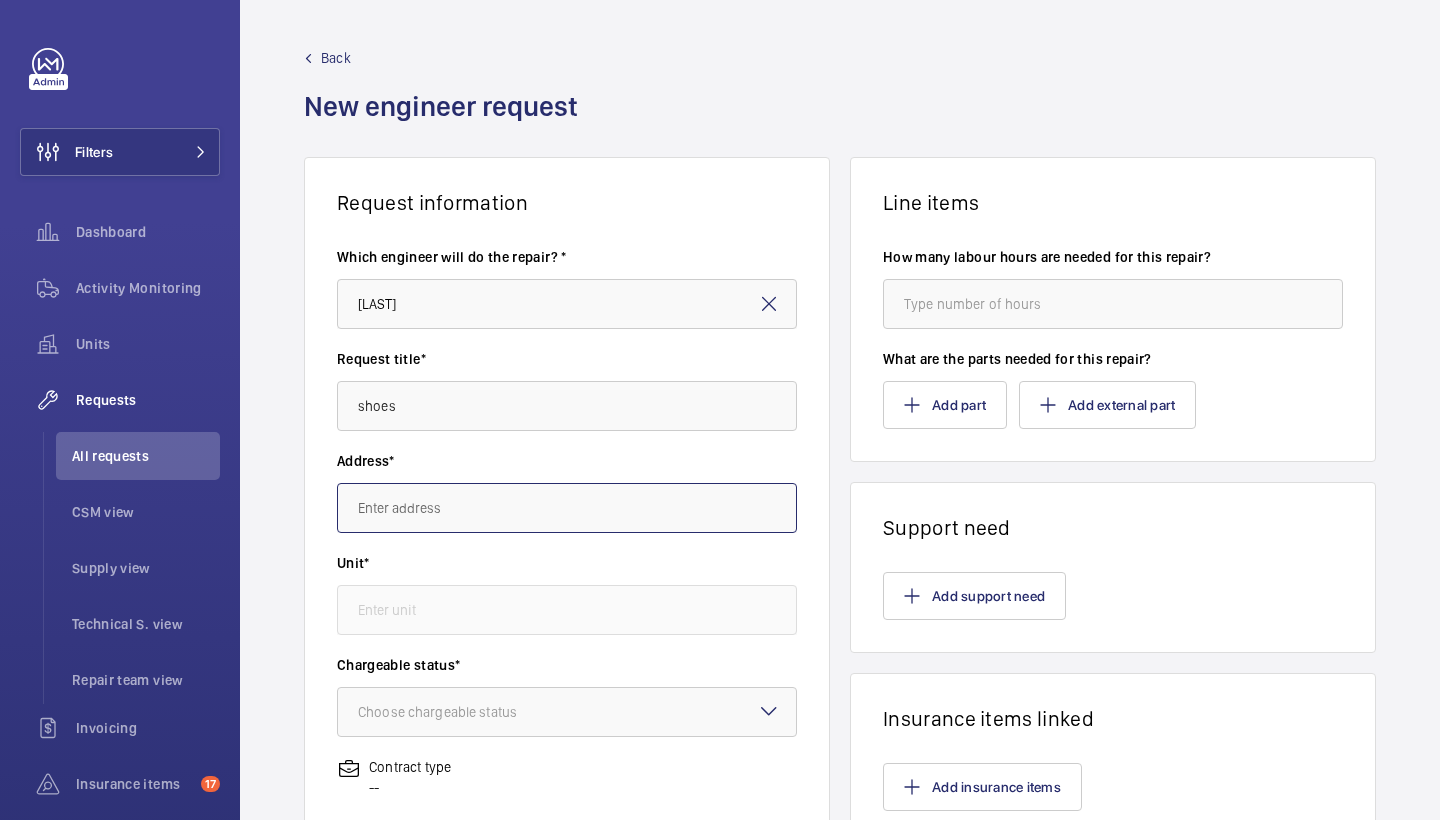 click at bounding box center [567, 508] 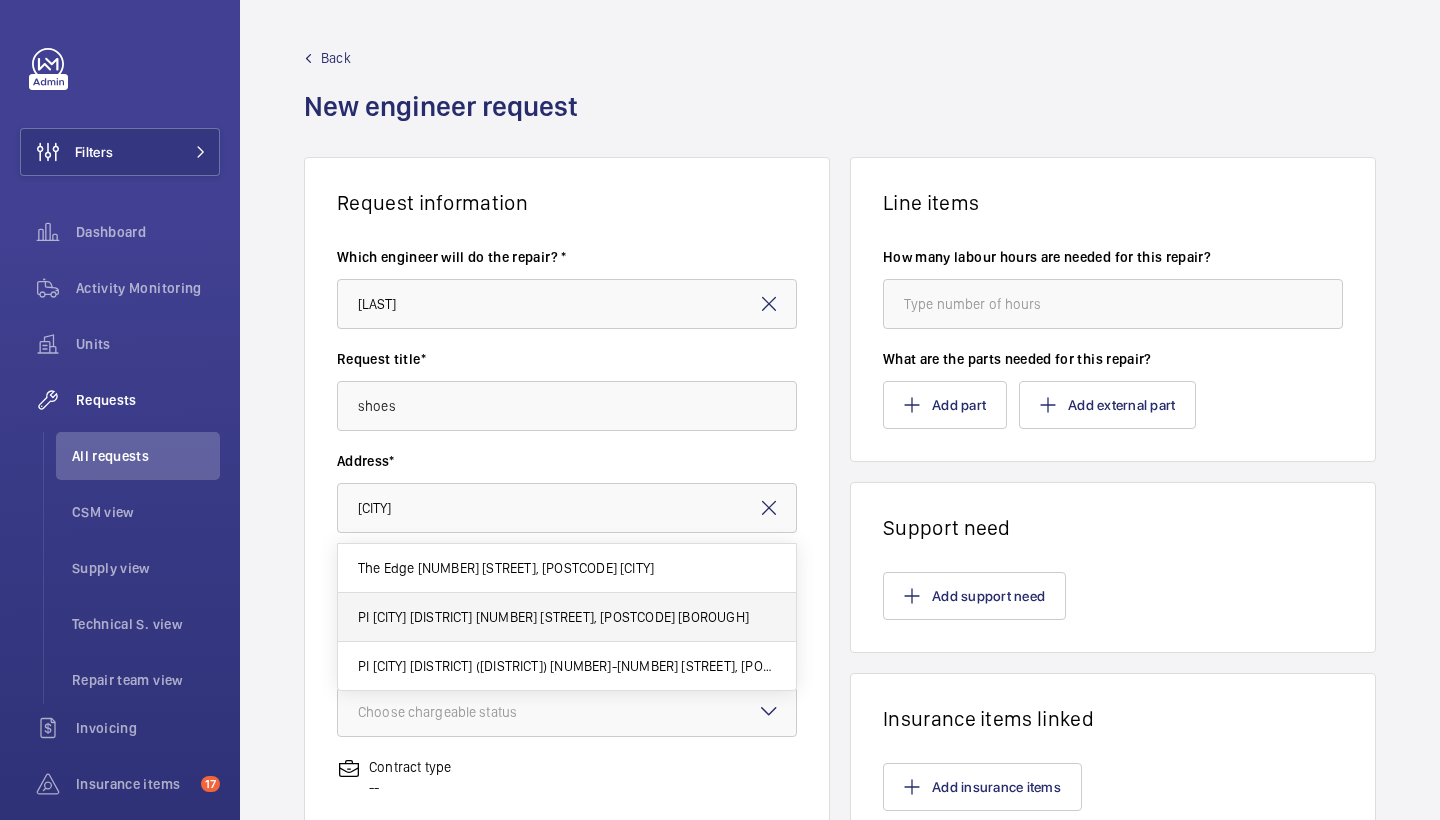 drag, startPoint x: 449, startPoint y: 510, endPoint x: 550, endPoint y: 625, distance: 153.05554 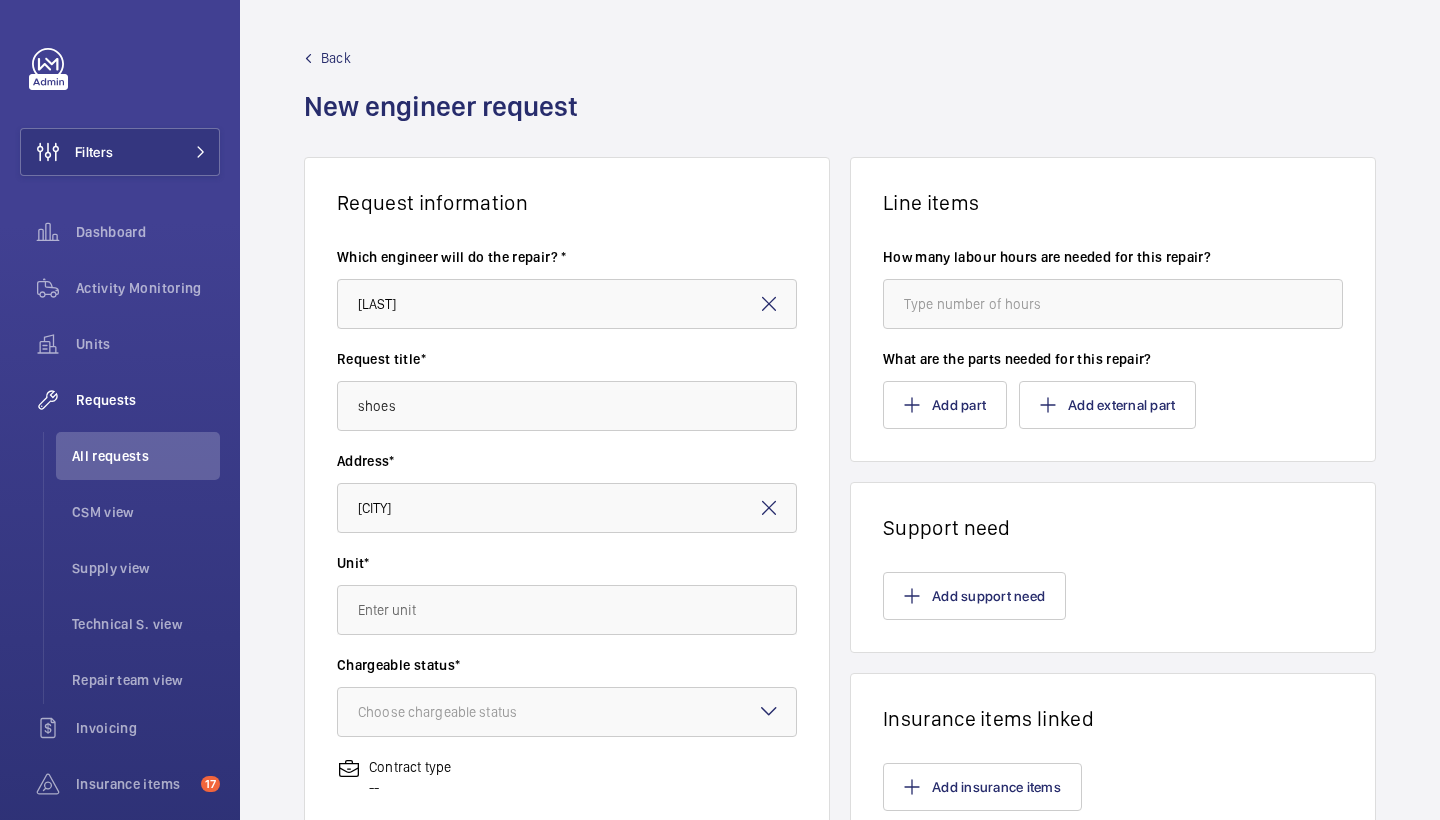 click on "Back New engineer request" 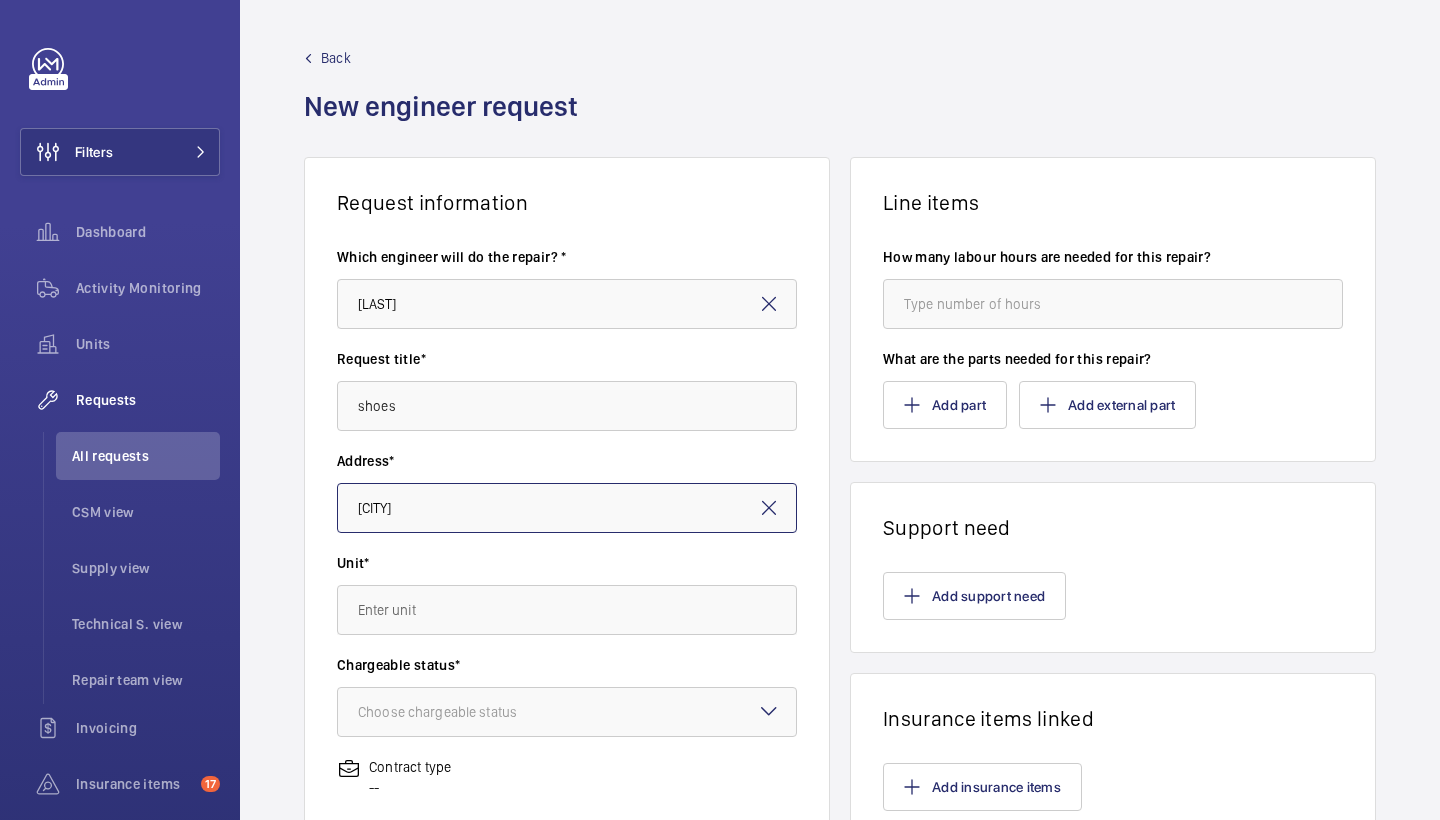 click on "Wimbledon" at bounding box center (567, 508) 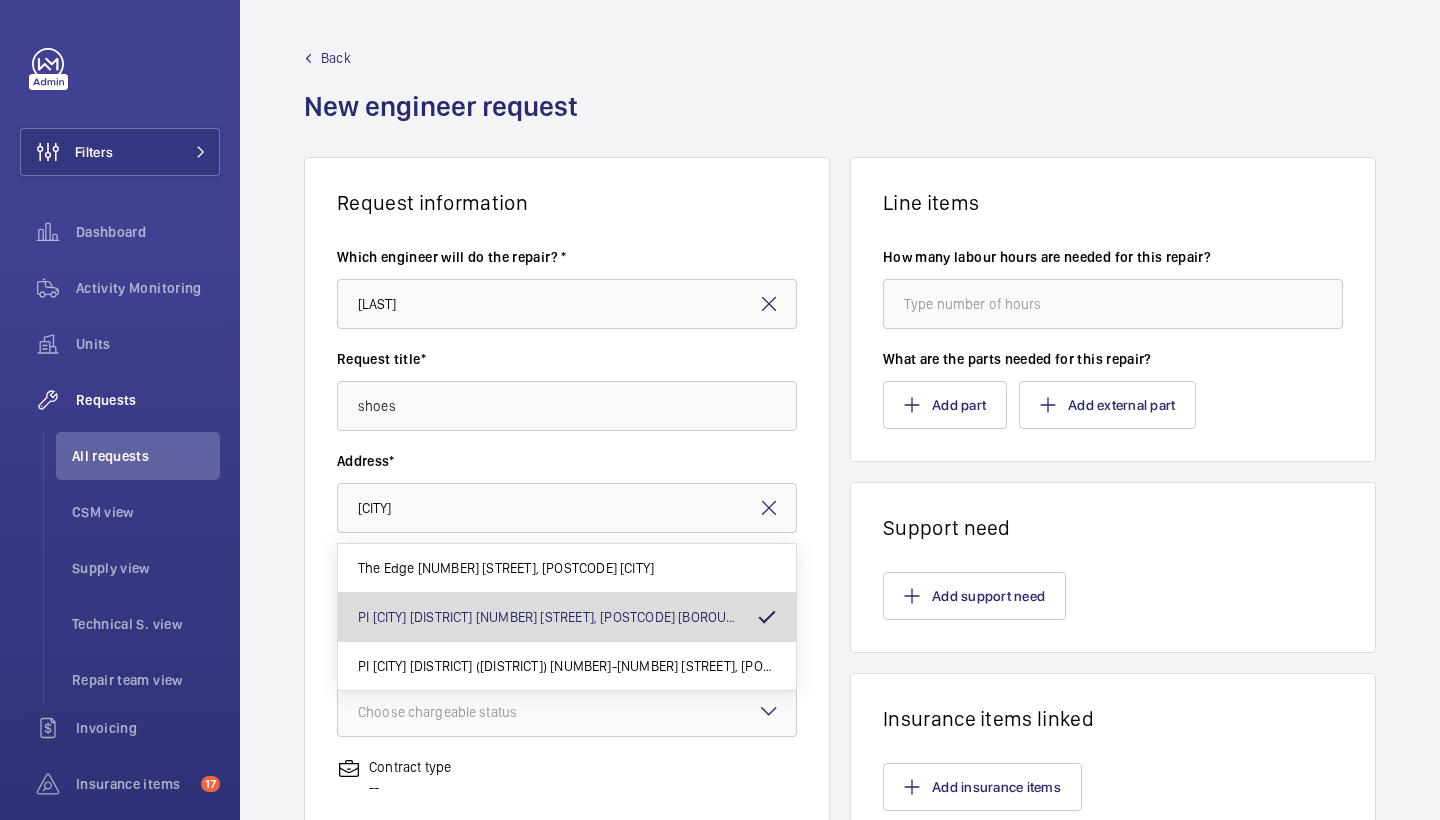 click on "PI London Wimbledon South 27 Chapter Way, SW19 2RF MERTON" at bounding box center [550, 617] 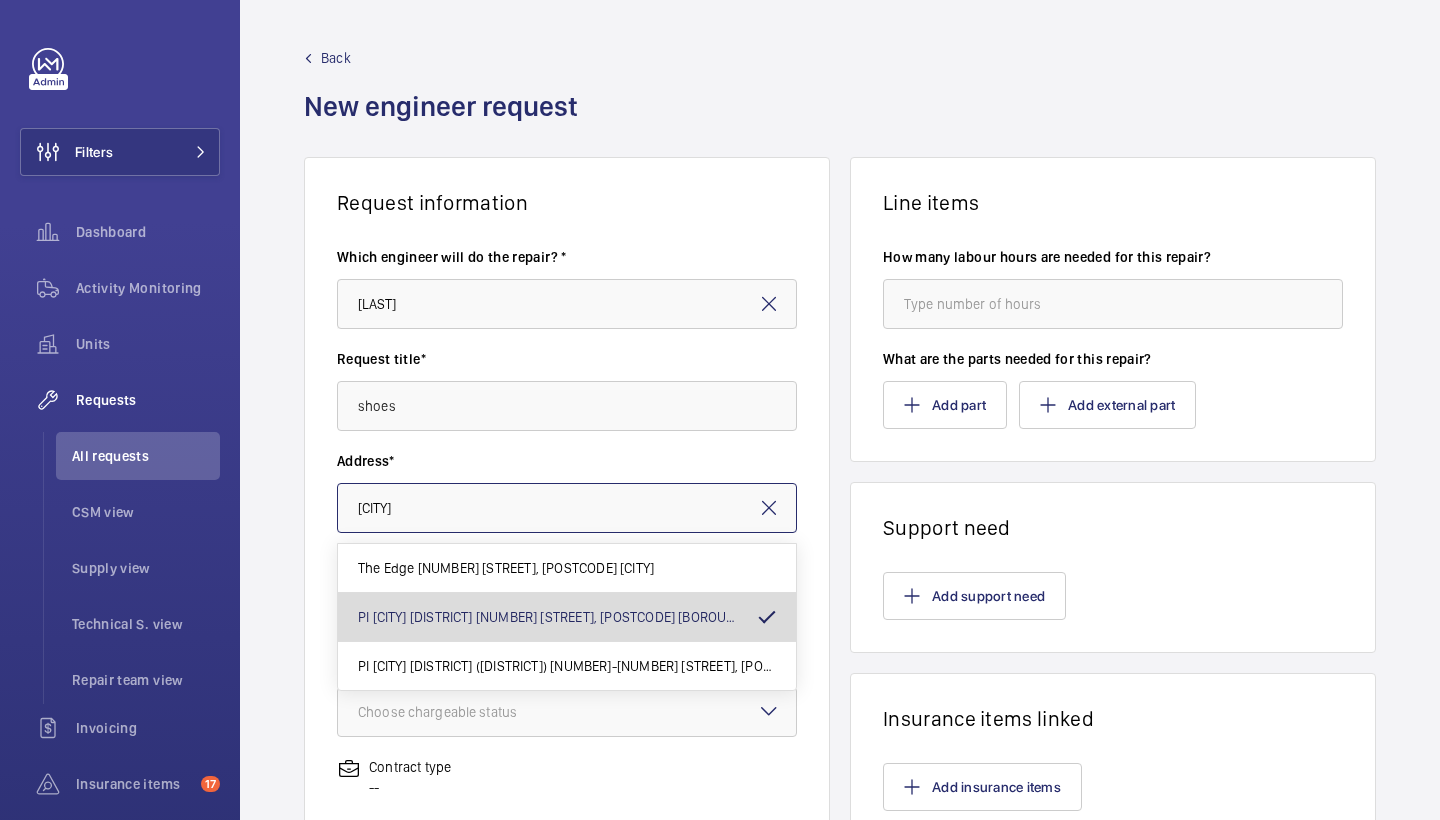 type on "PI London Wimbledon South 27 Chapter Way, SW19 2RF MERTON" 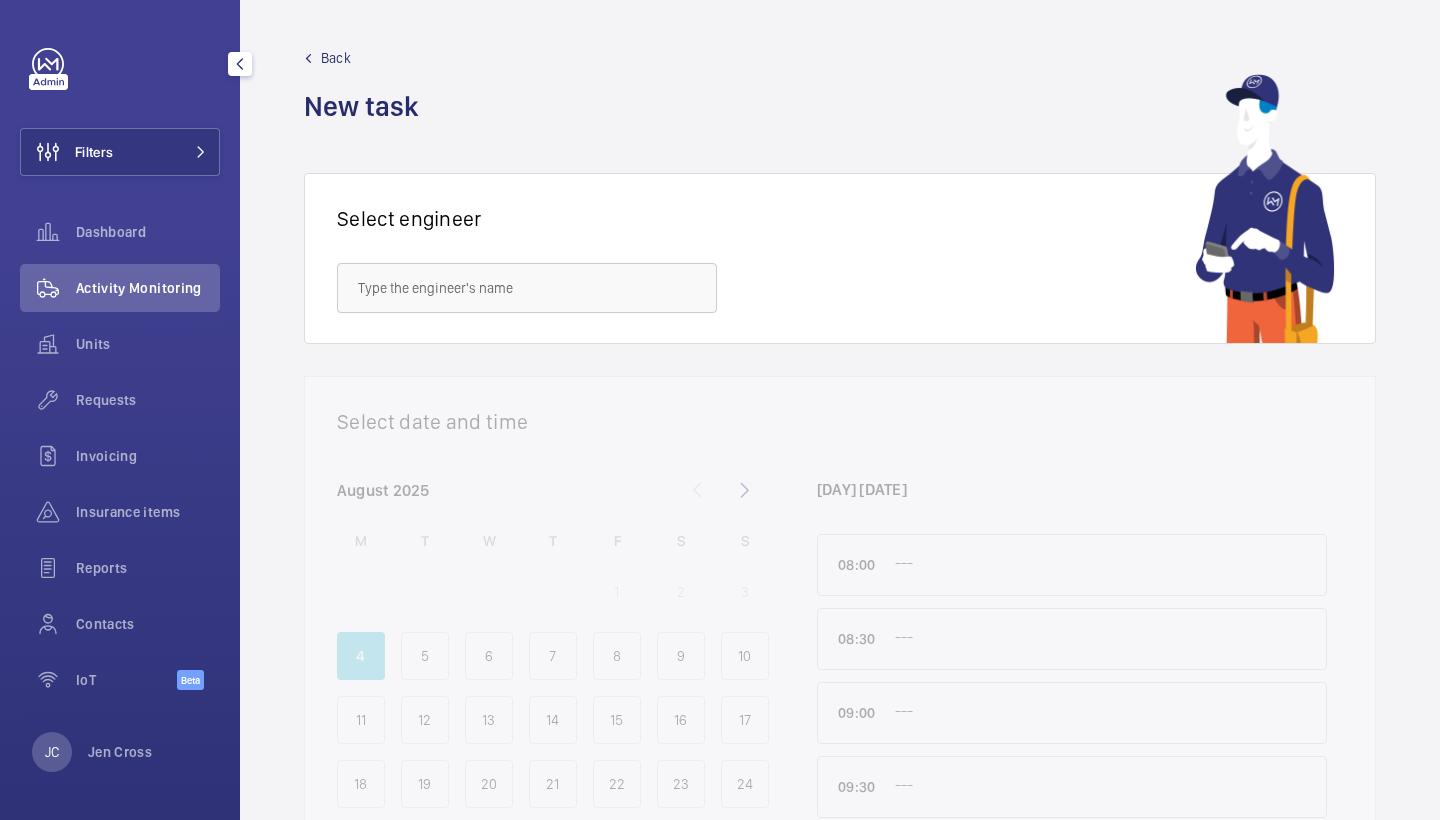 click on "Units" 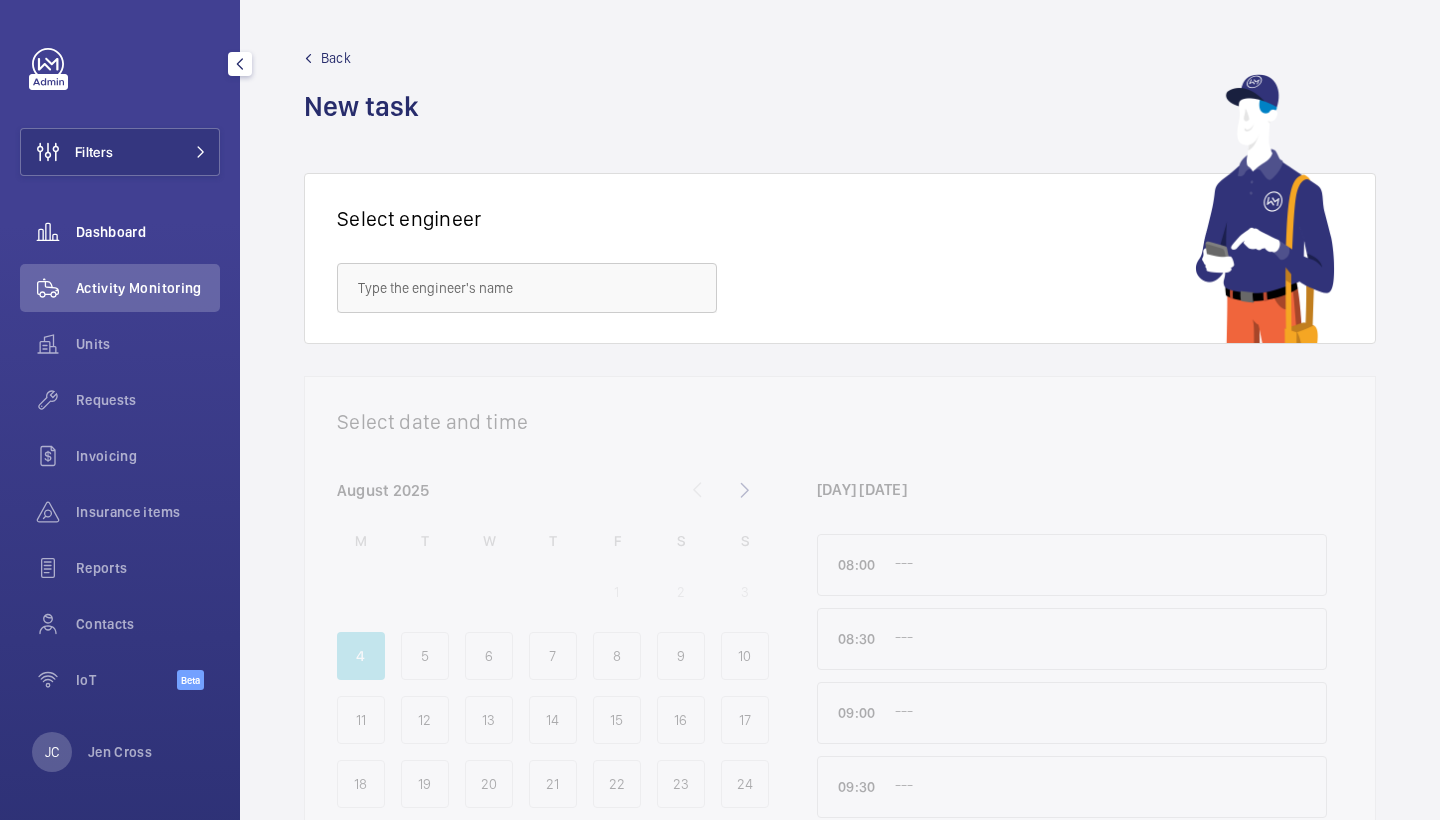 scroll, scrollTop: 0, scrollLeft: 0, axis: both 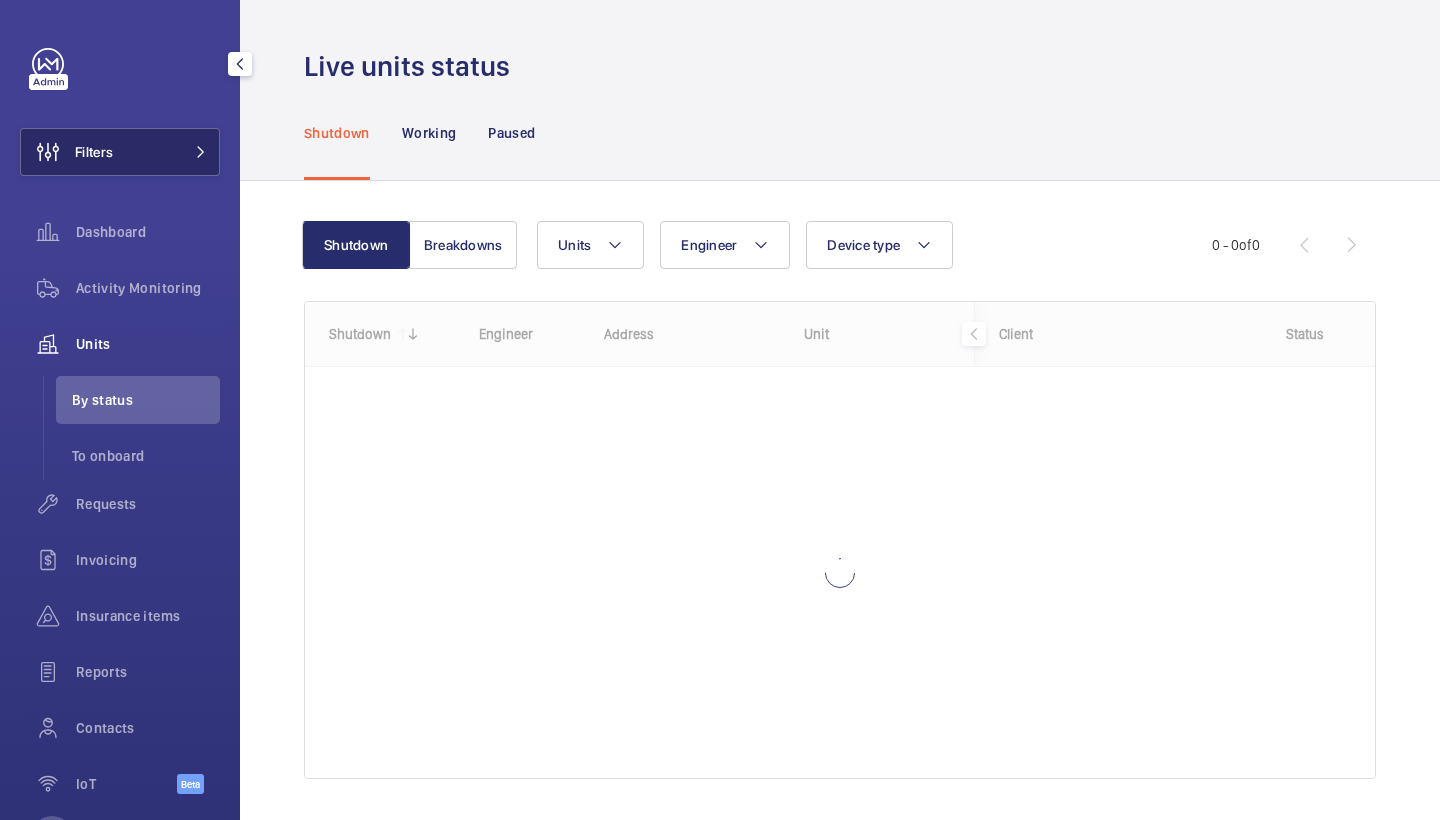 click on "Filters" 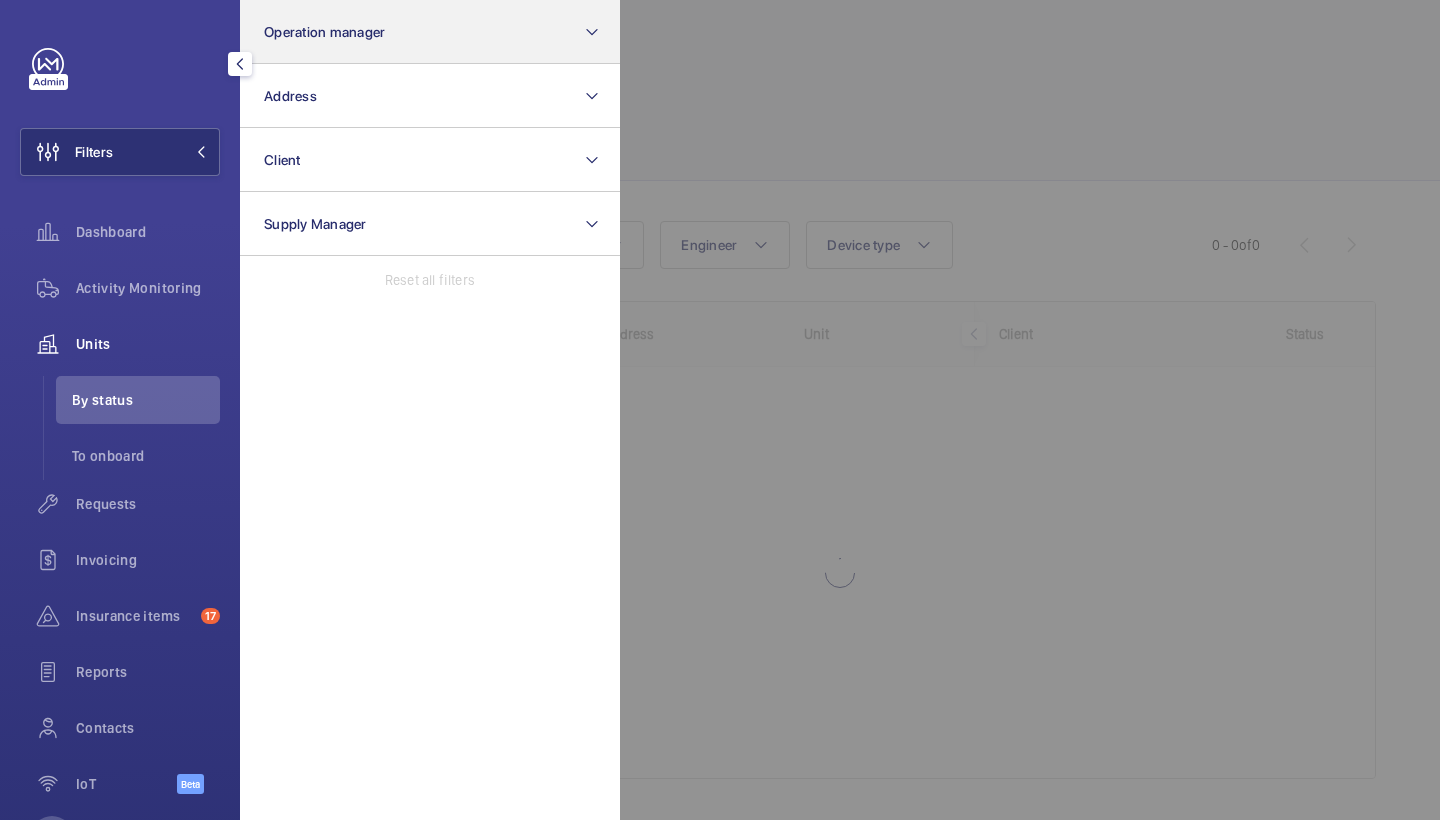 click on "Operation manager" 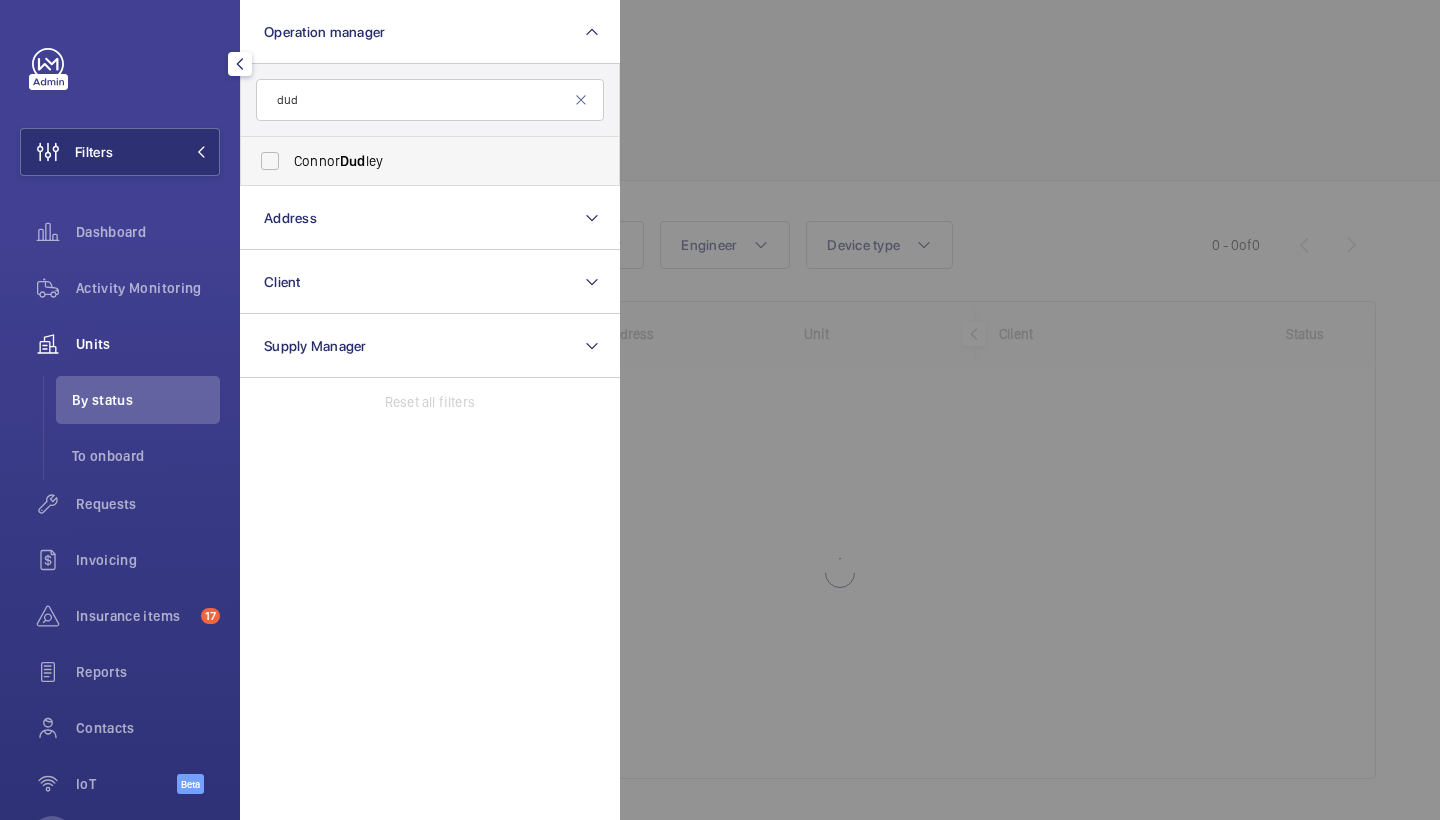 type on "dud" 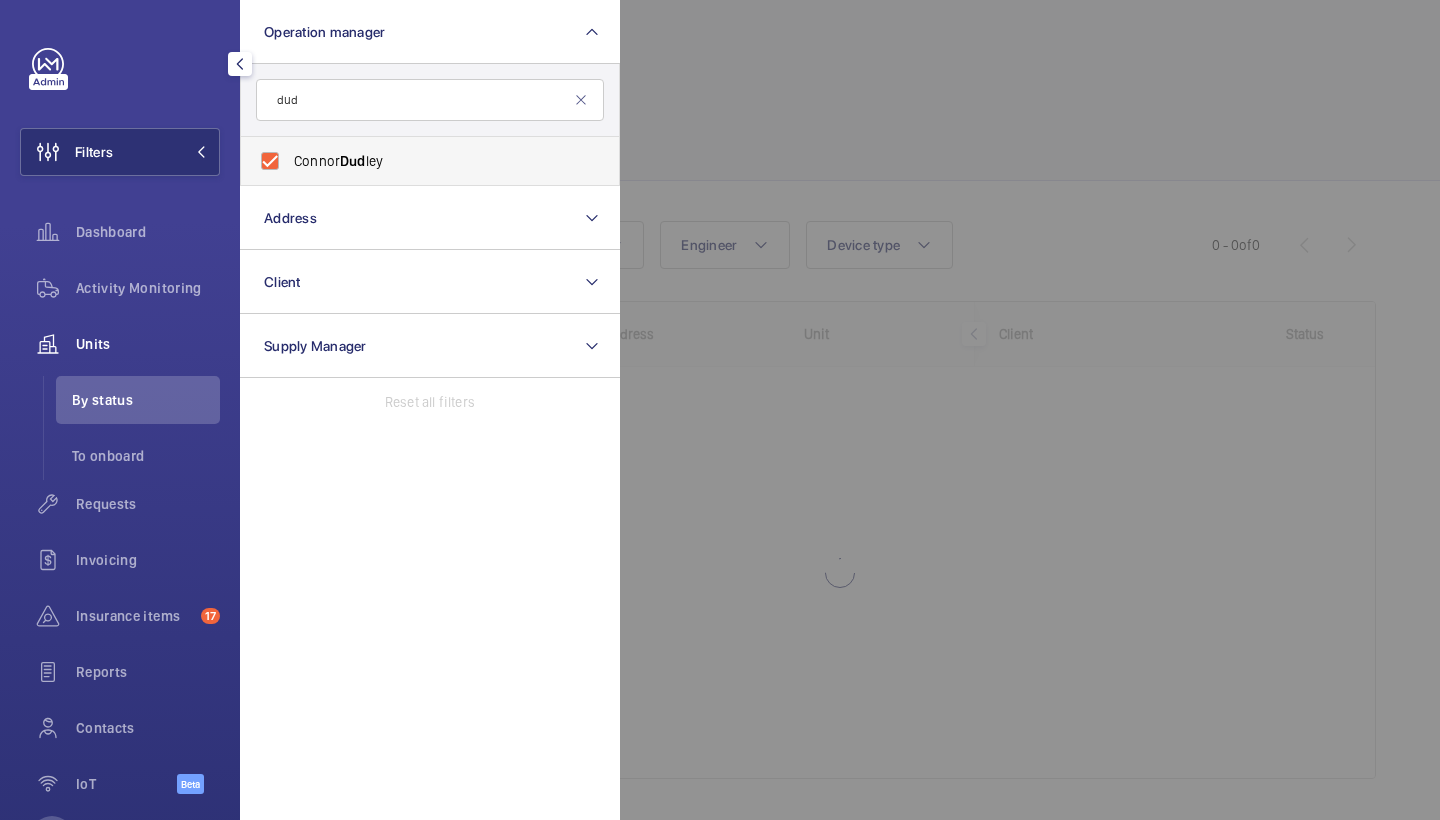 checkbox on "true" 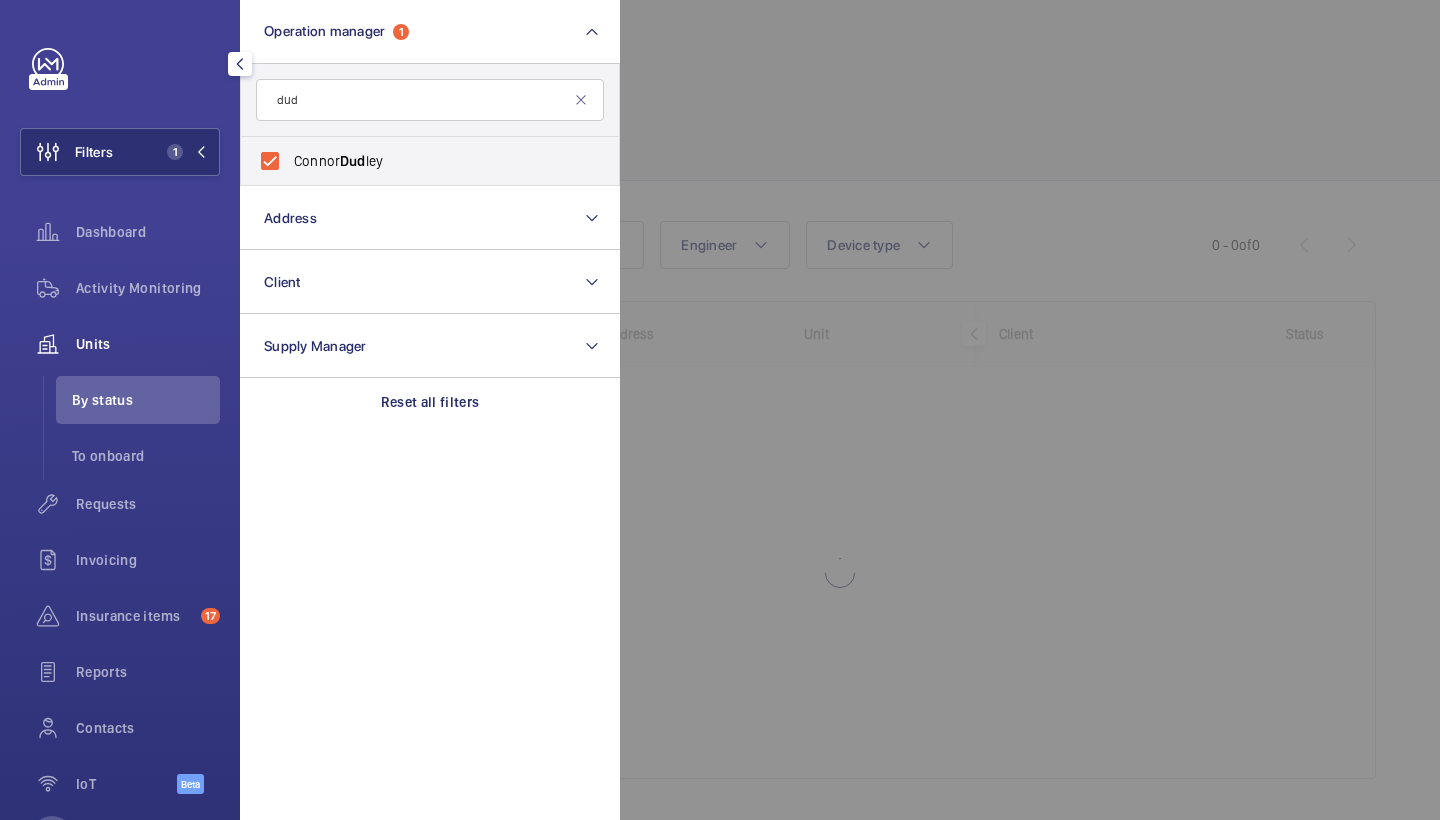 click 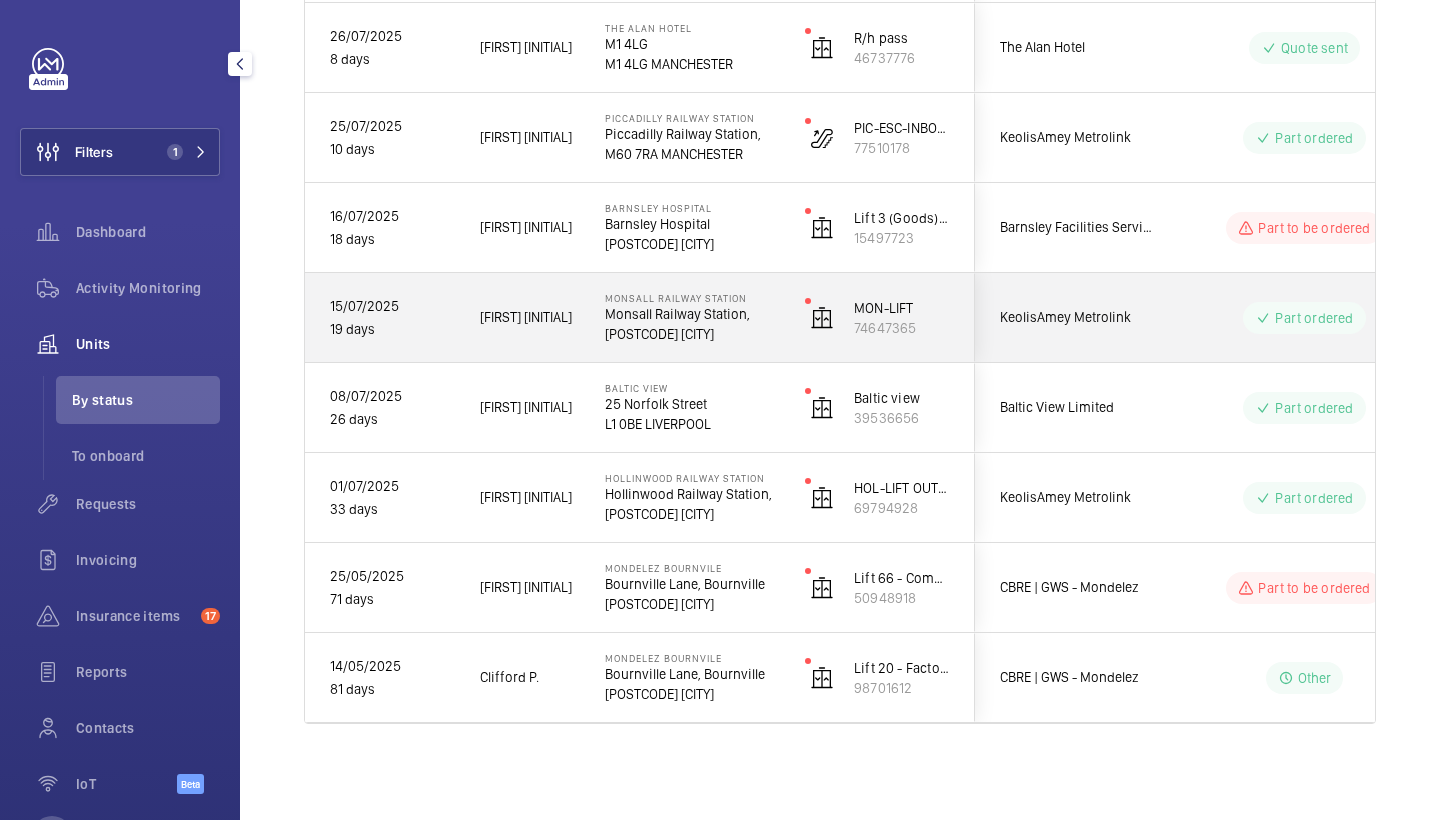 scroll, scrollTop: 724, scrollLeft: 0, axis: vertical 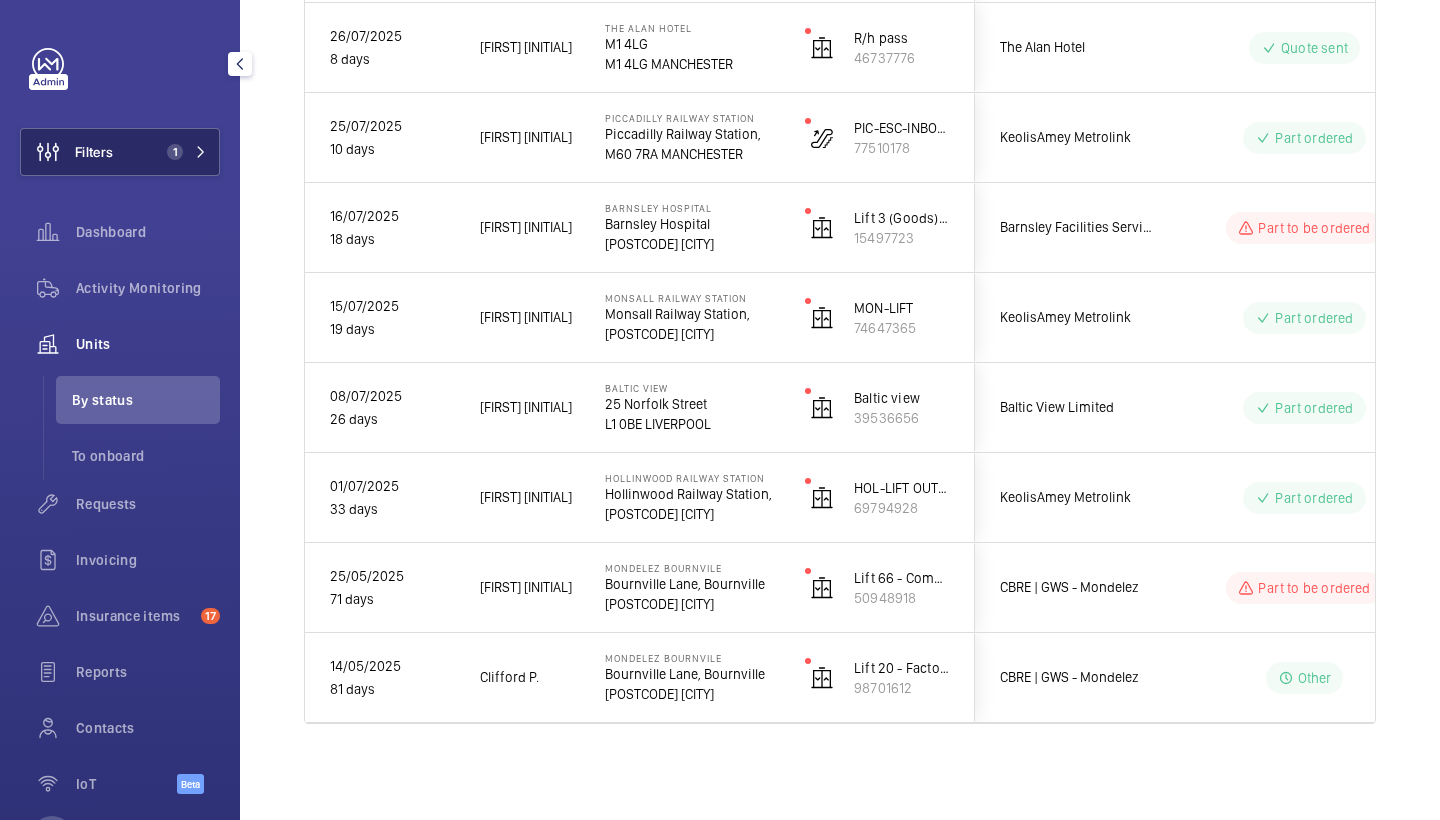 click on "Filters 1" 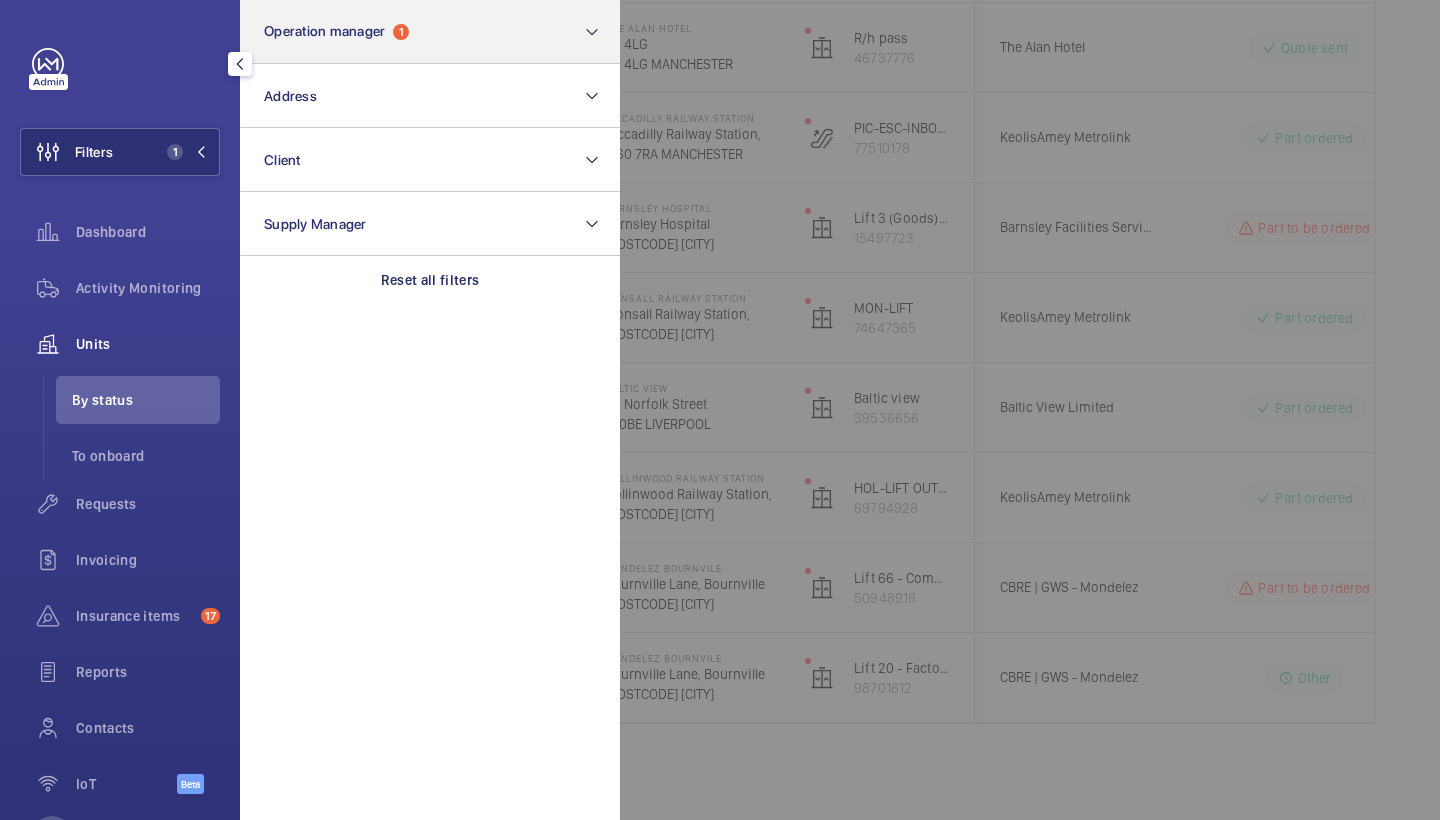 click on "Operation manager  1" 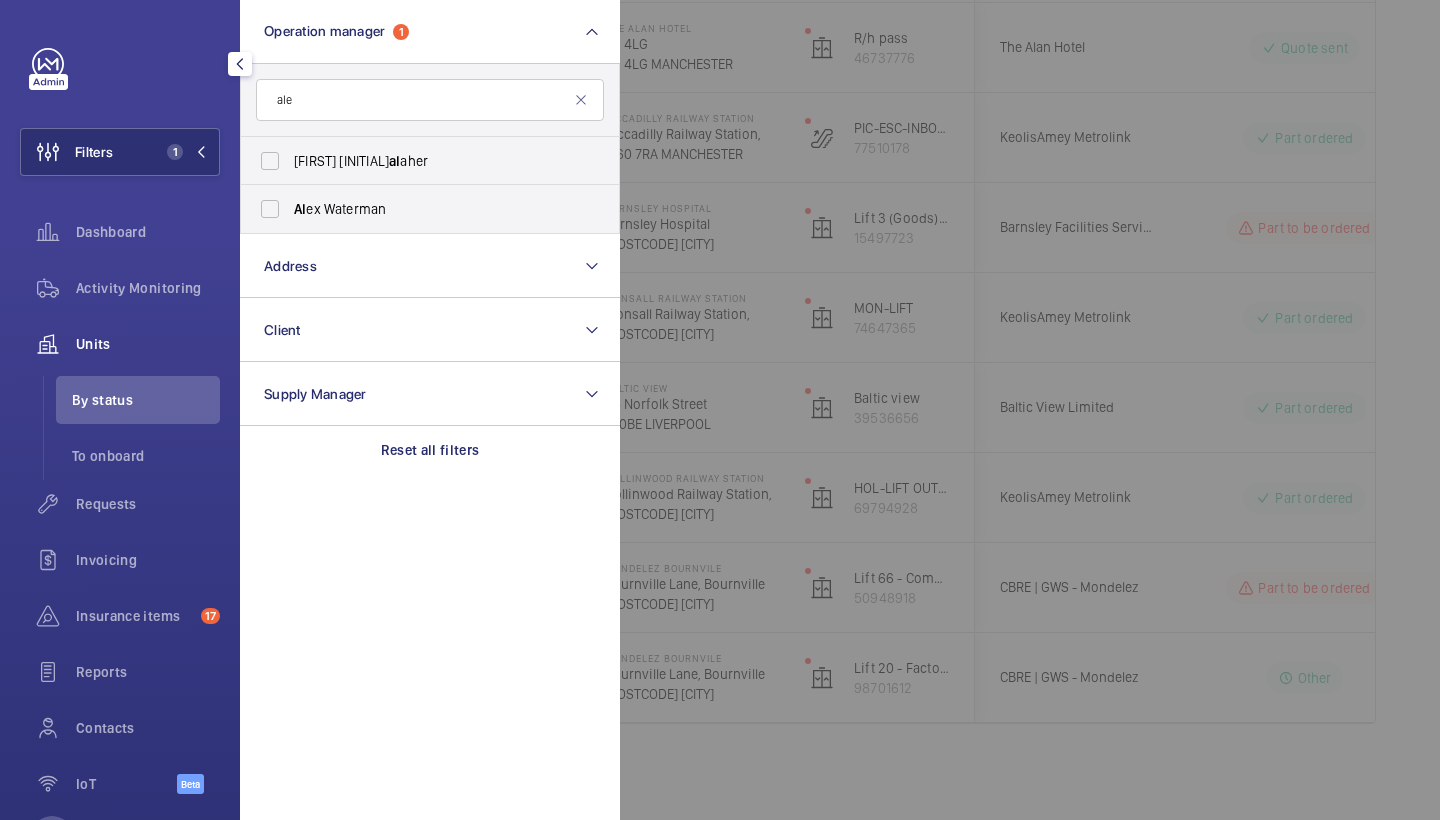 type on "alex" 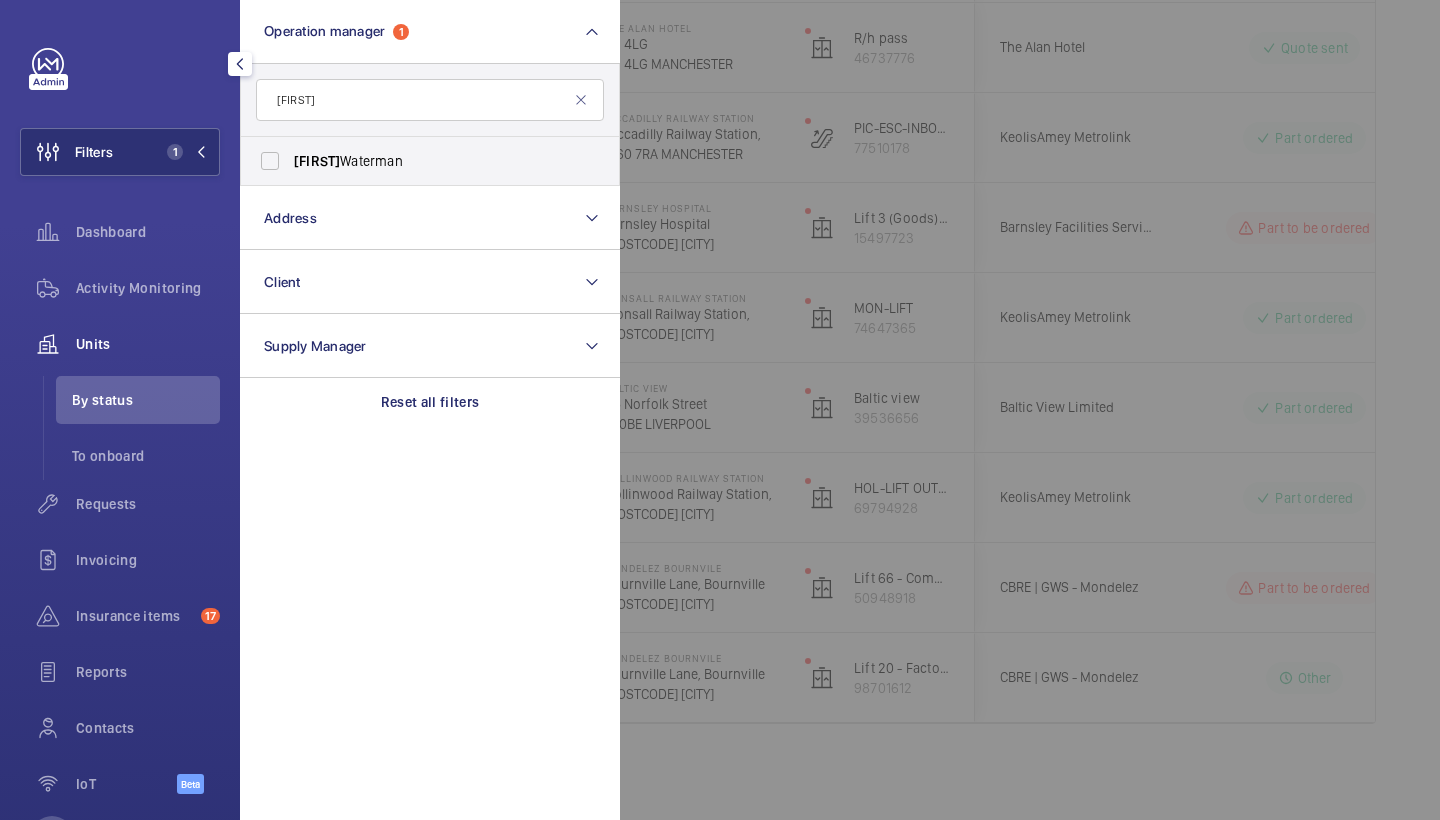 drag, startPoint x: 392, startPoint y: 142, endPoint x: 834, endPoint y: 281, distance: 463.34113 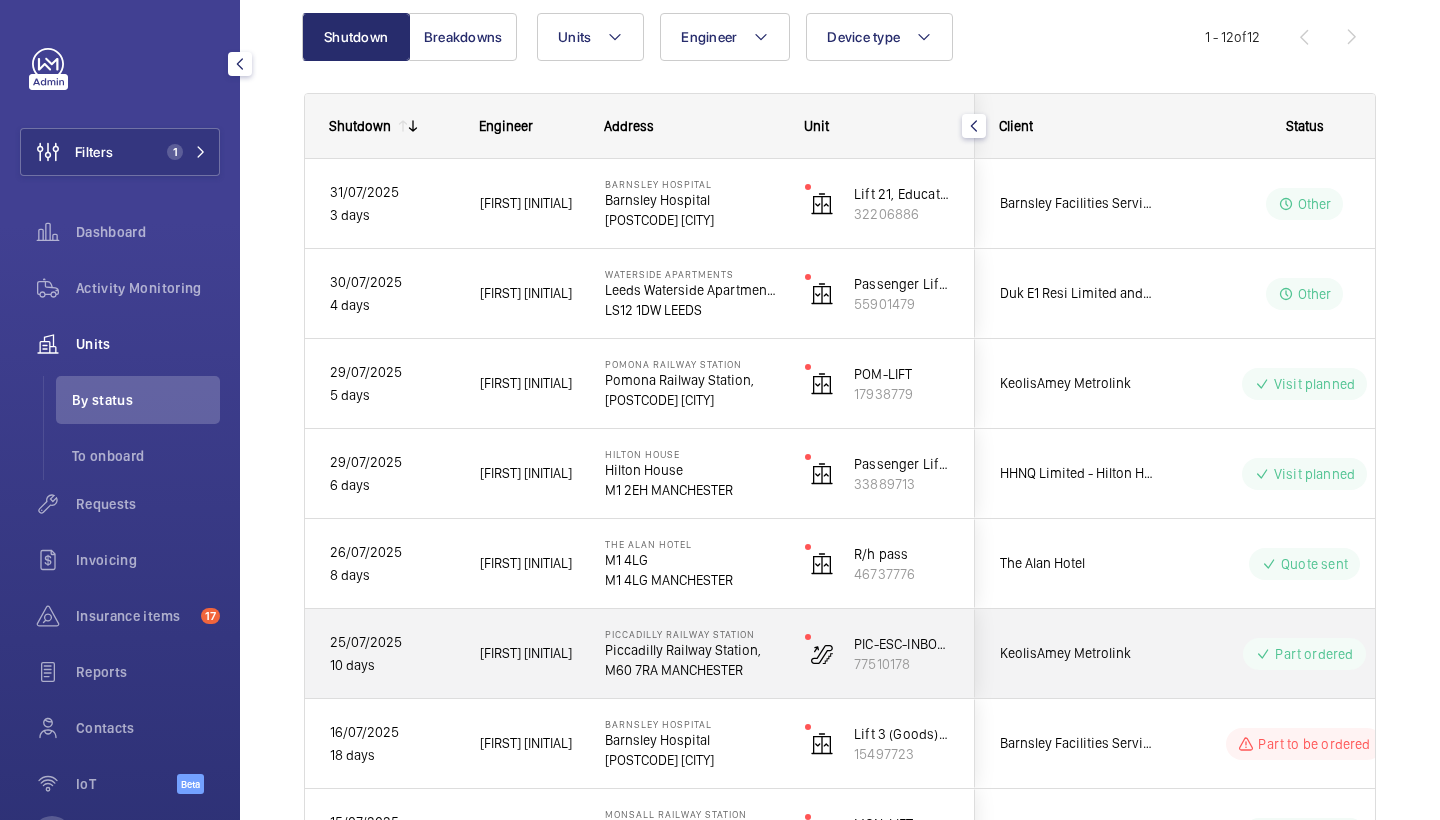 scroll, scrollTop: 210, scrollLeft: 0, axis: vertical 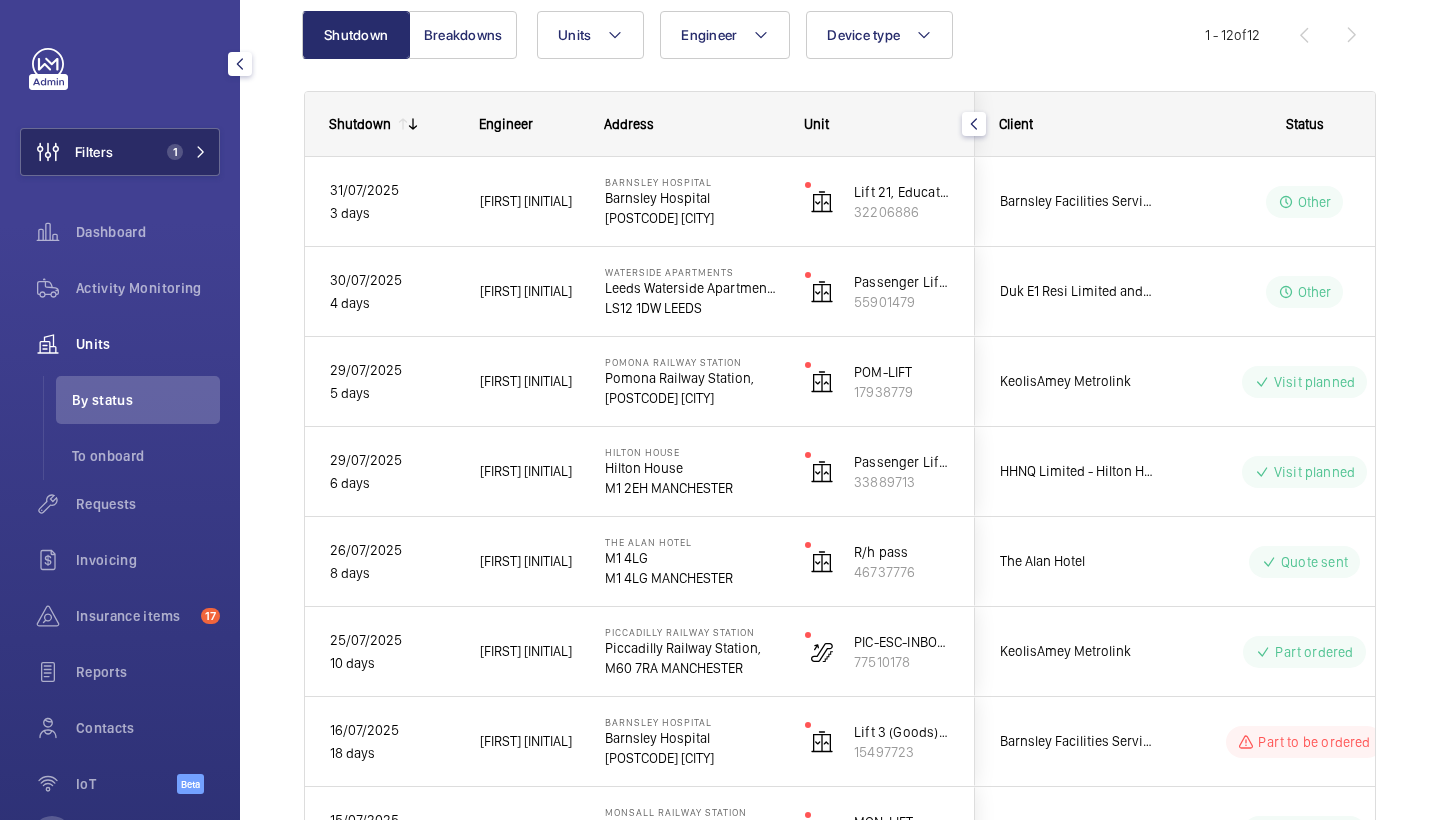 click on "Filters 1" 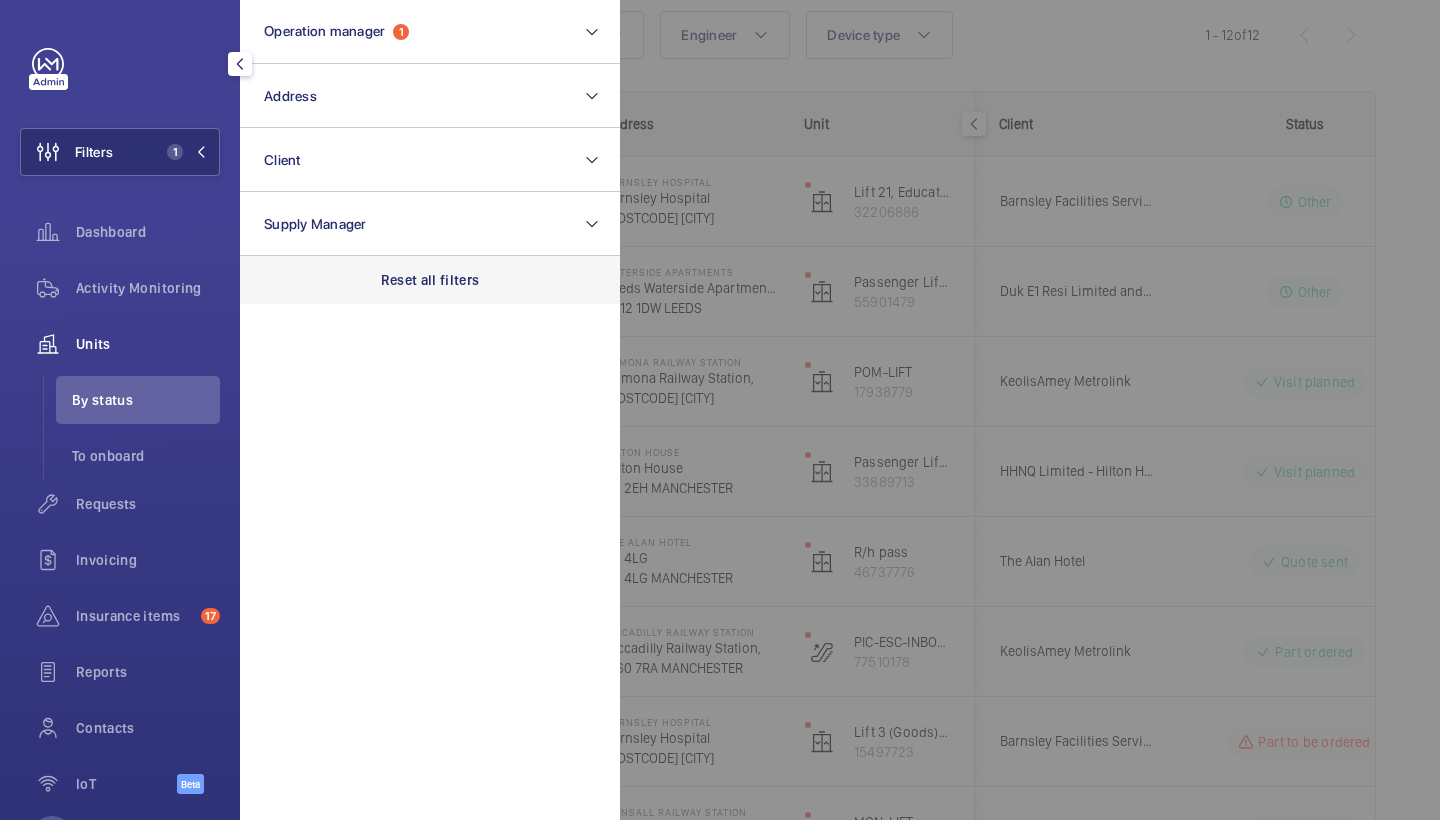 click on "Reset all filters" 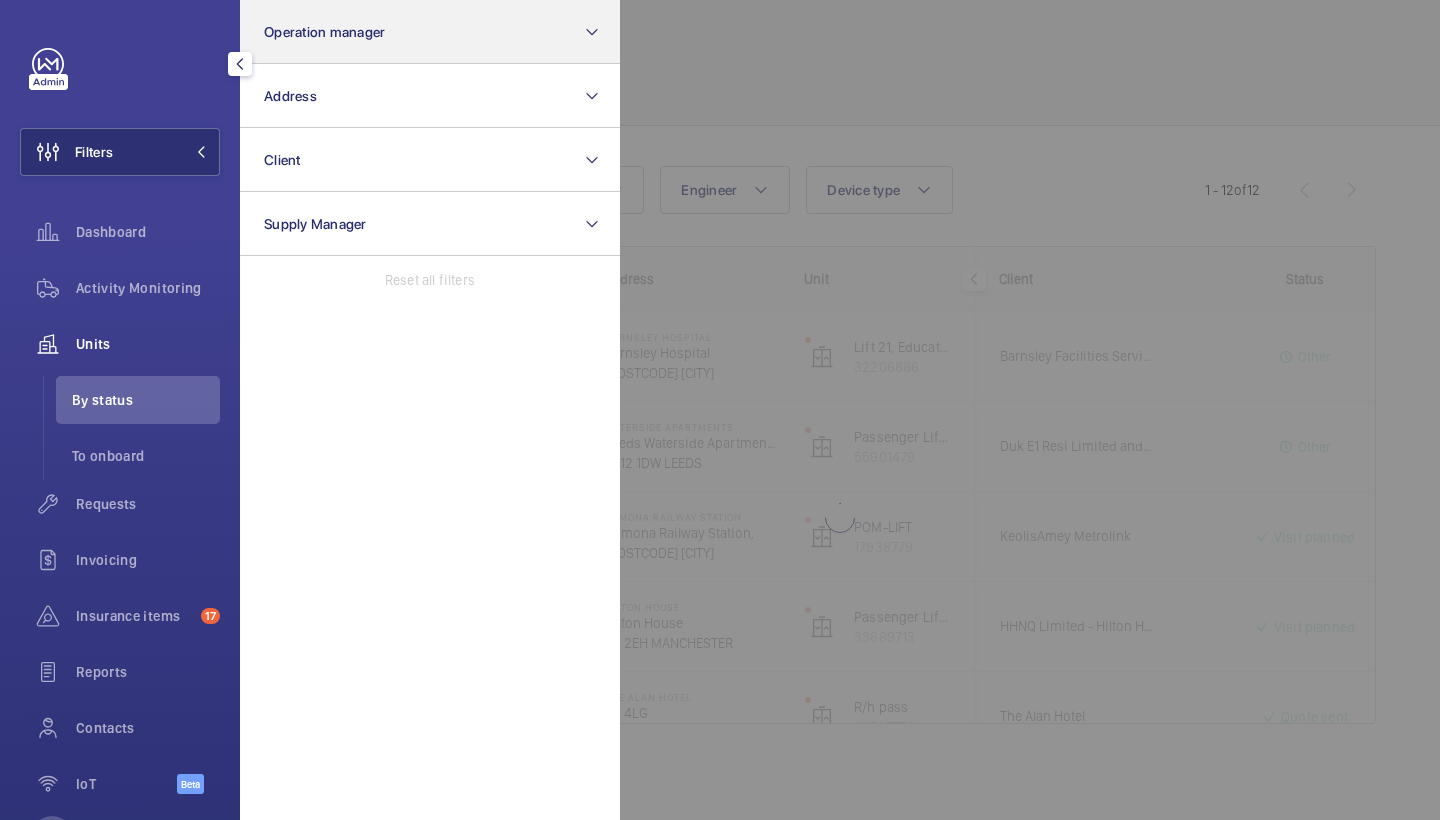 click on "Operation manager" 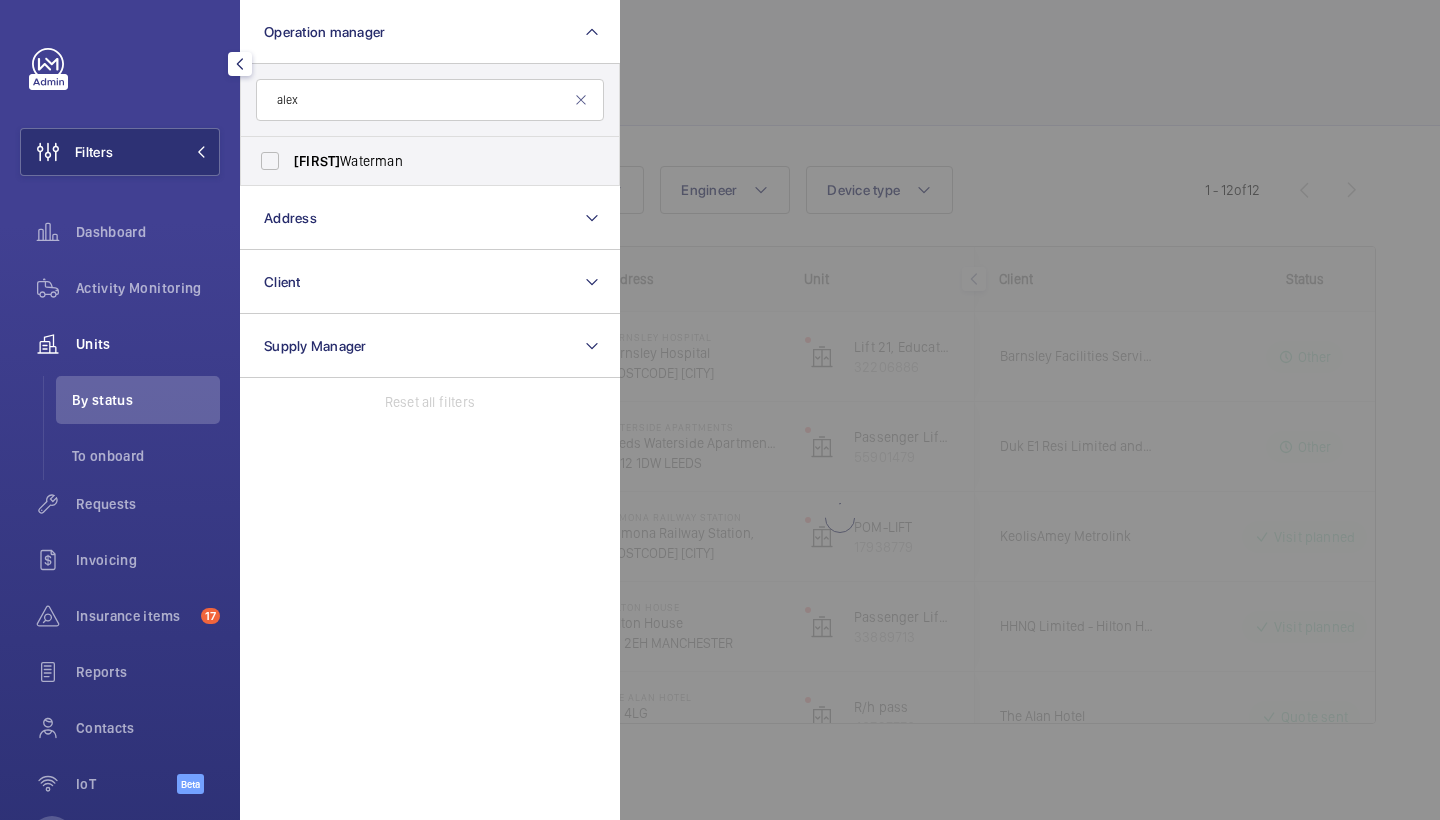 type on "[FIRST]" 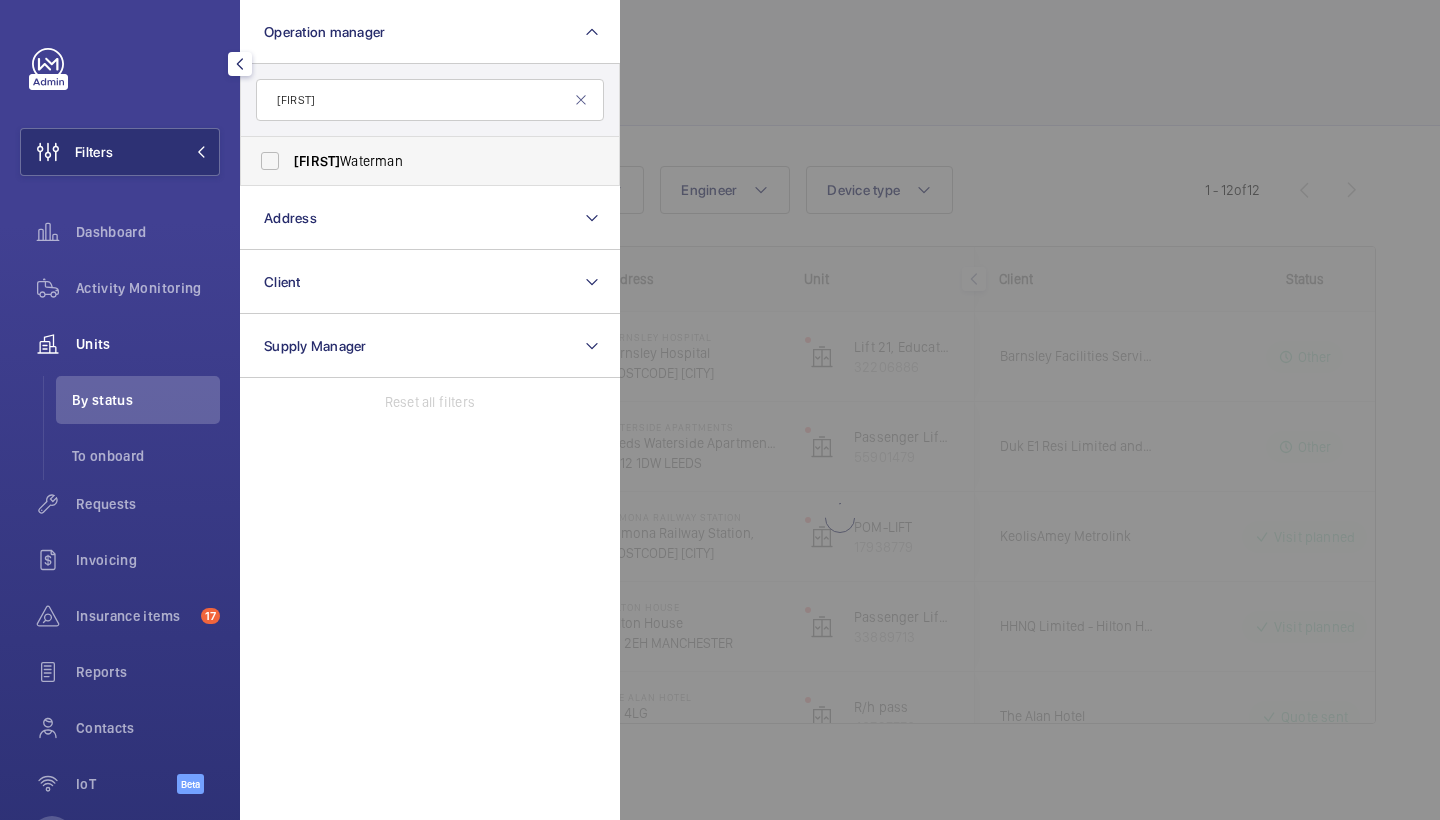 drag, startPoint x: 389, startPoint y: 75, endPoint x: 350, endPoint y: 155, distance: 89 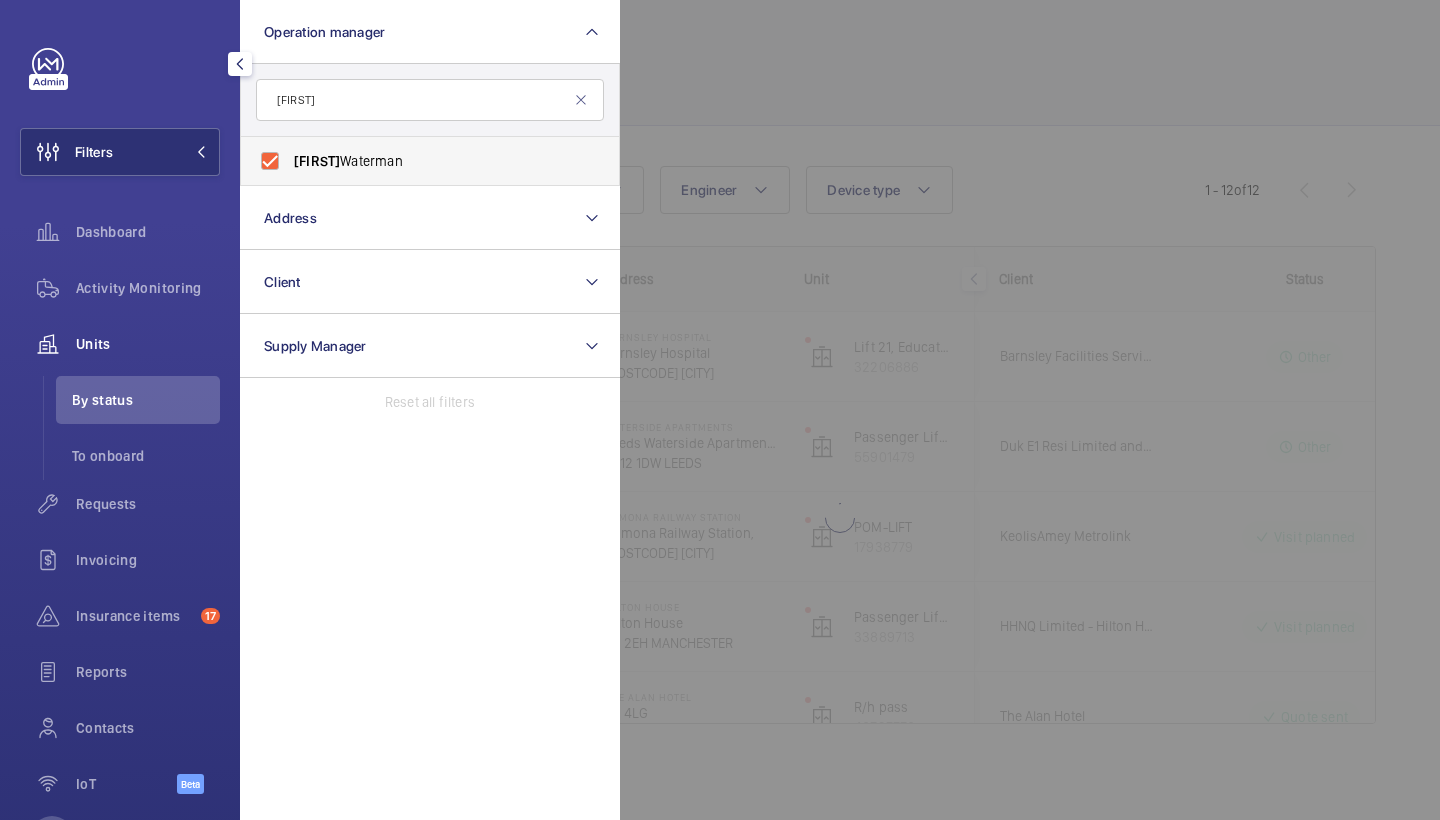 checkbox on "true" 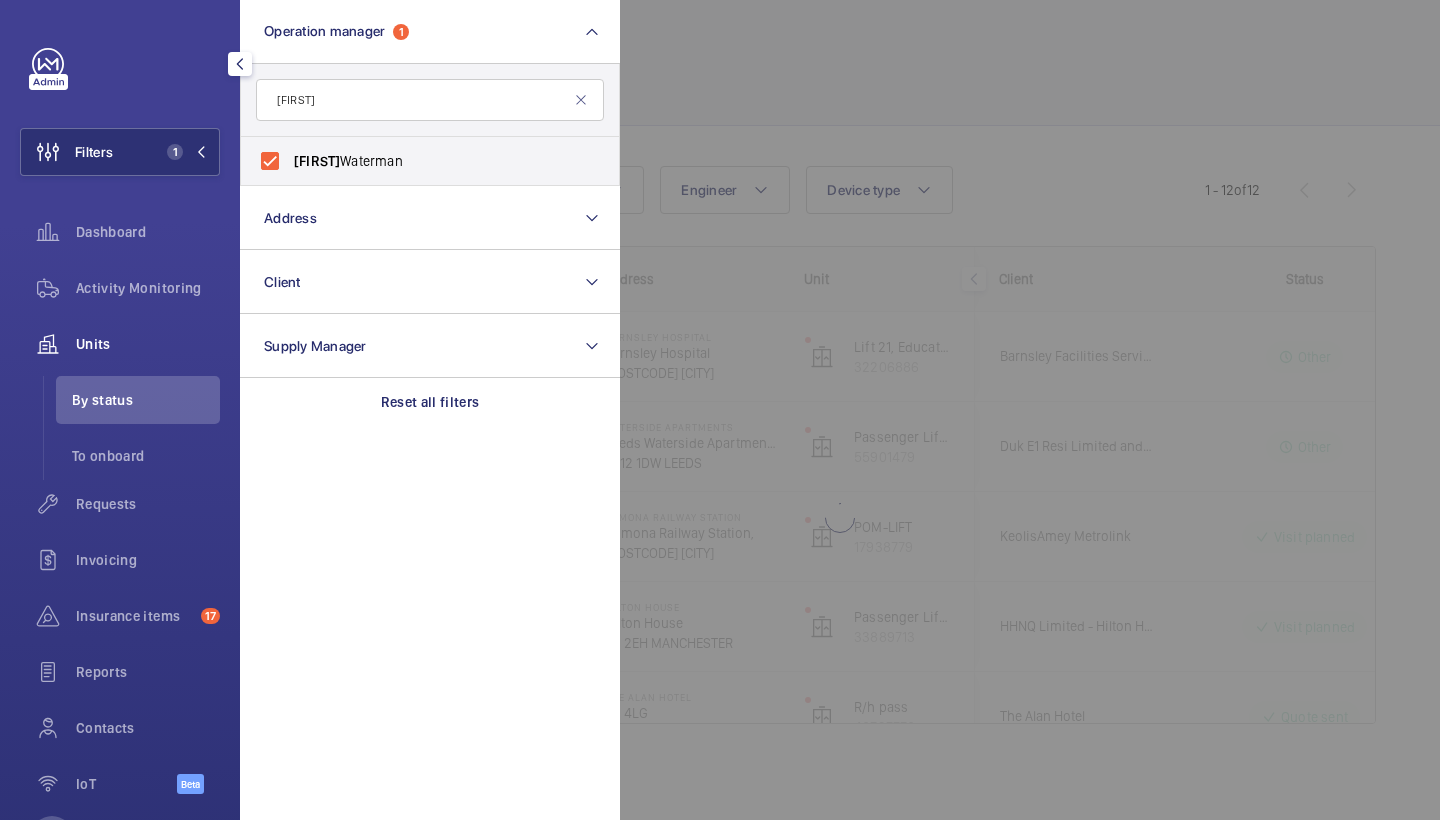 click 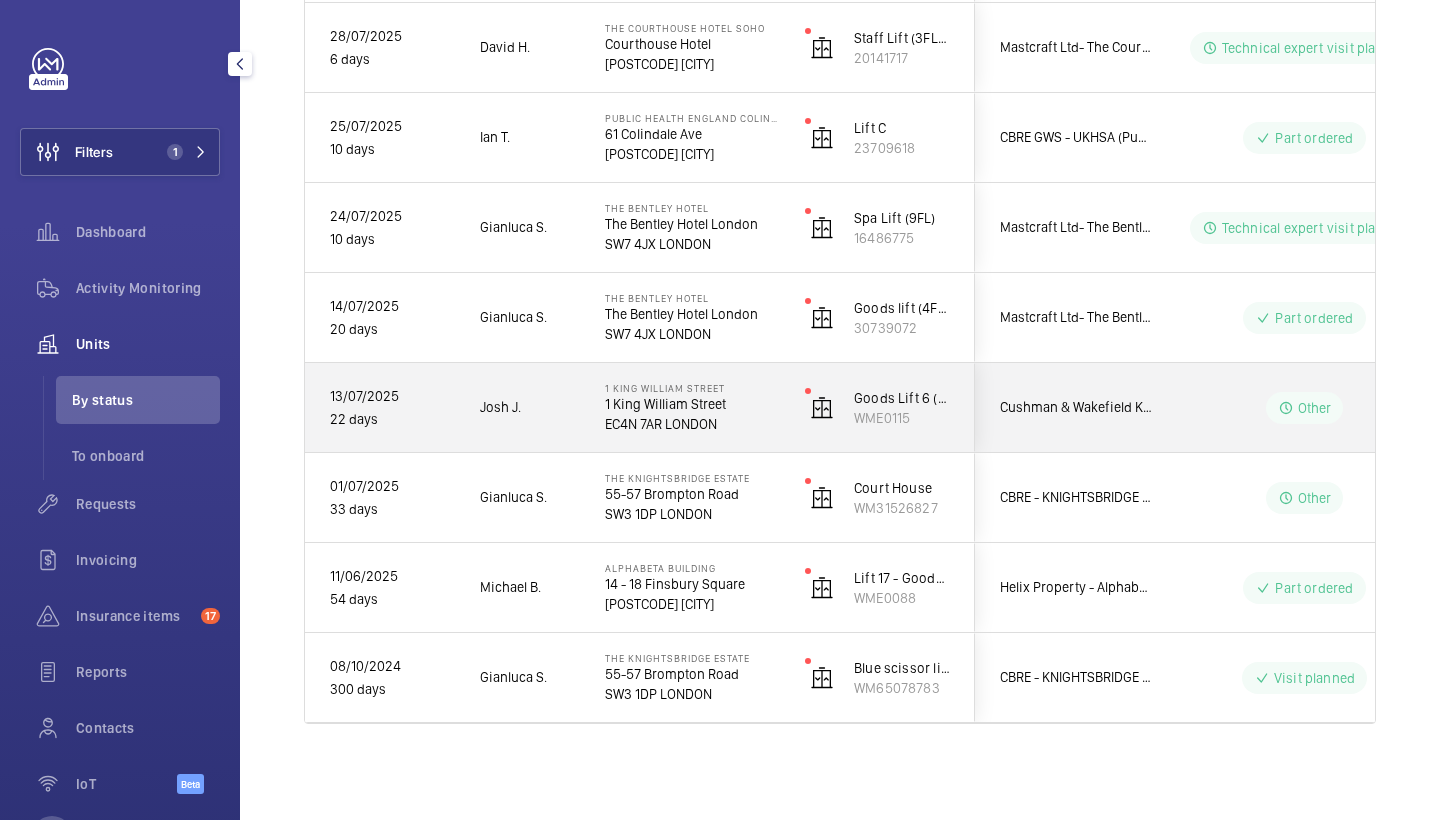 scroll, scrollTop: 724, scrollLeft: 0, axis: vertical 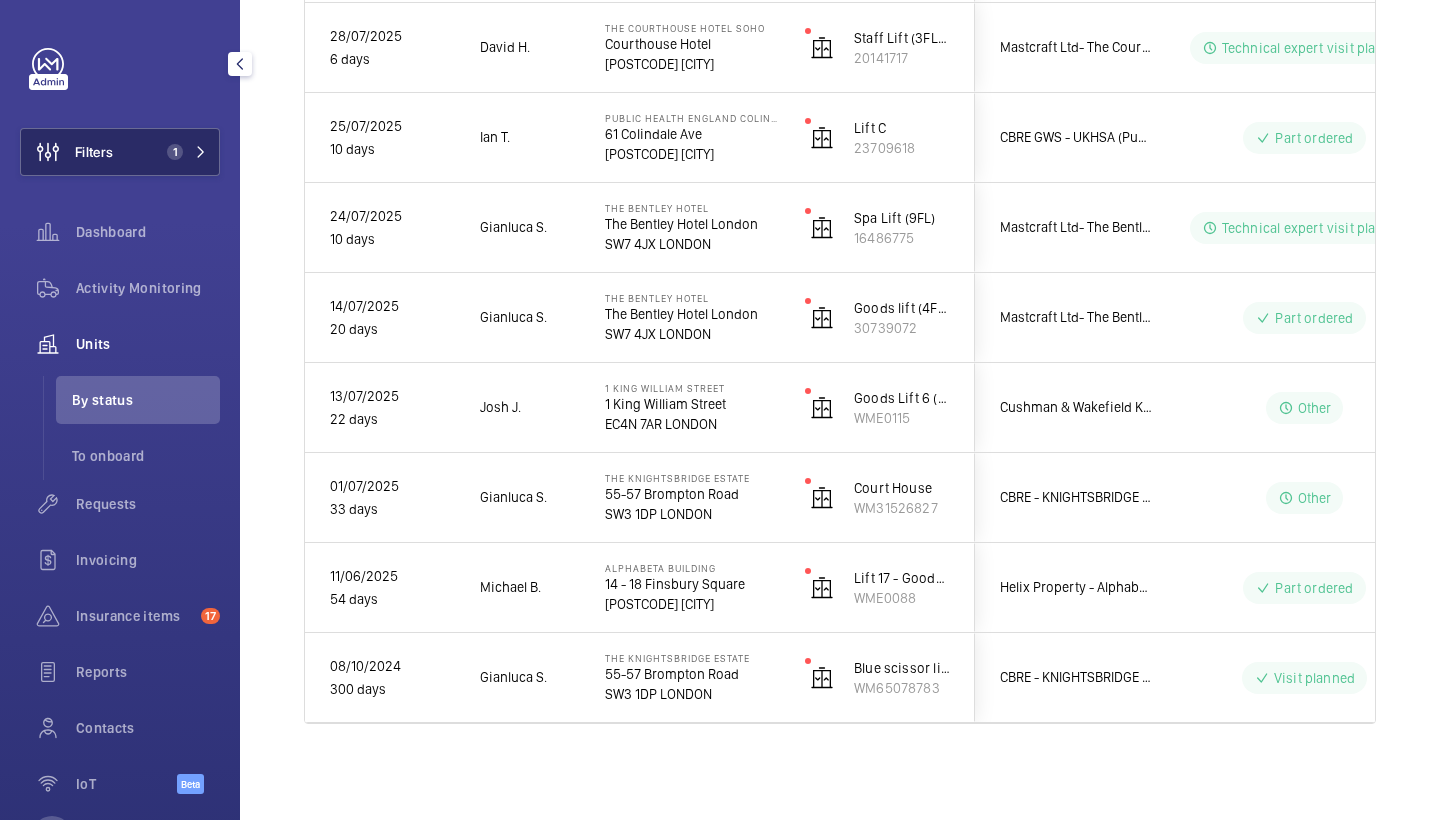click on "1" 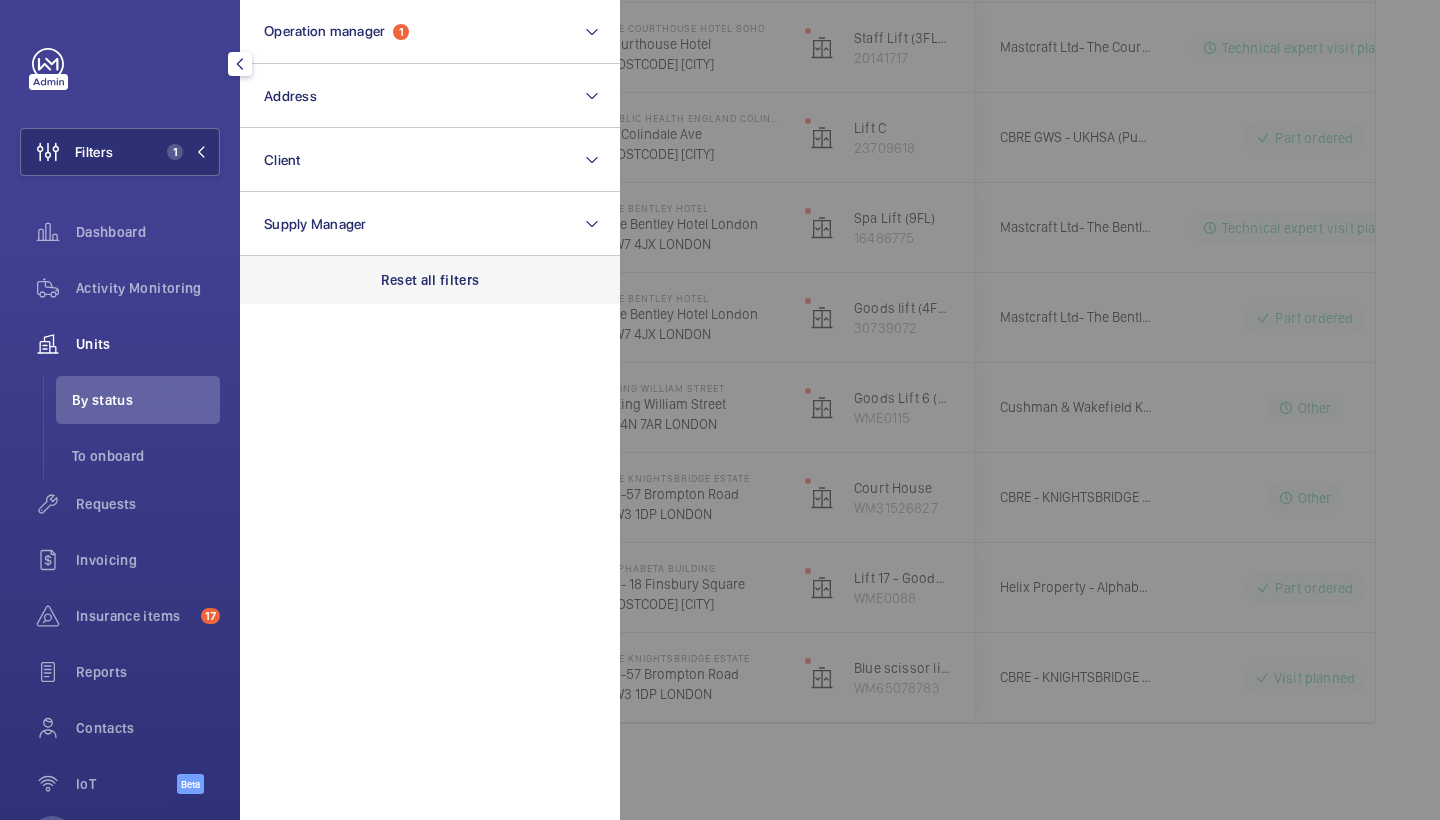 click on "Reset all filters" 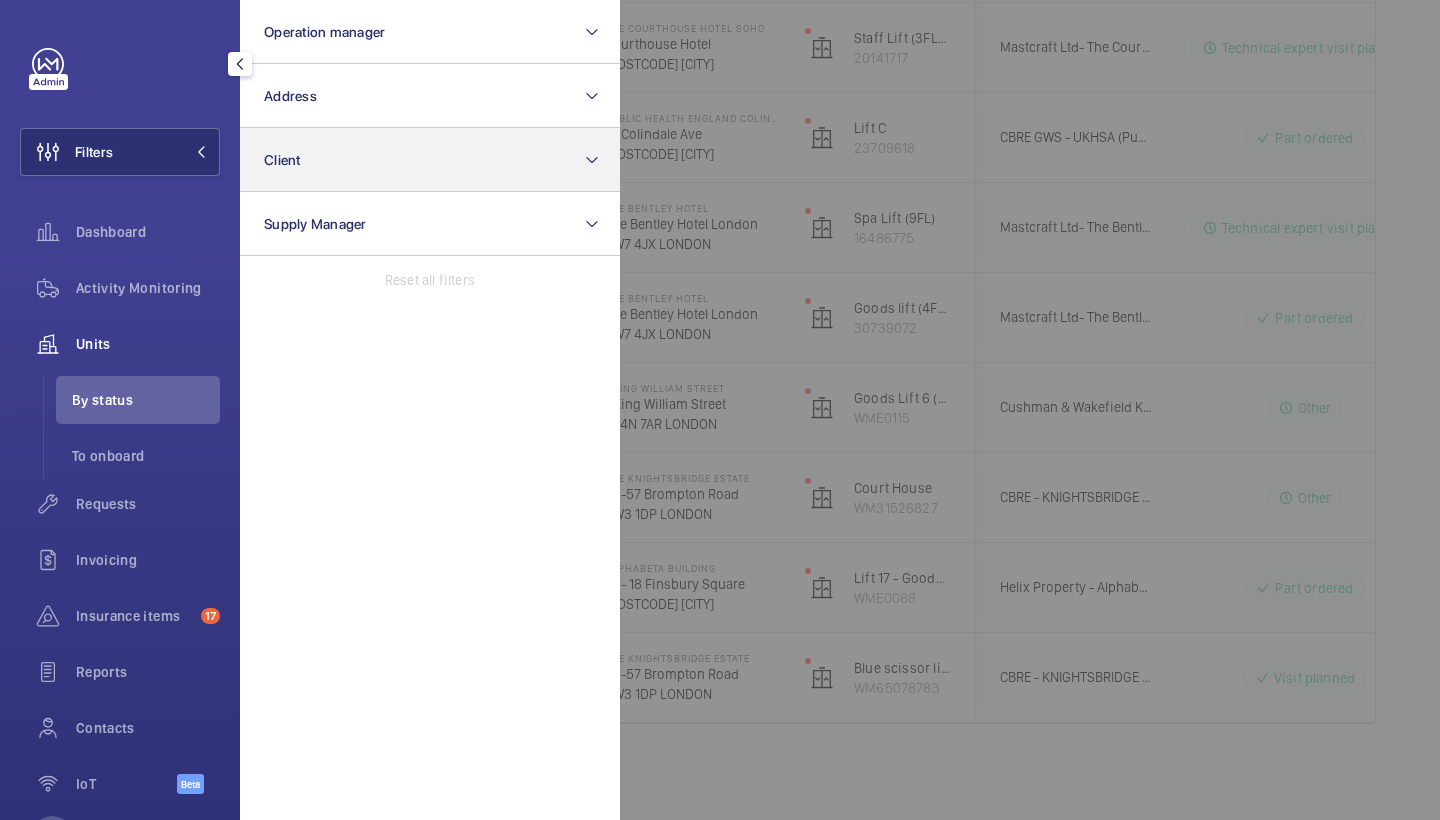 scroll, scrollTop: 55, scrollLeft: 0, axis: vertical 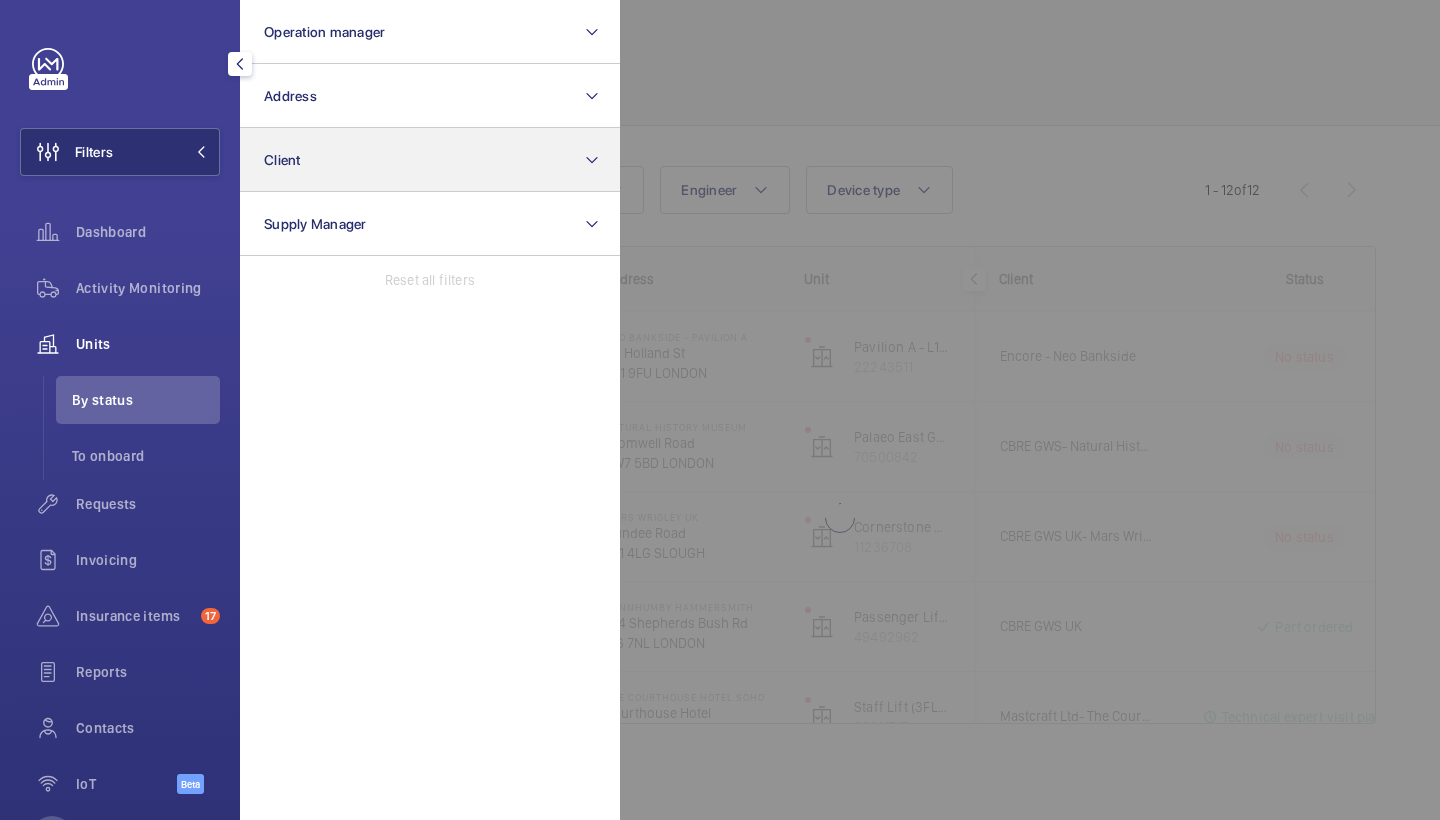 click on "Client" 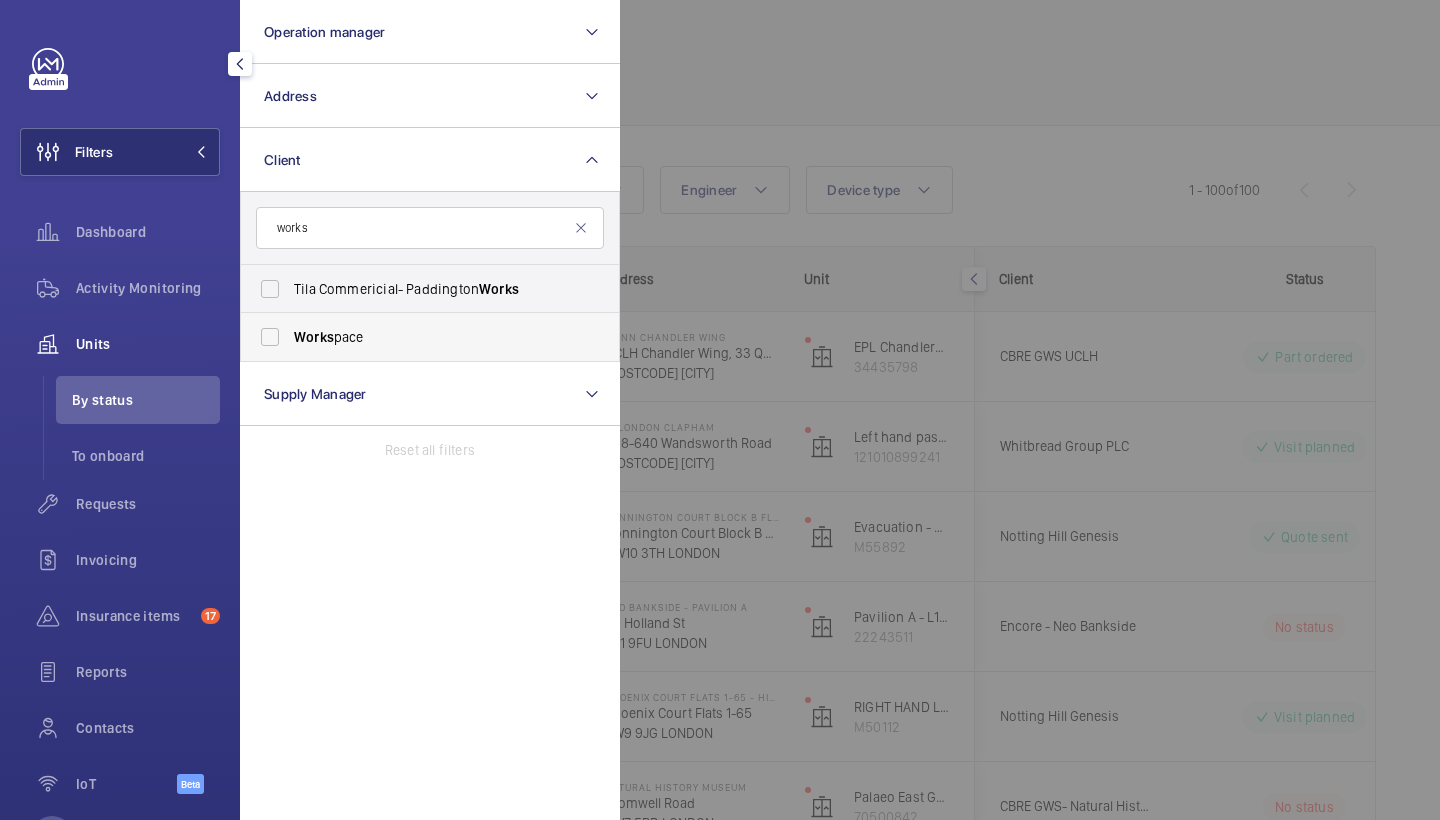 type on "works" 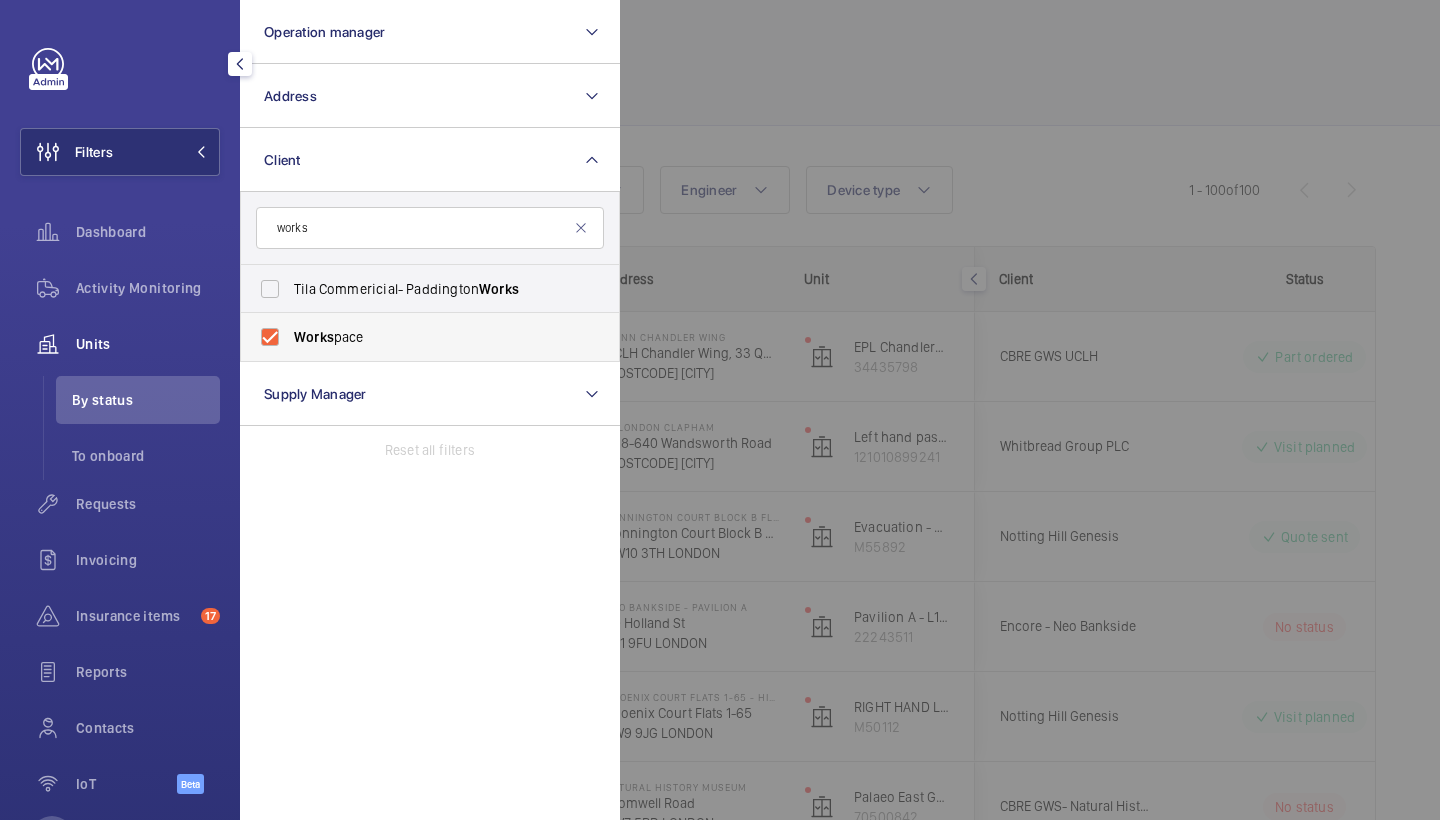 checkbox on "true" 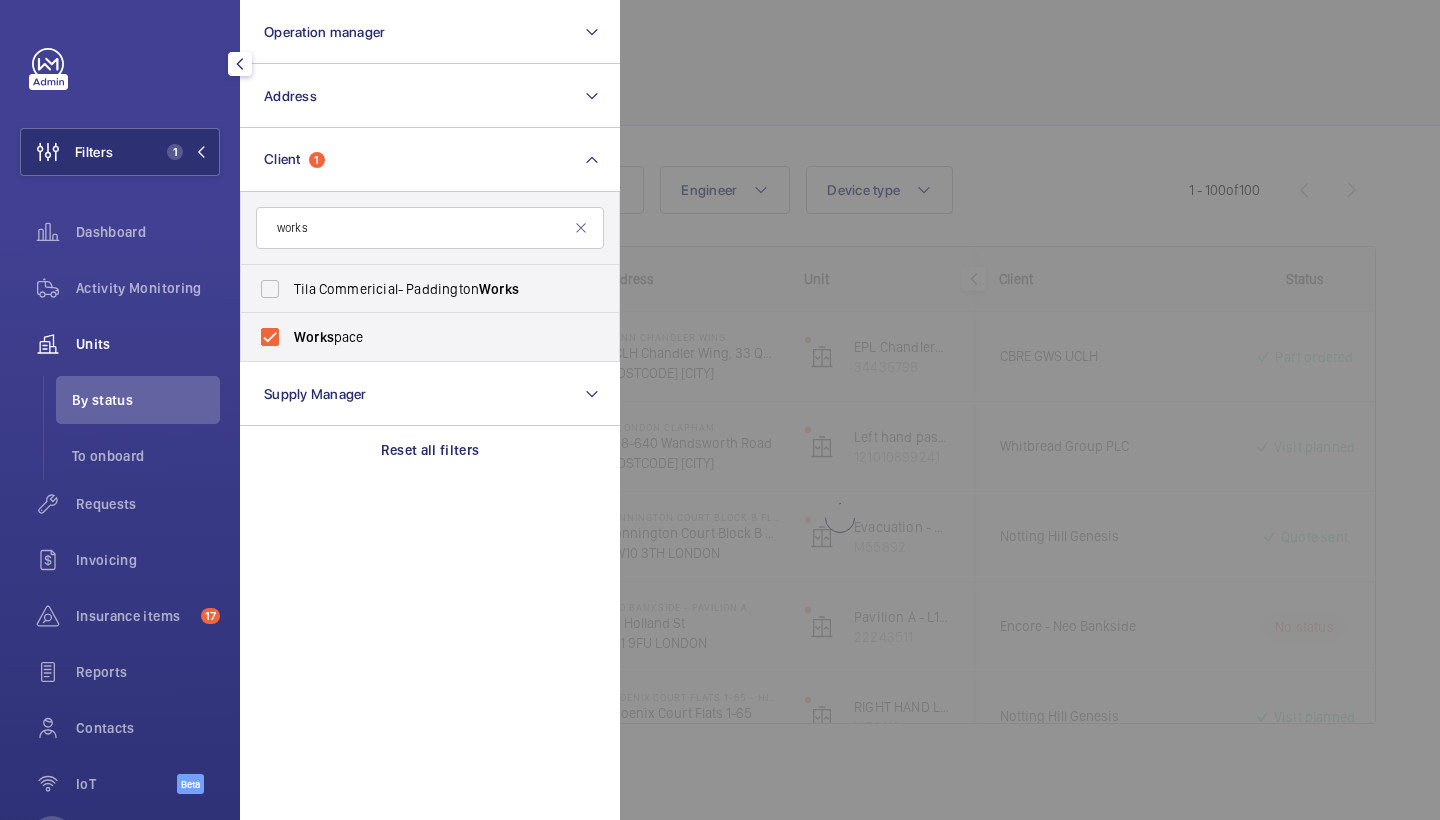 click 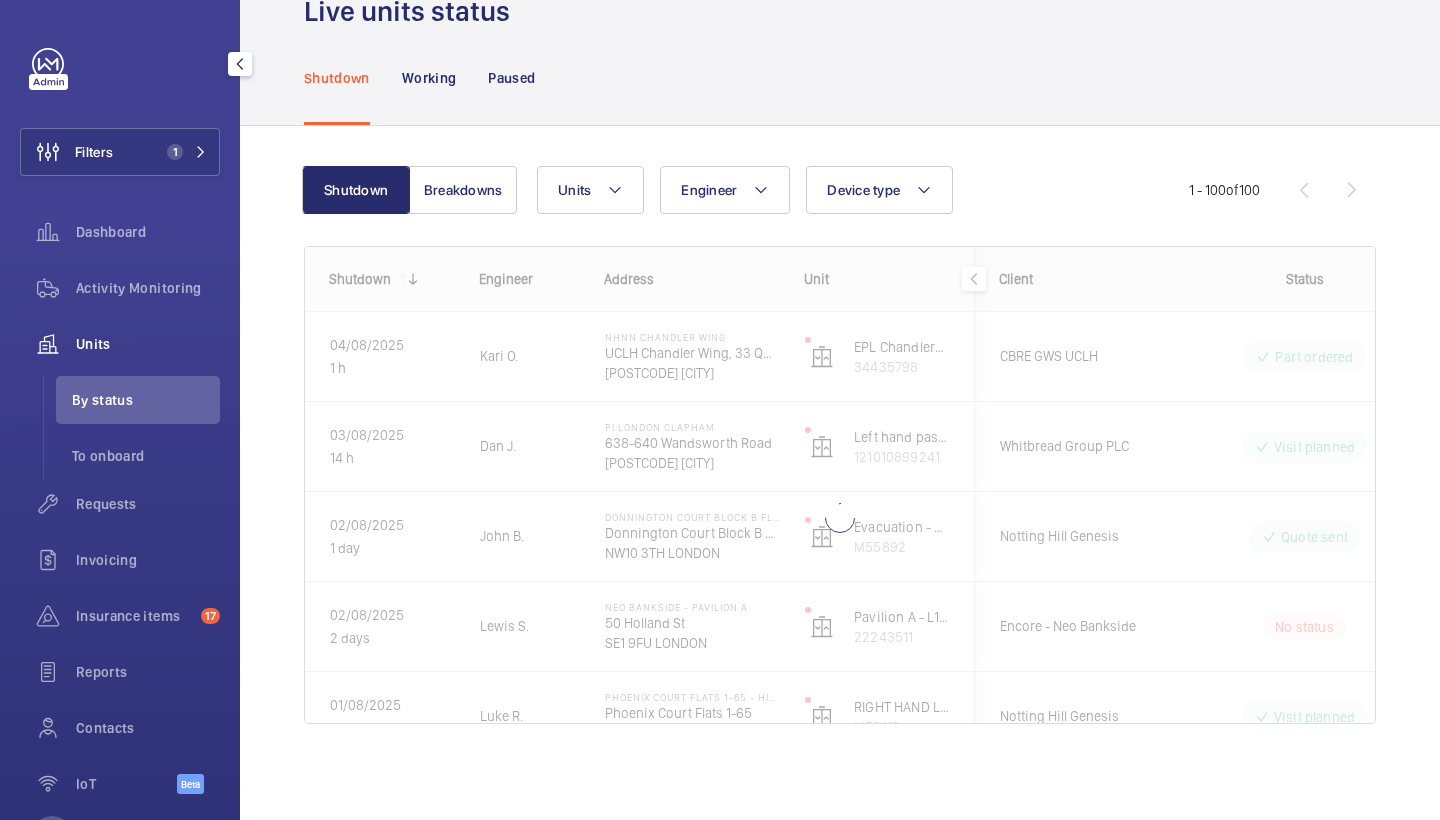 scroll, scrollTop: 0, scrollLeft: 0, axis: both 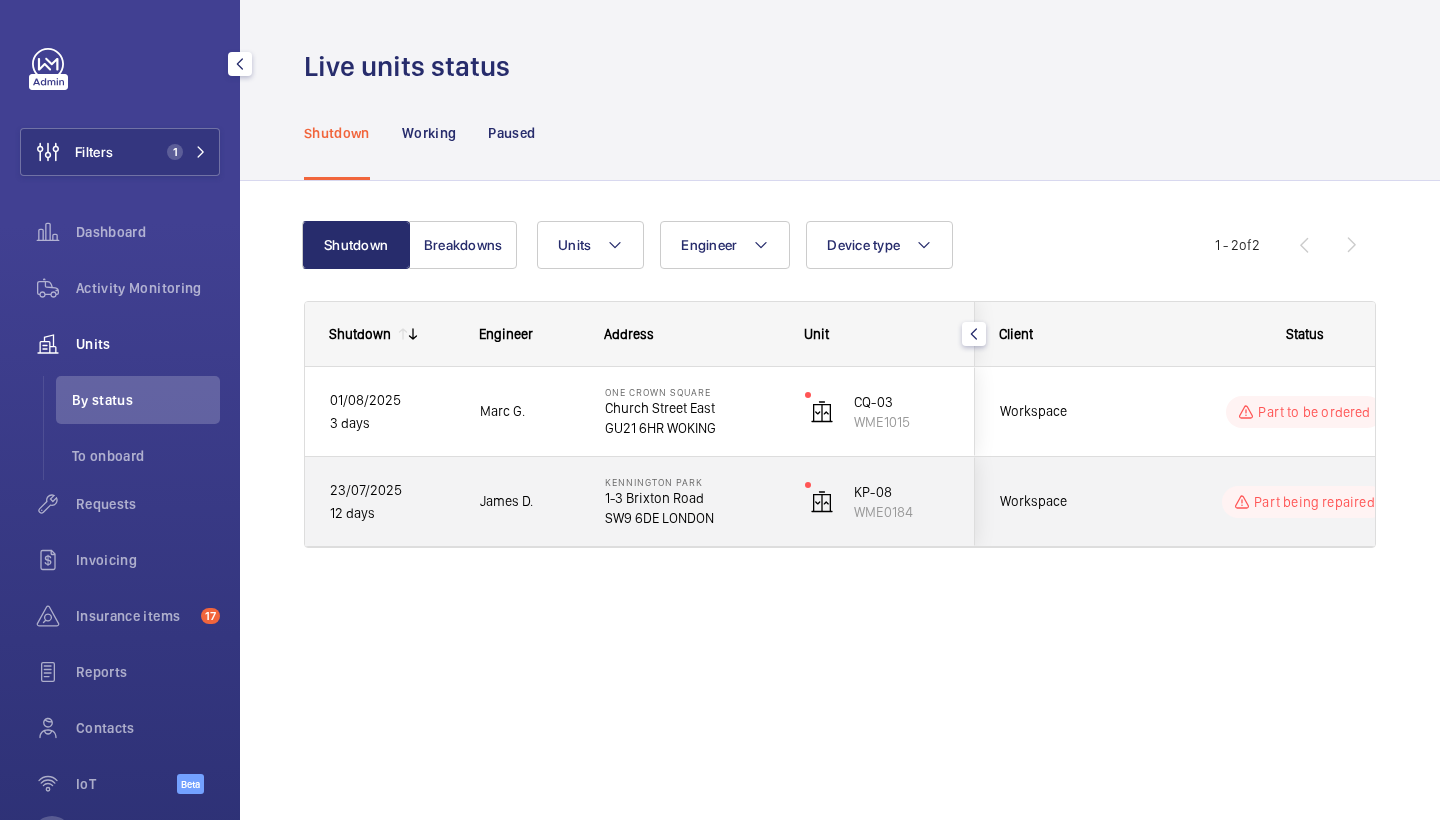click on "James D." 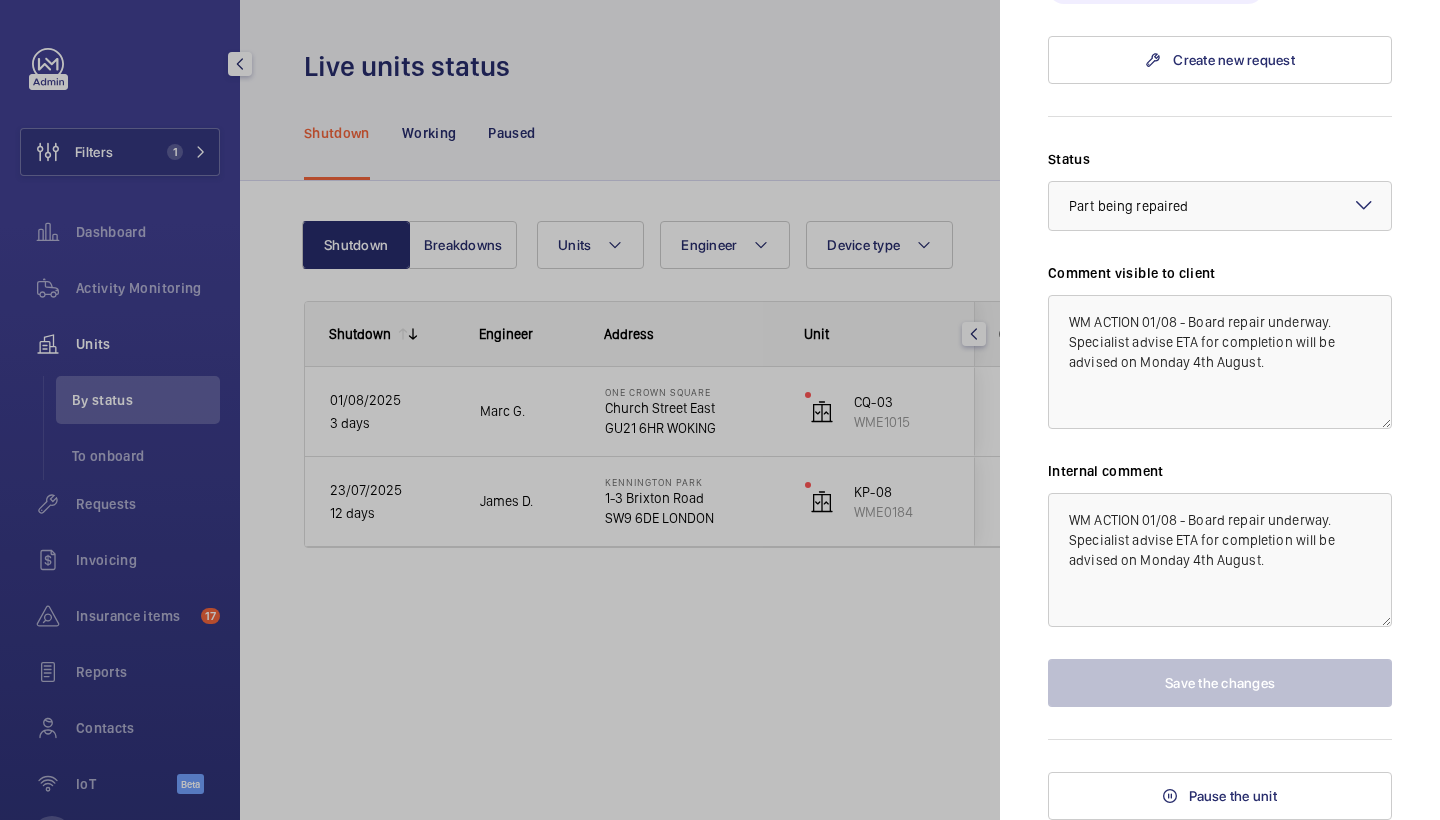 scroll, scrollTop: 836, scrollLeft: 0, axis: vertical 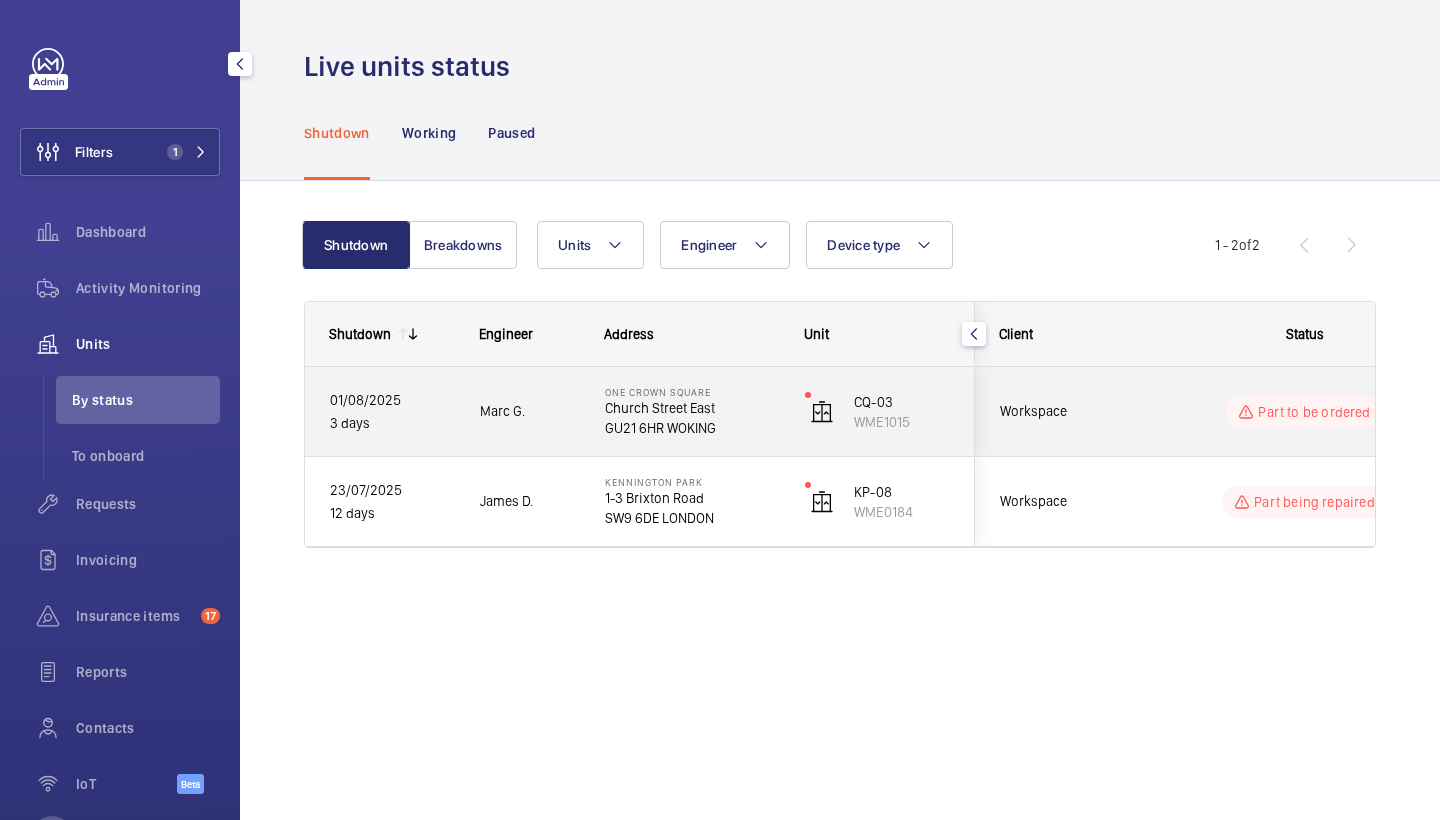 click on "[NUMBER] [STREET] [STREET] [POSTCODE] [CITY]" 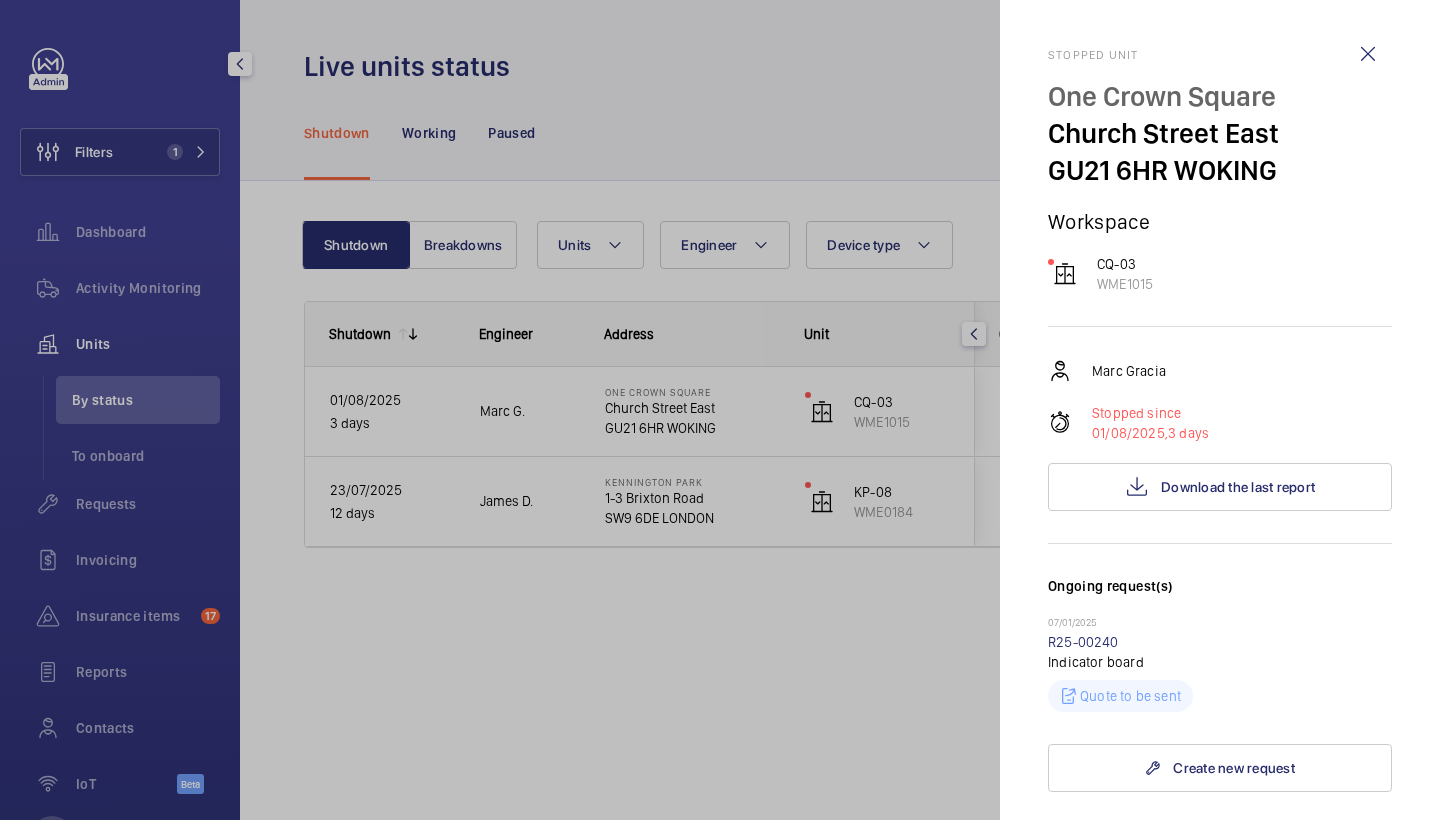 scroll, scrollTop: 0, scrollLeft: 0, axis: both 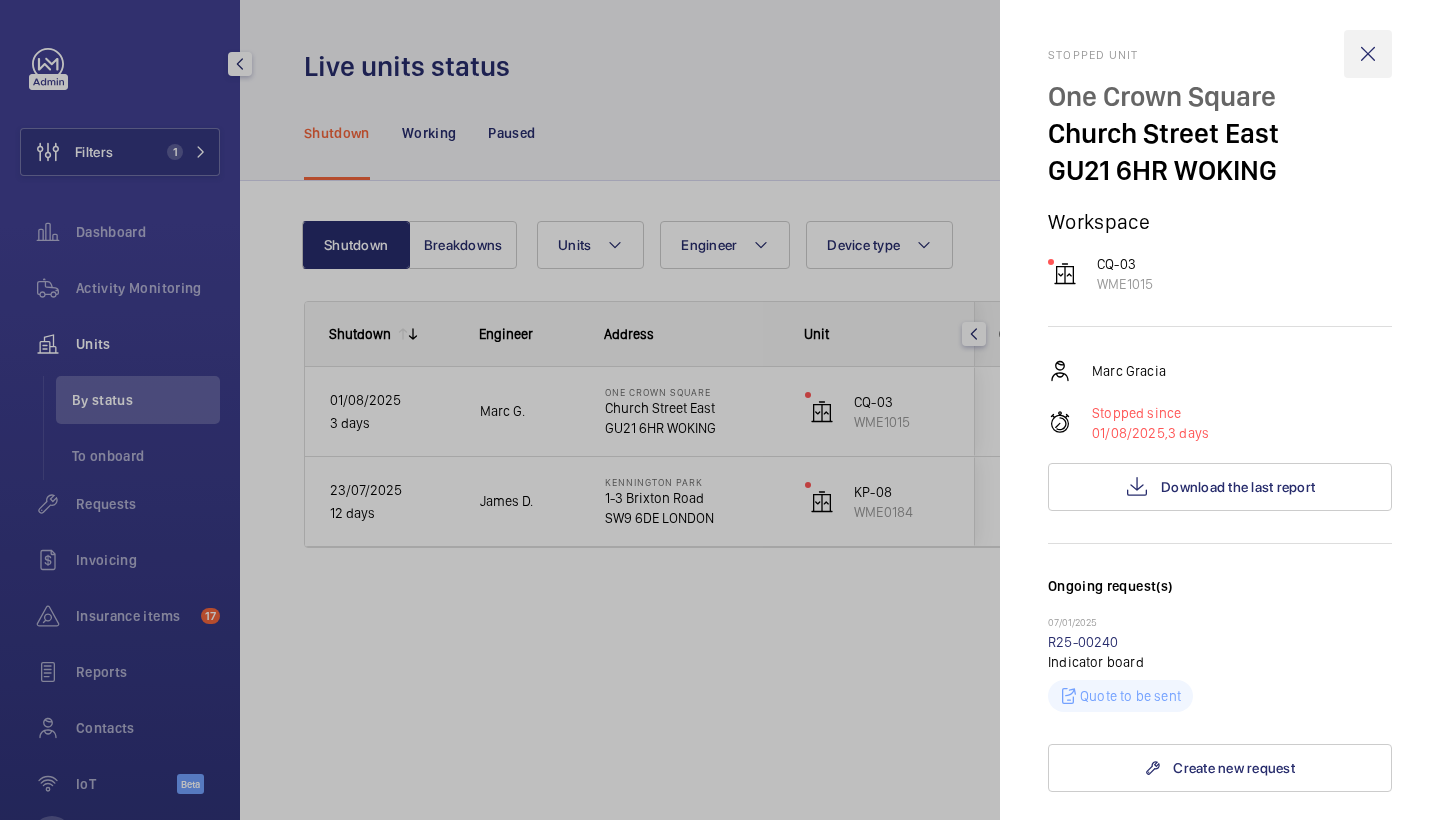 click 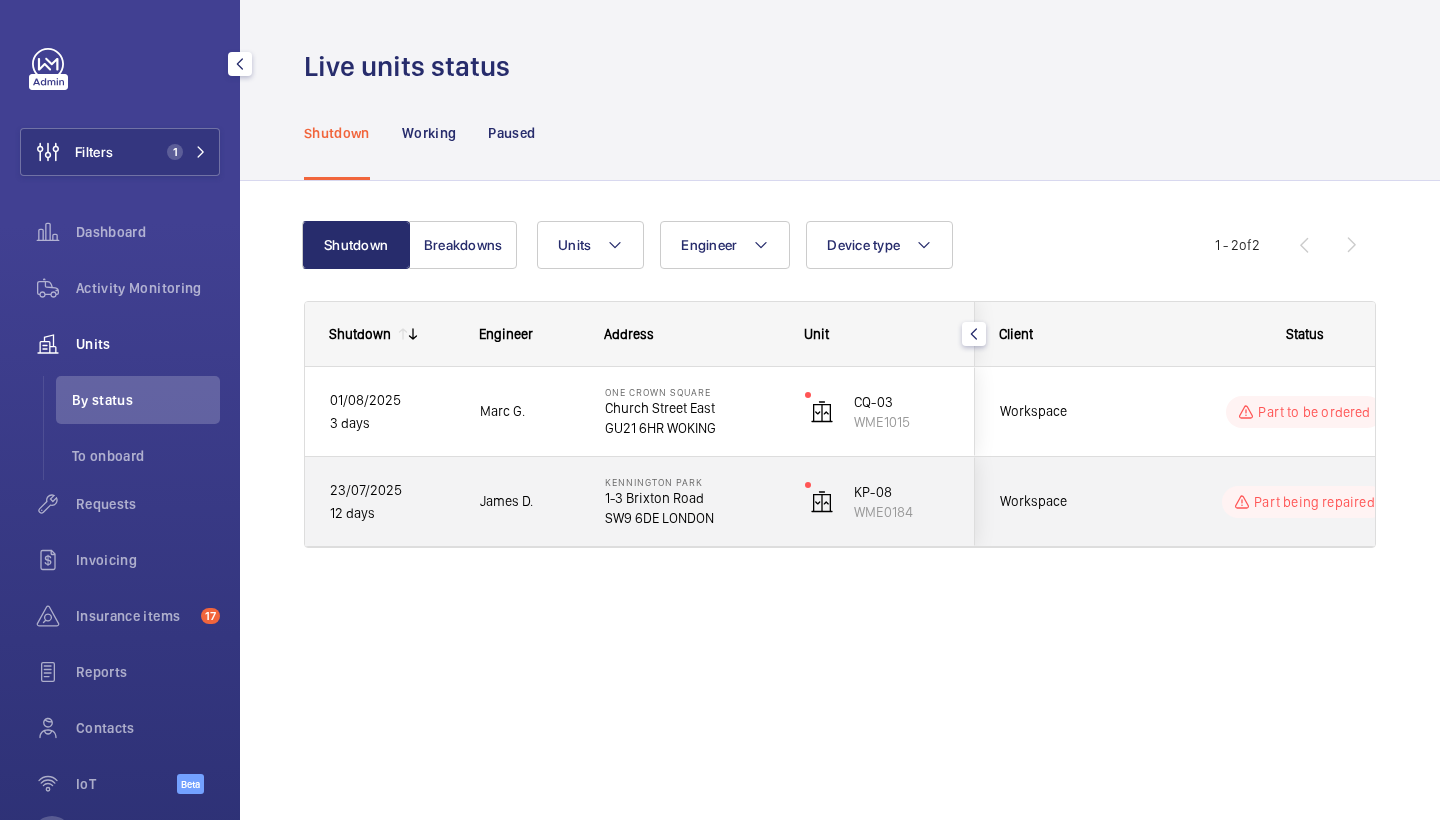 click on "James D." 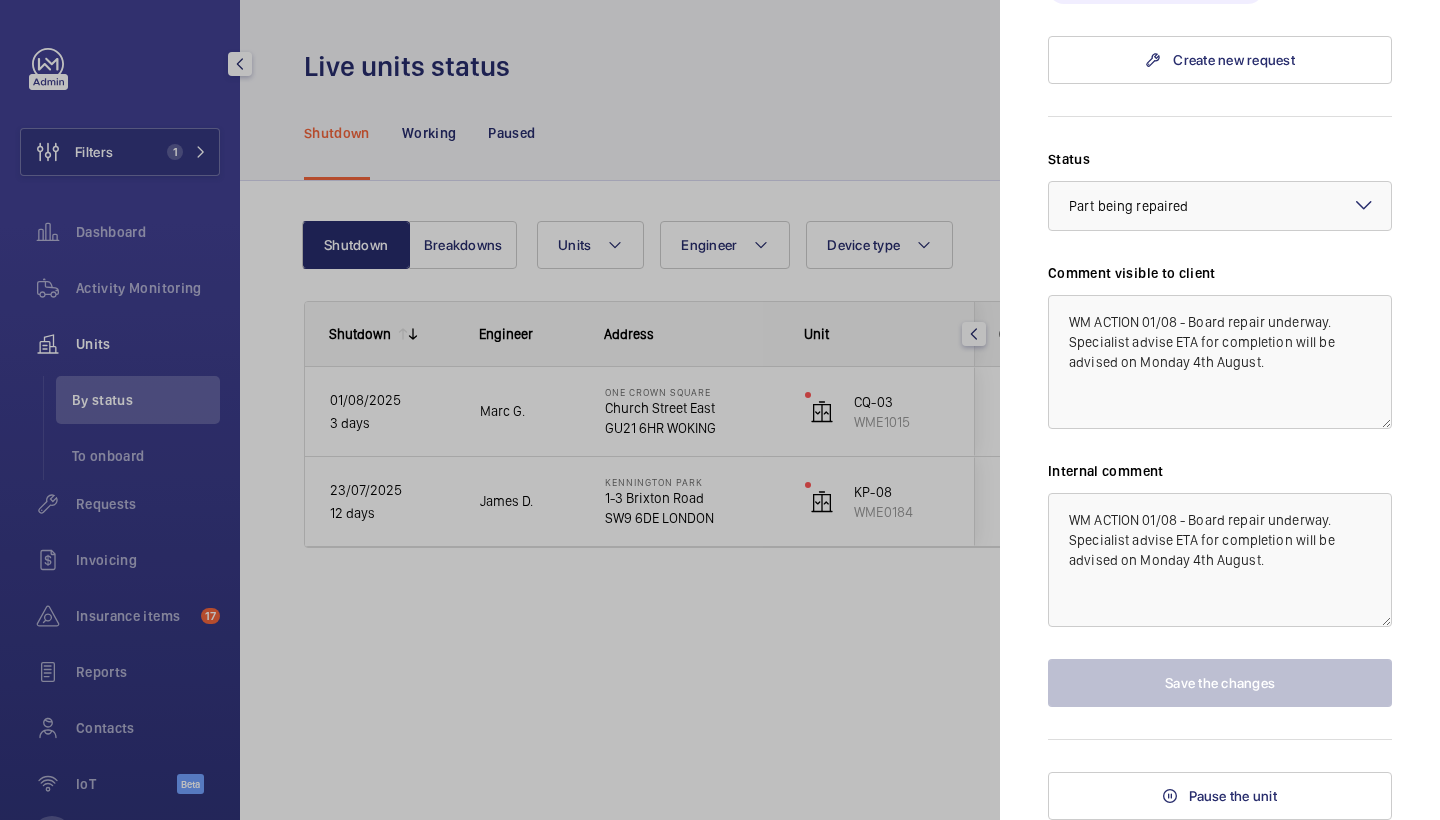 scroll, scrollTop: 836, scrollLeft: 0, axis: vertical 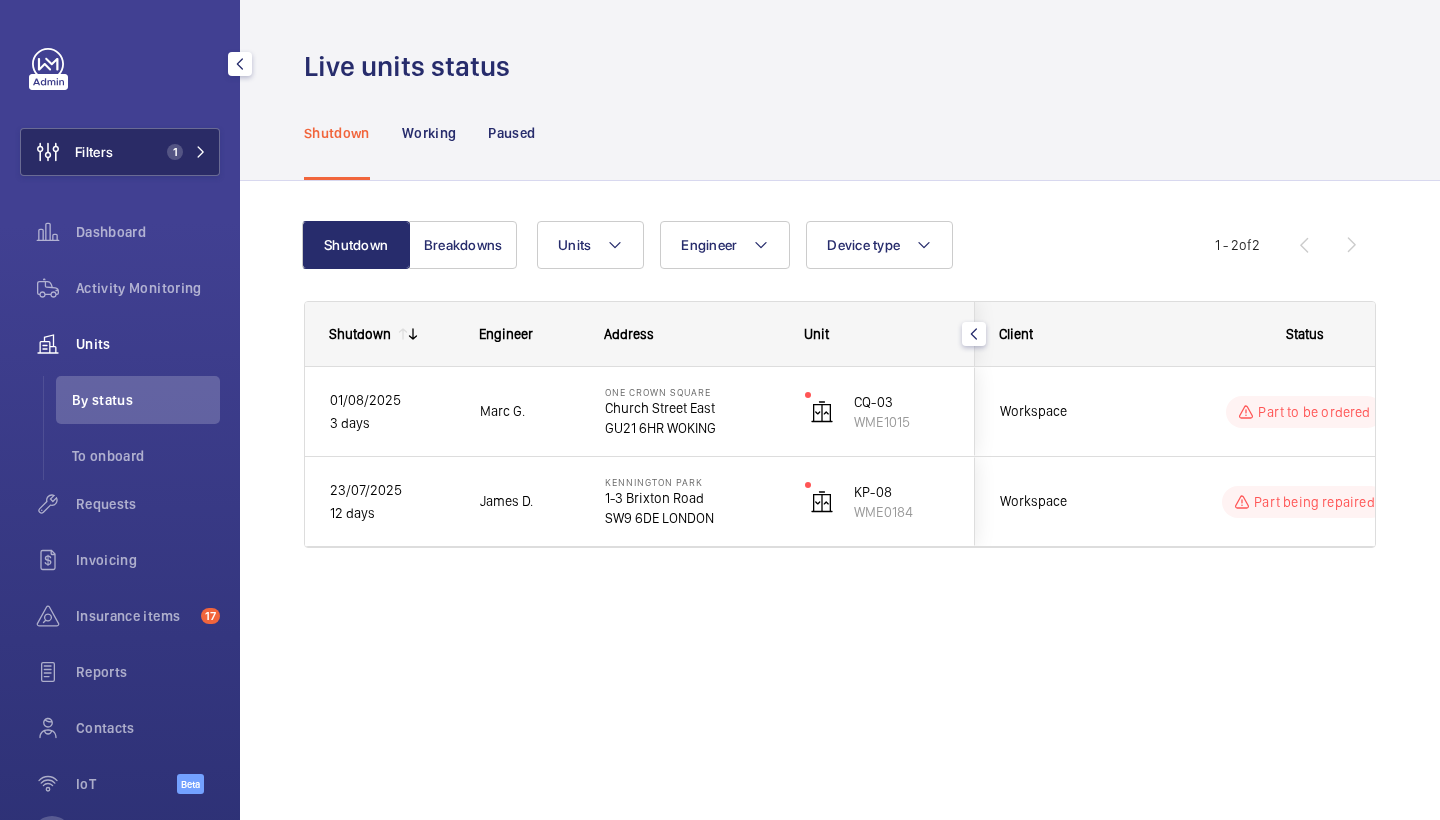 click on "Filters 1" 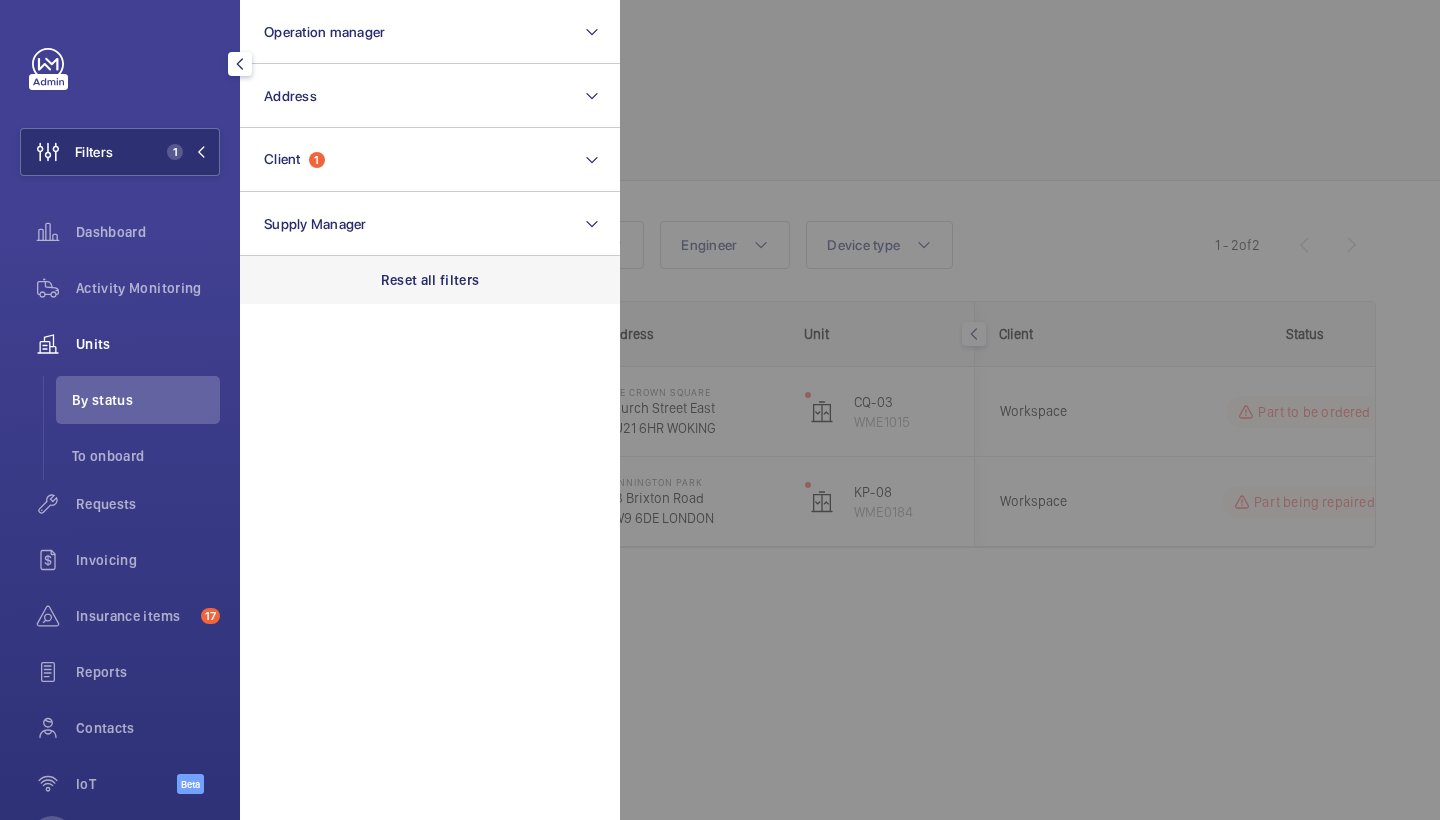 click on "Reset all filters" 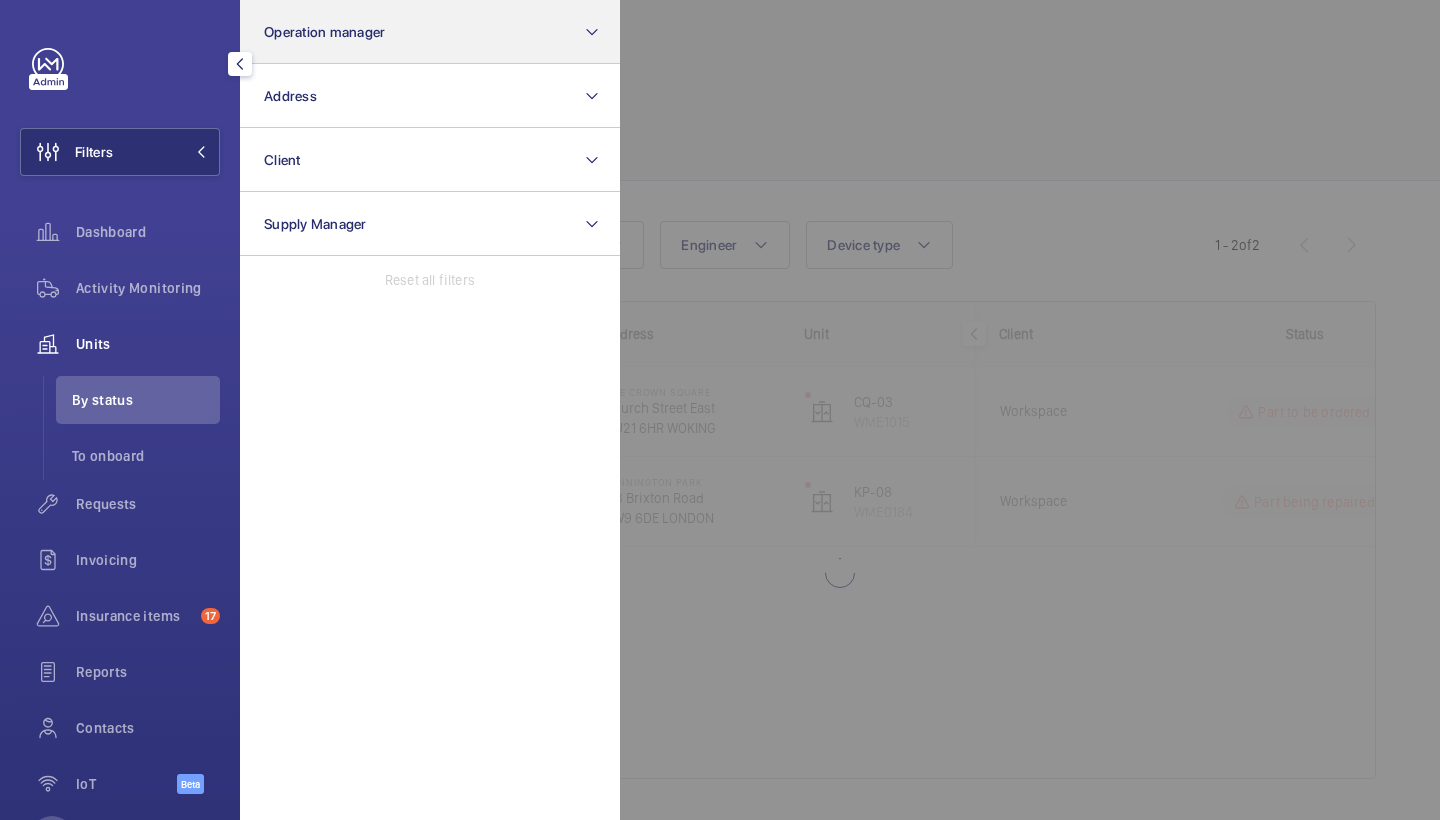 click on "Operation manager" 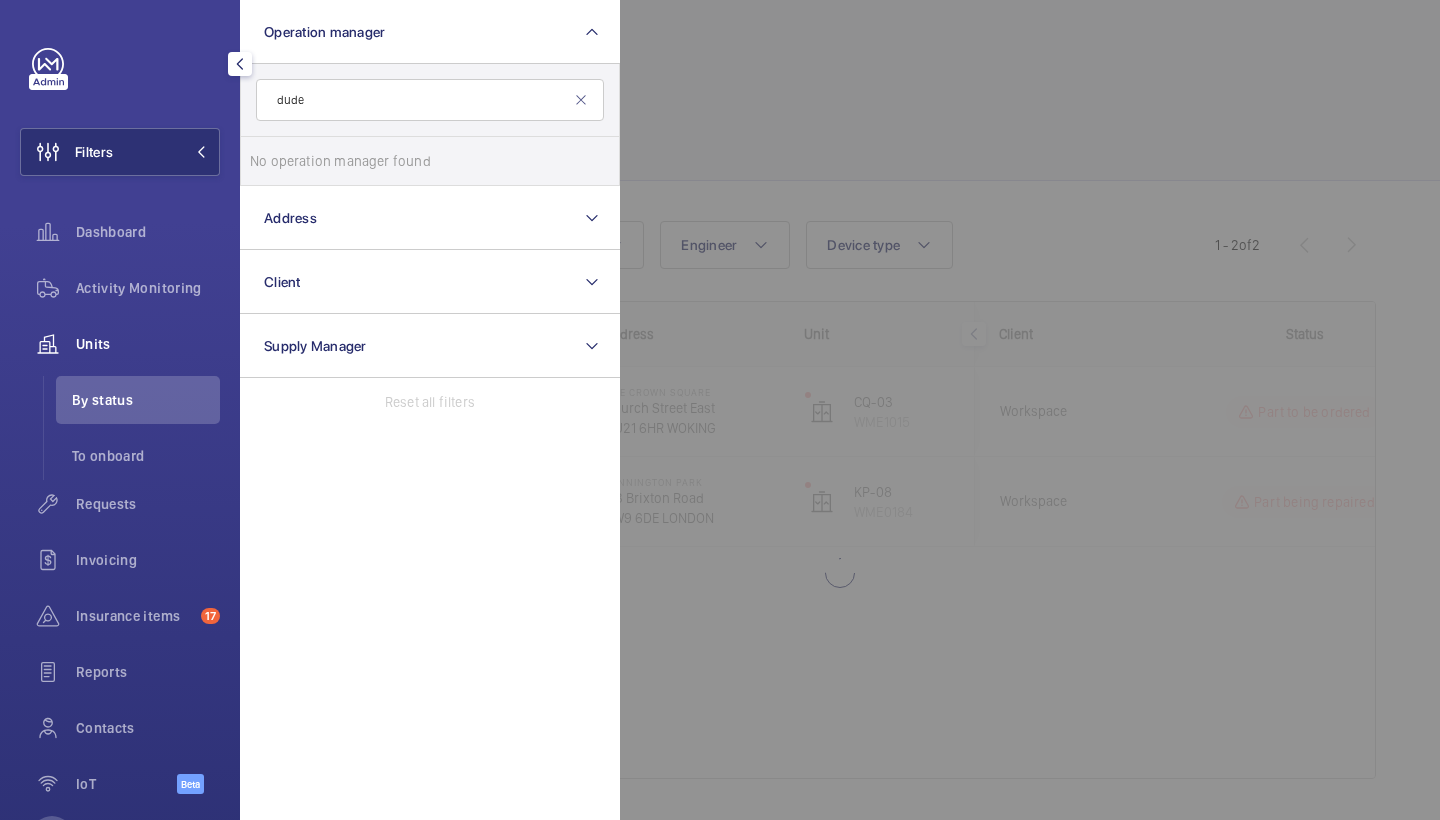 click on "No operation manager found" 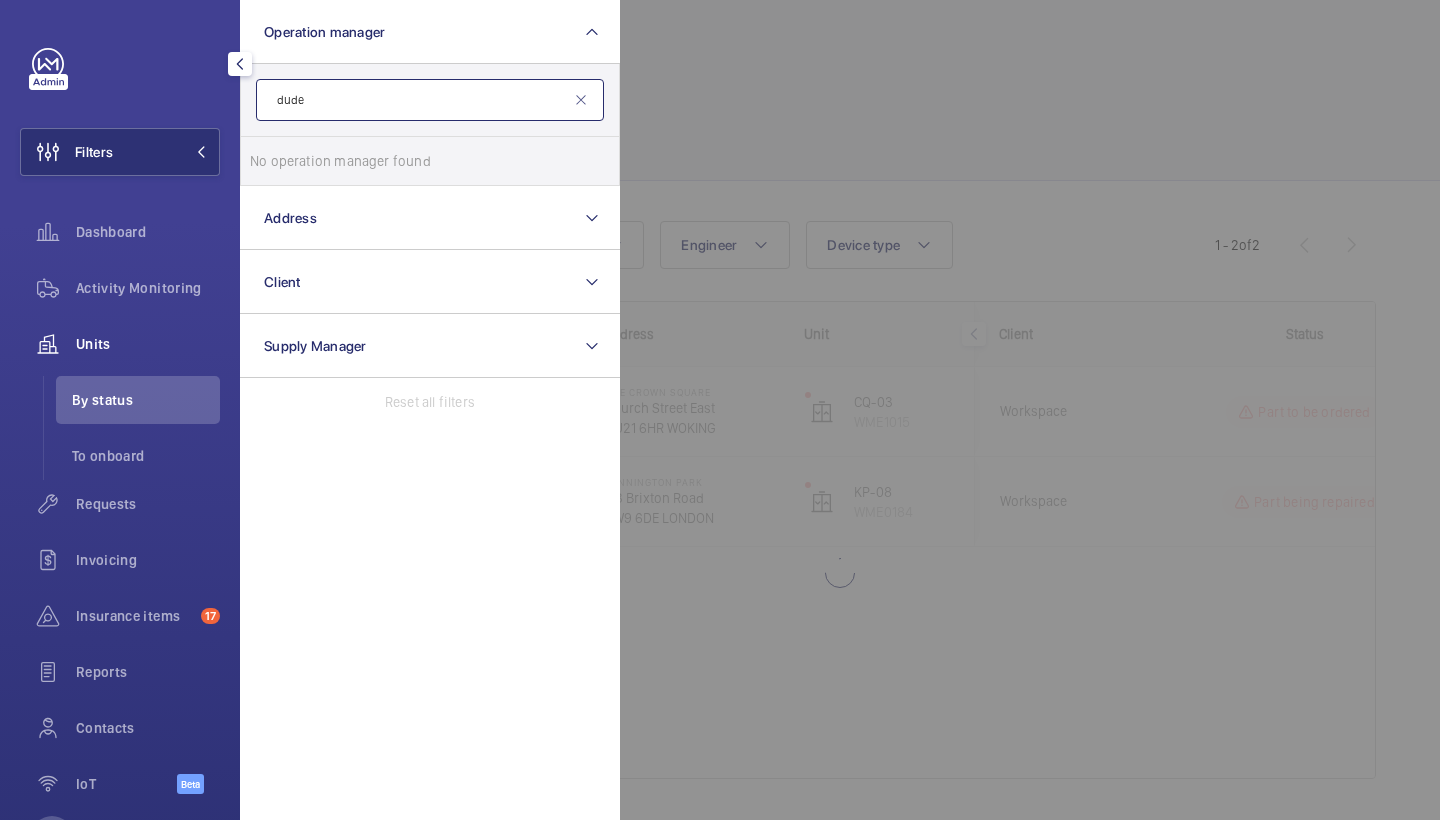click on "dude" 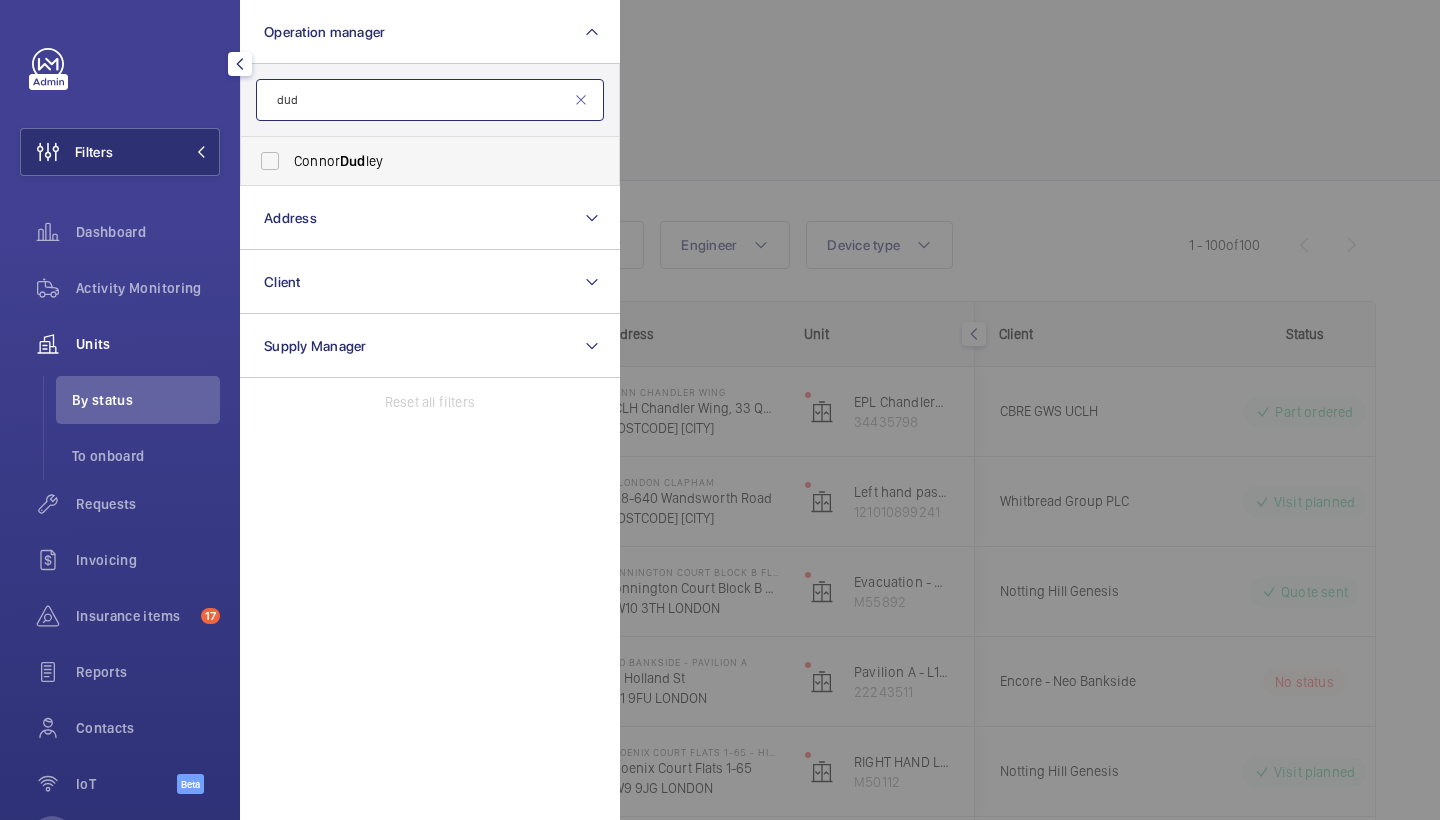 type on "dud" 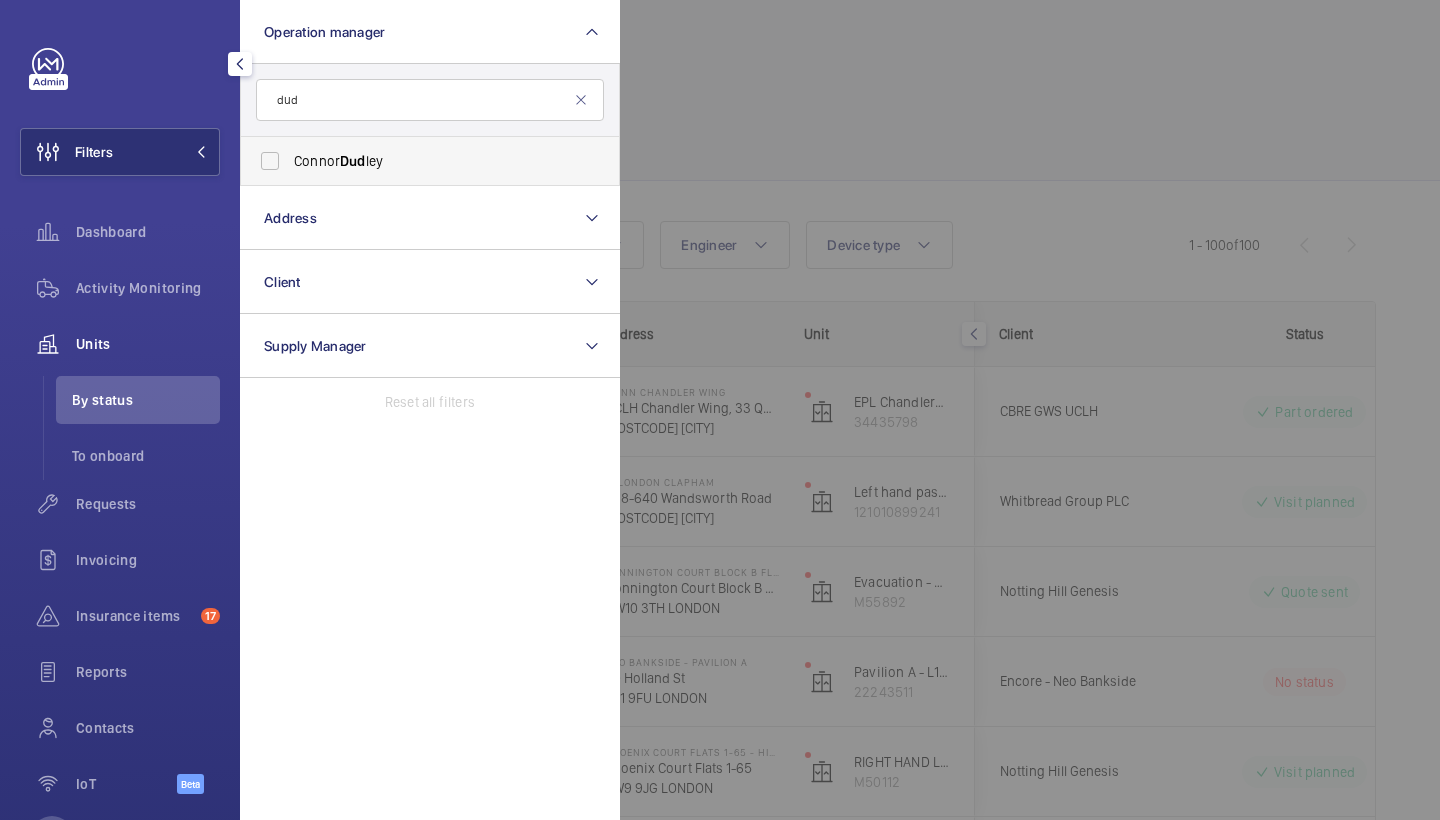 click on "[FIRST] [LAST]" at bounding box center [415, 161] 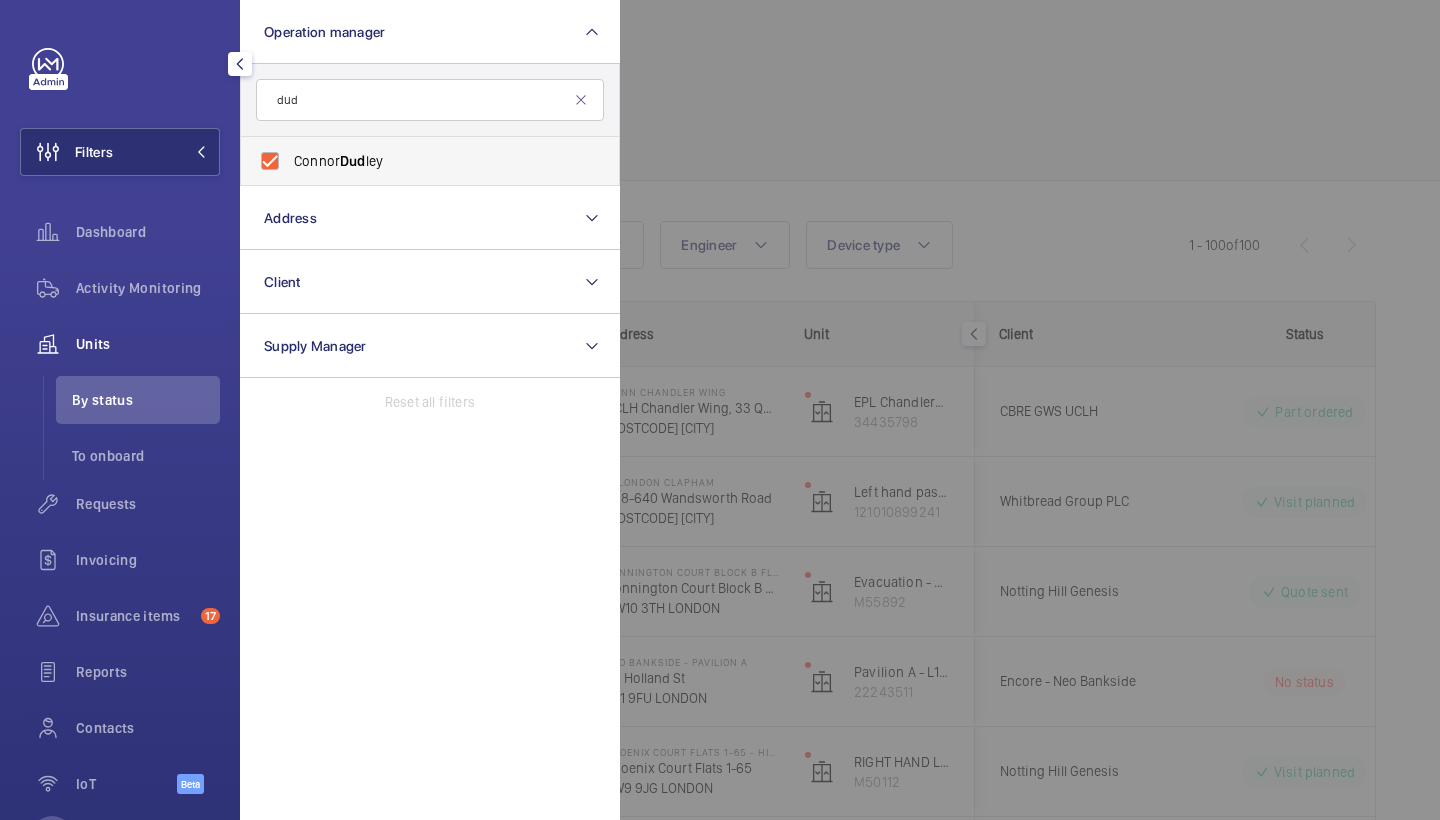 checkbox on "true" 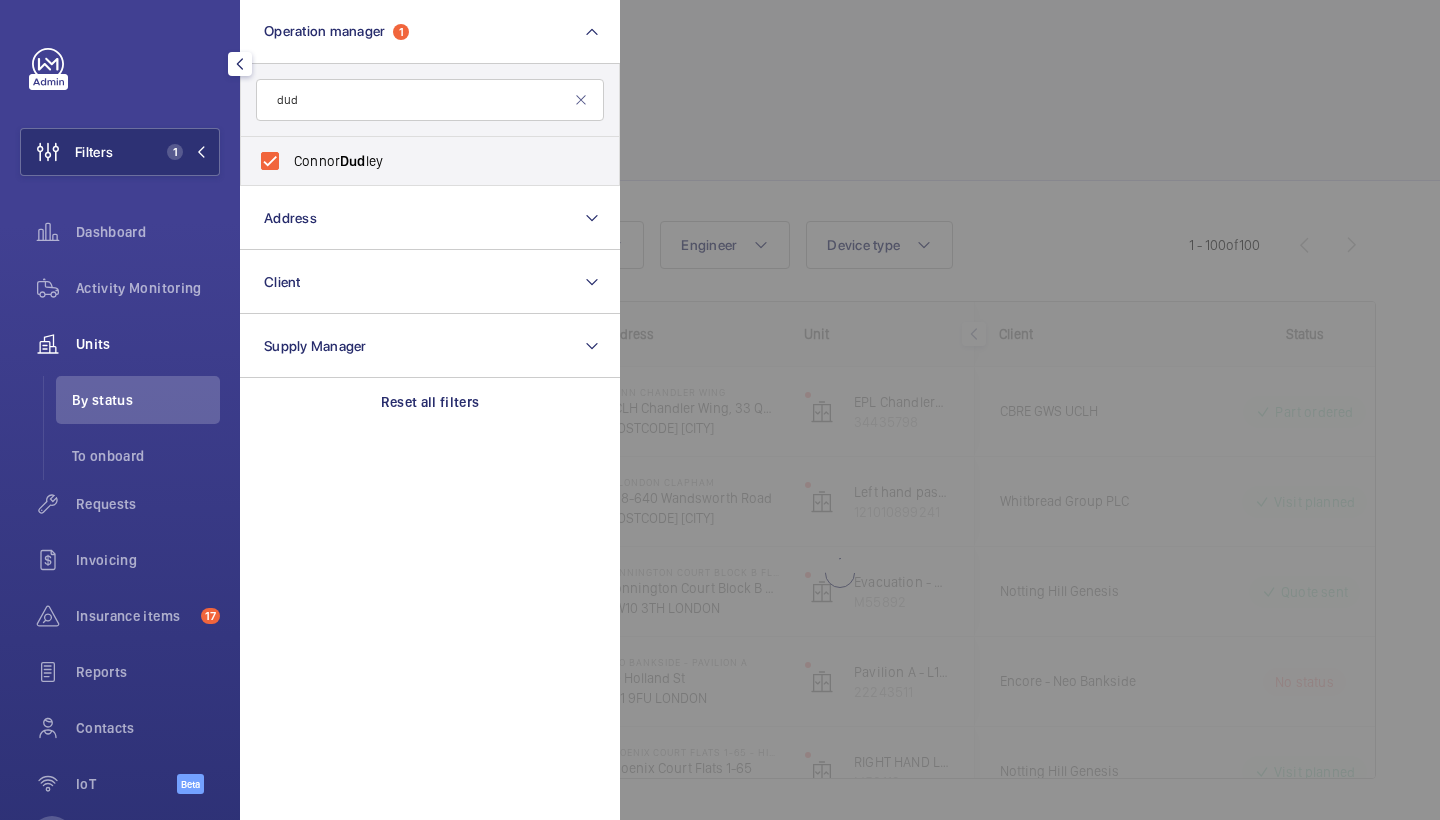 click 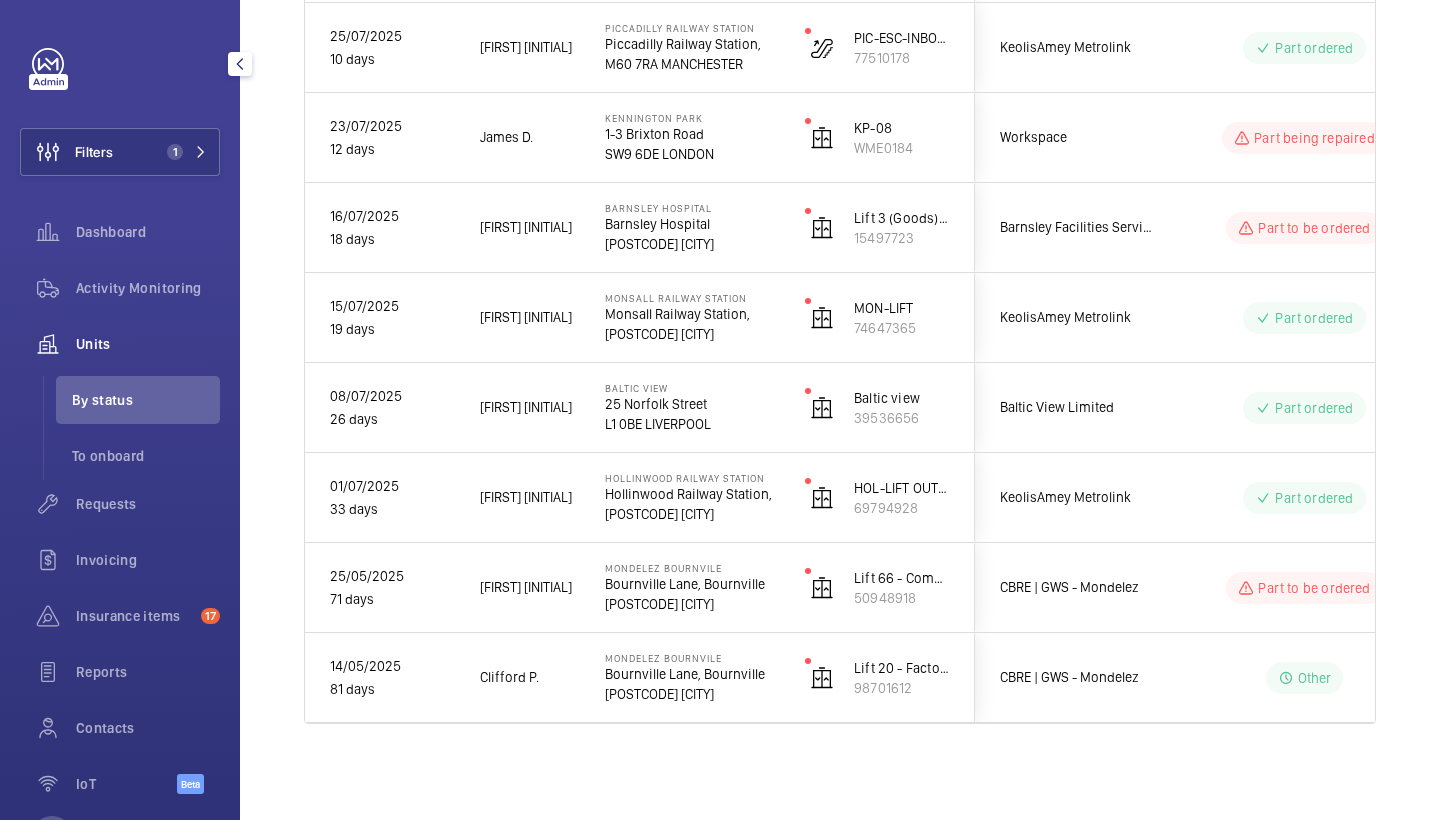 scroll, scrollTop: 904, scrollLeft: 0, axis: vertical 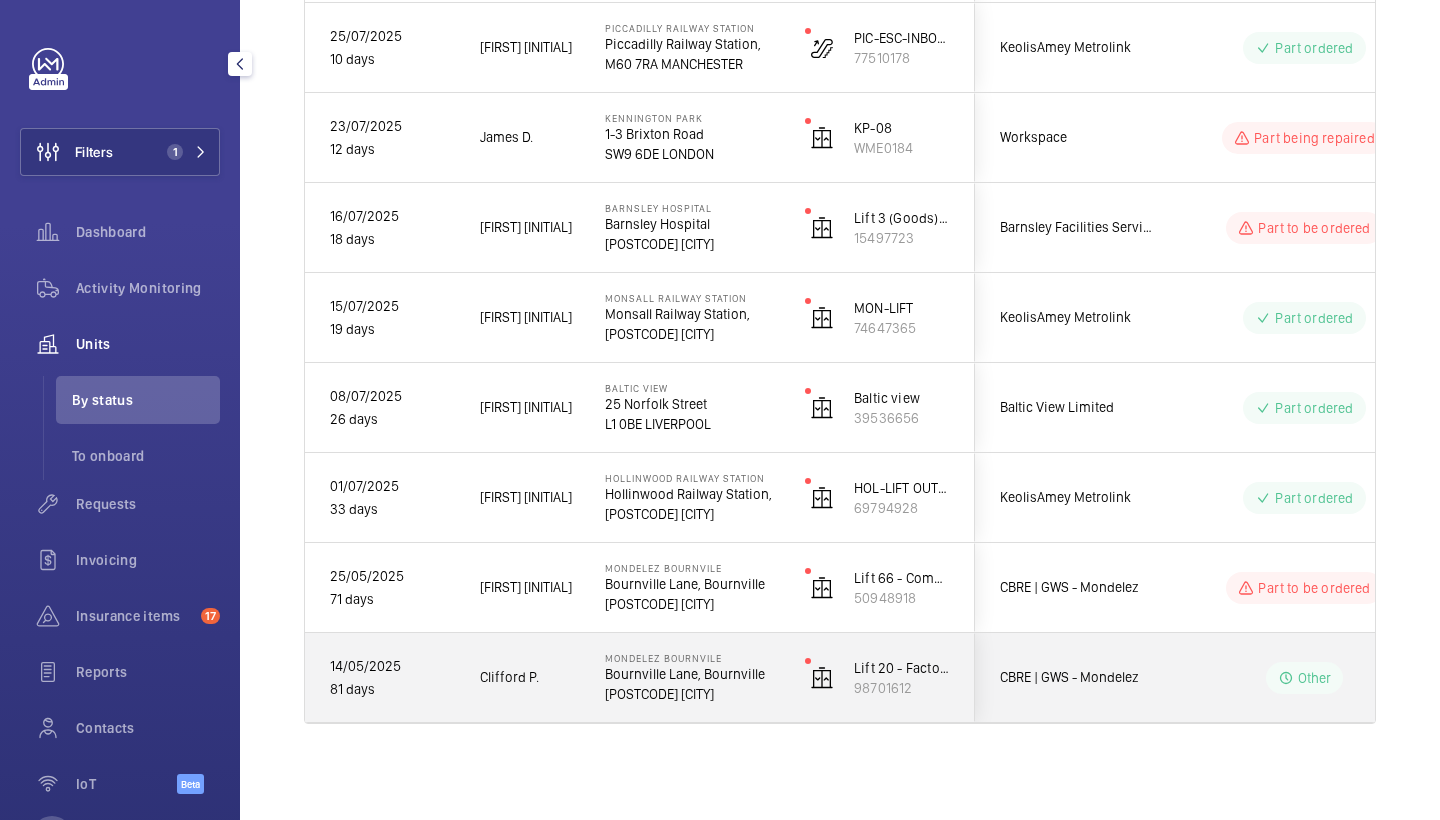 click on "[COMPANY] [LOCATION] [STREET], [LOCATION] [POSTCODE] [CITY]" 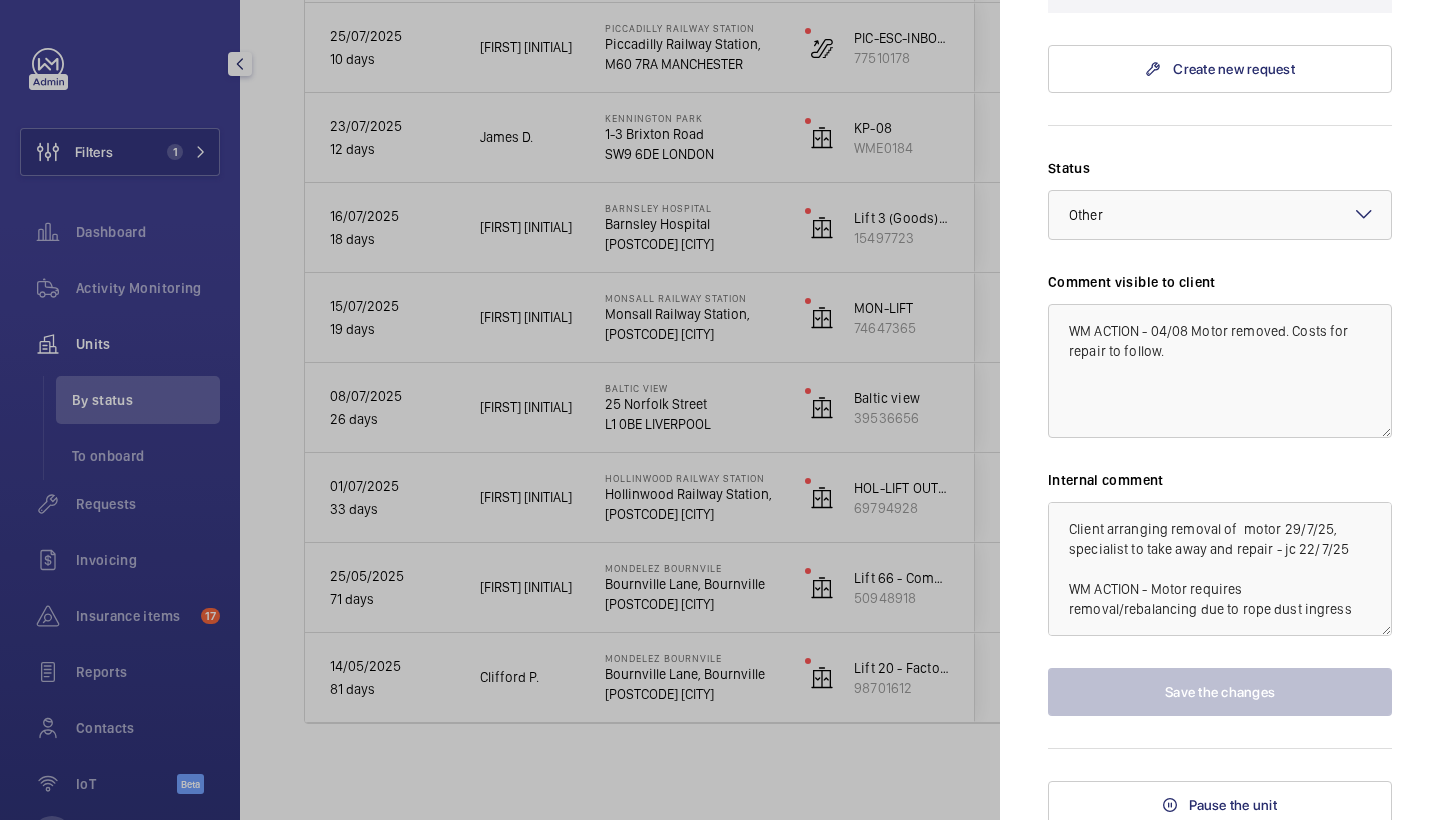 scroll, scrollTop: 664, scrollLeft: 0, axis: vertical 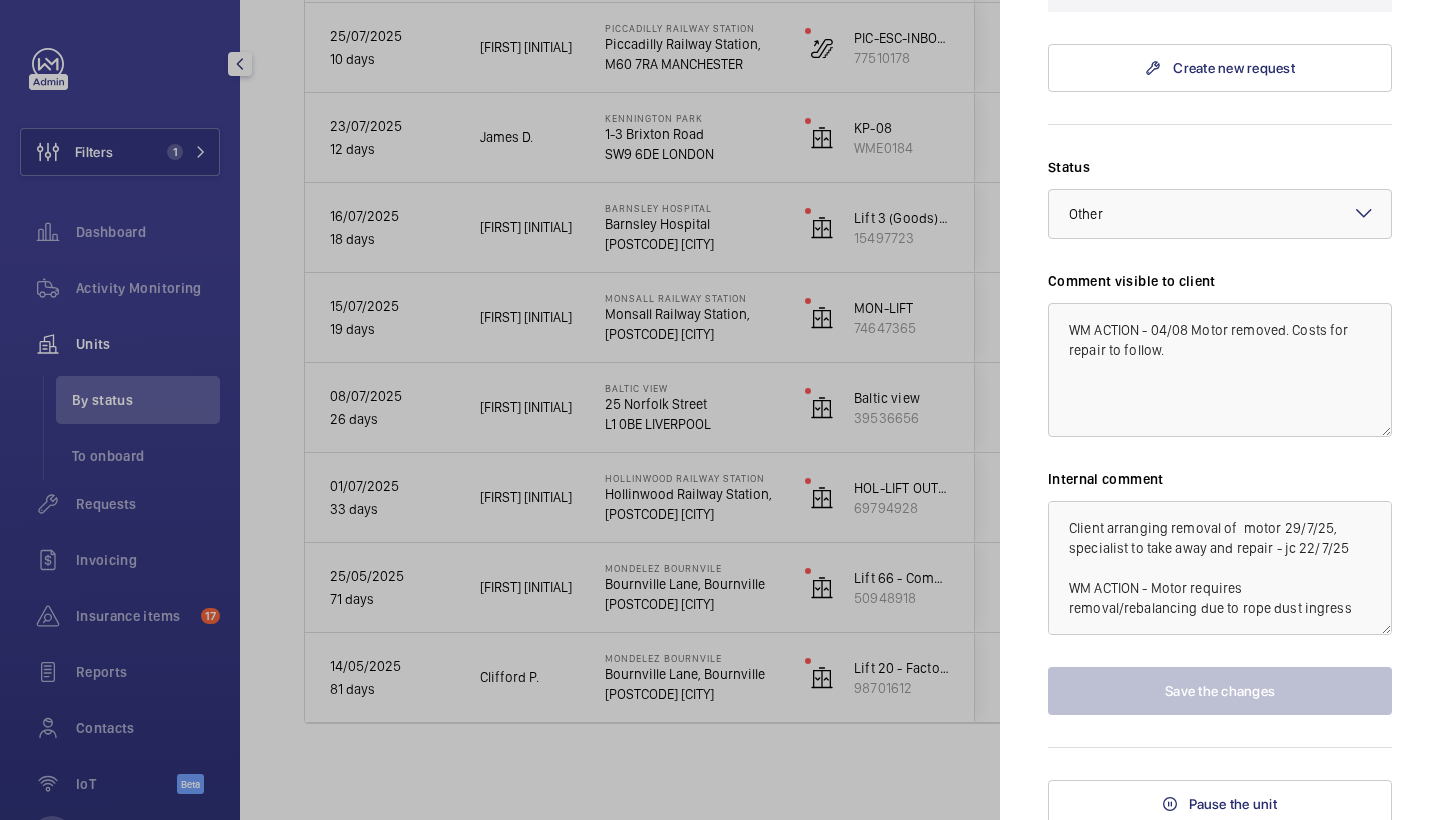 click 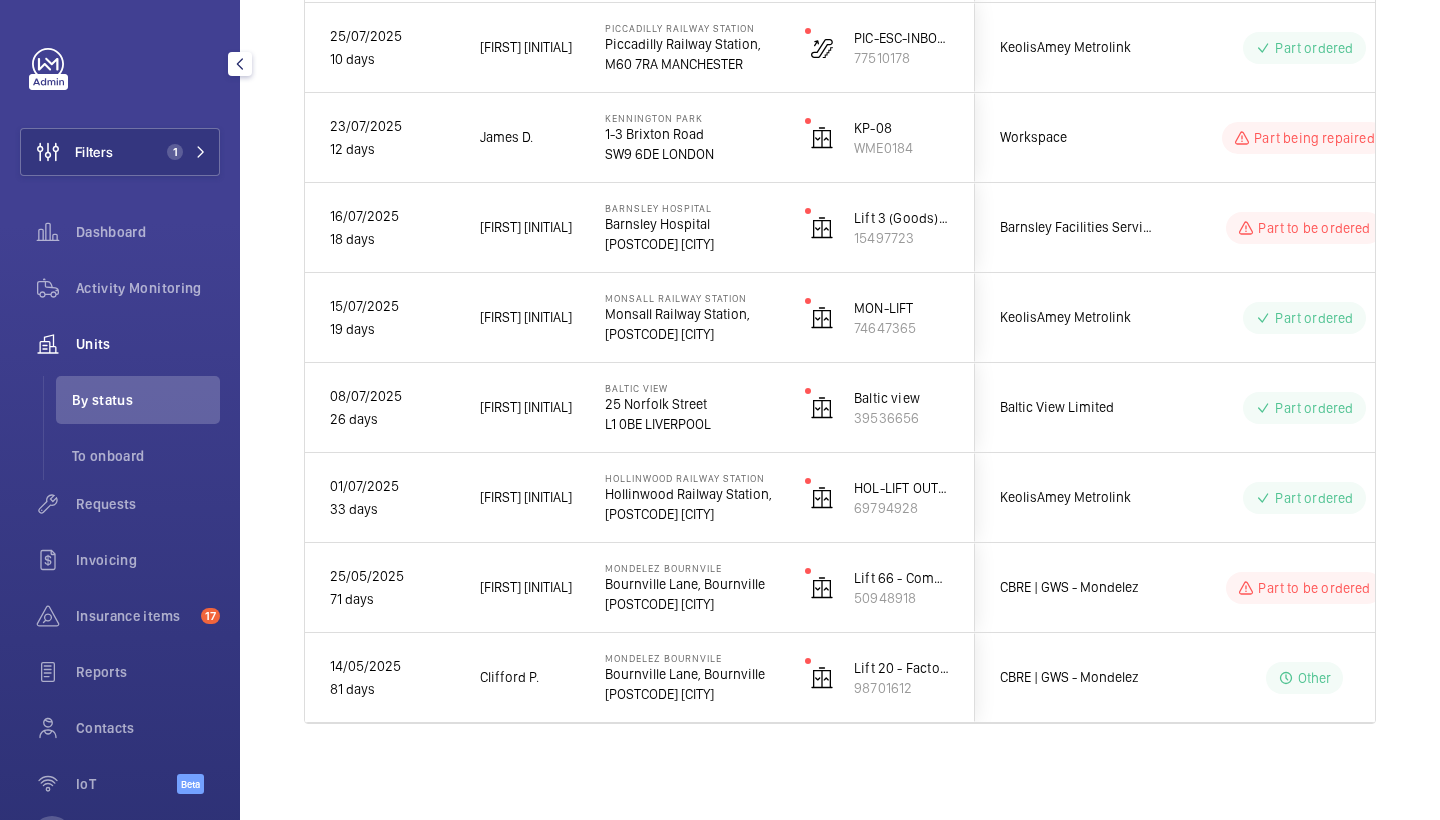 scroll, scrollTop: 0, scrollLeft: 0, axis: both 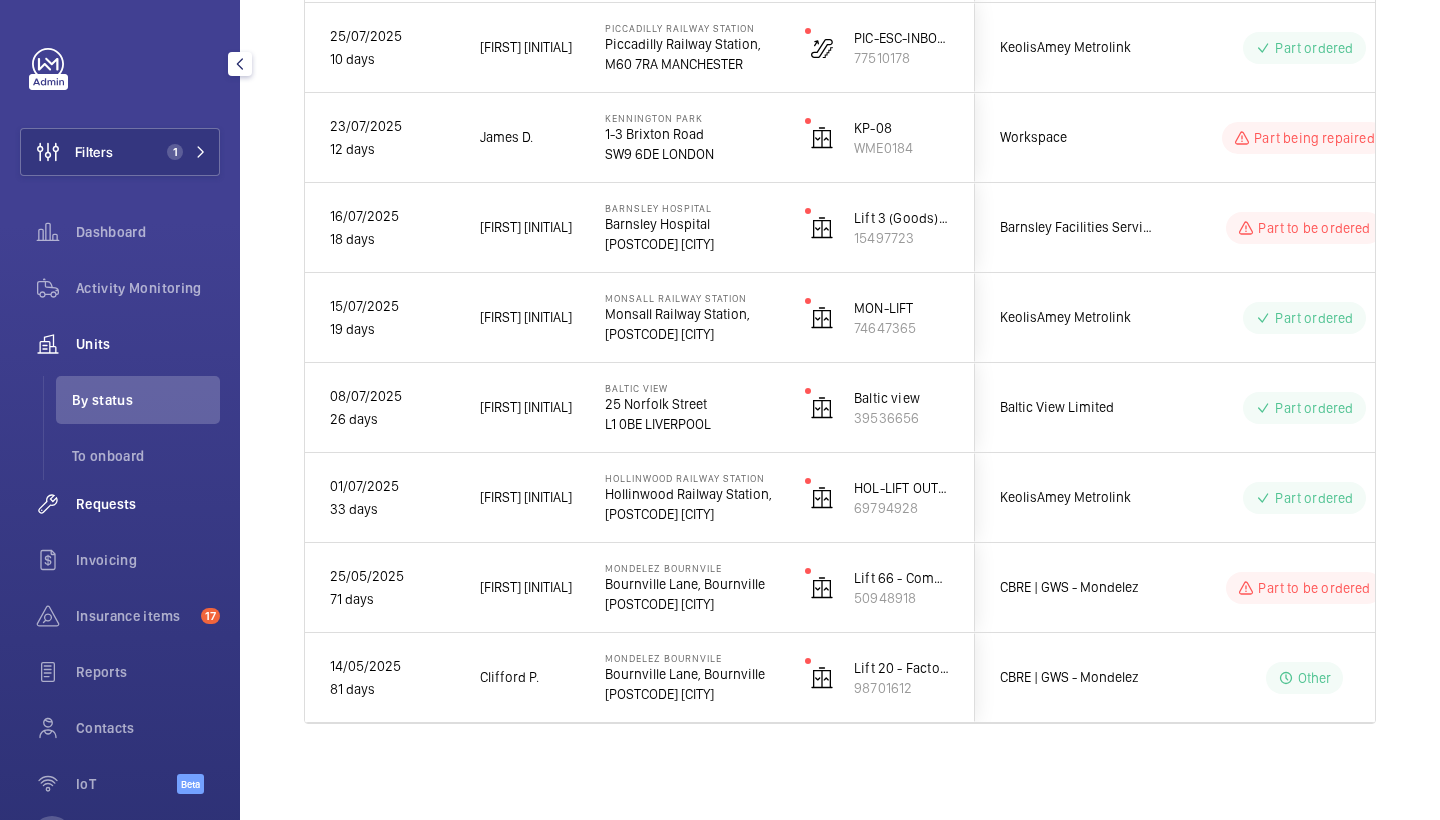 click on "Requests" 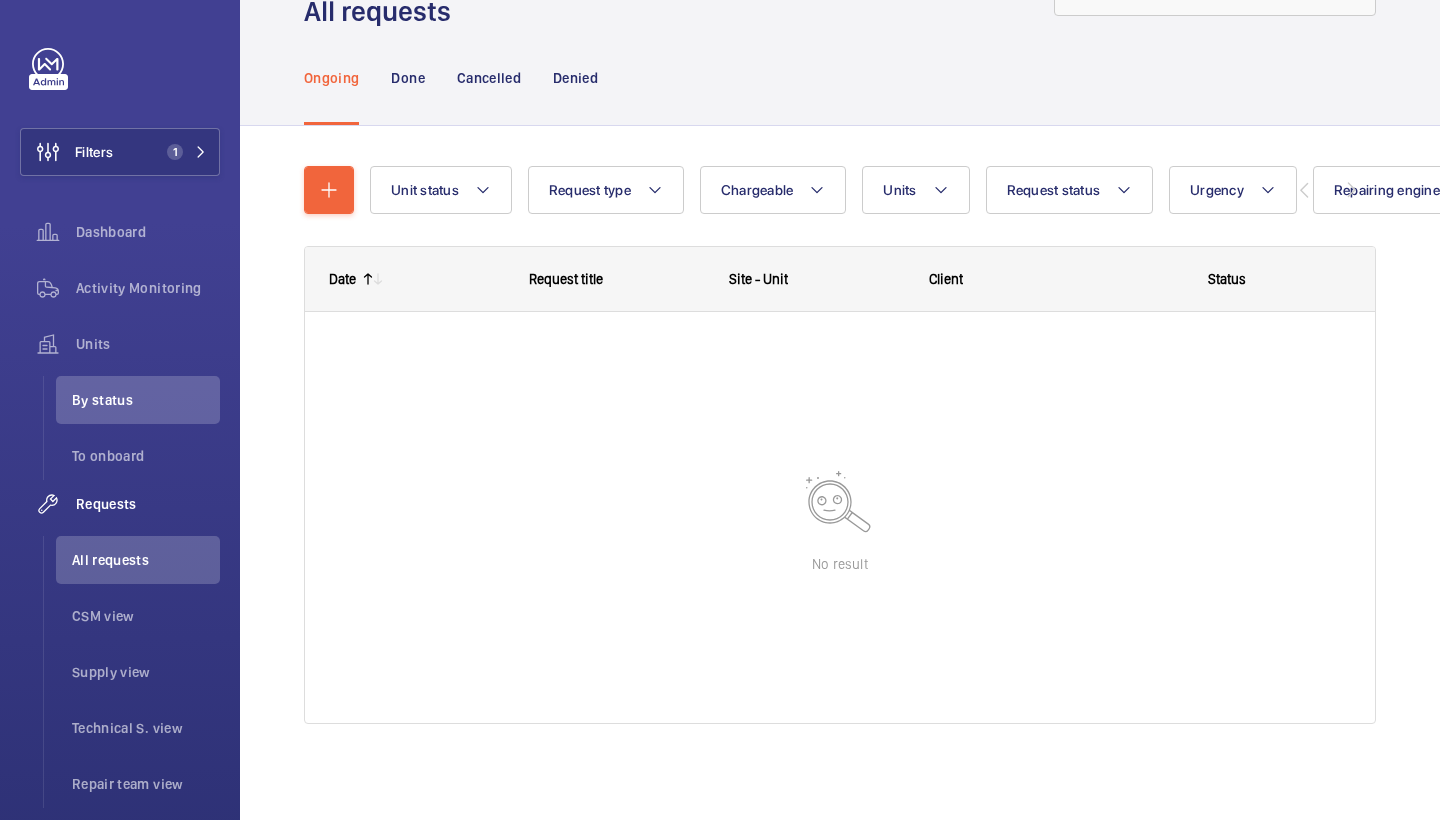 scroll, scrollTop: 0, scrollLeft: 0, axis: both 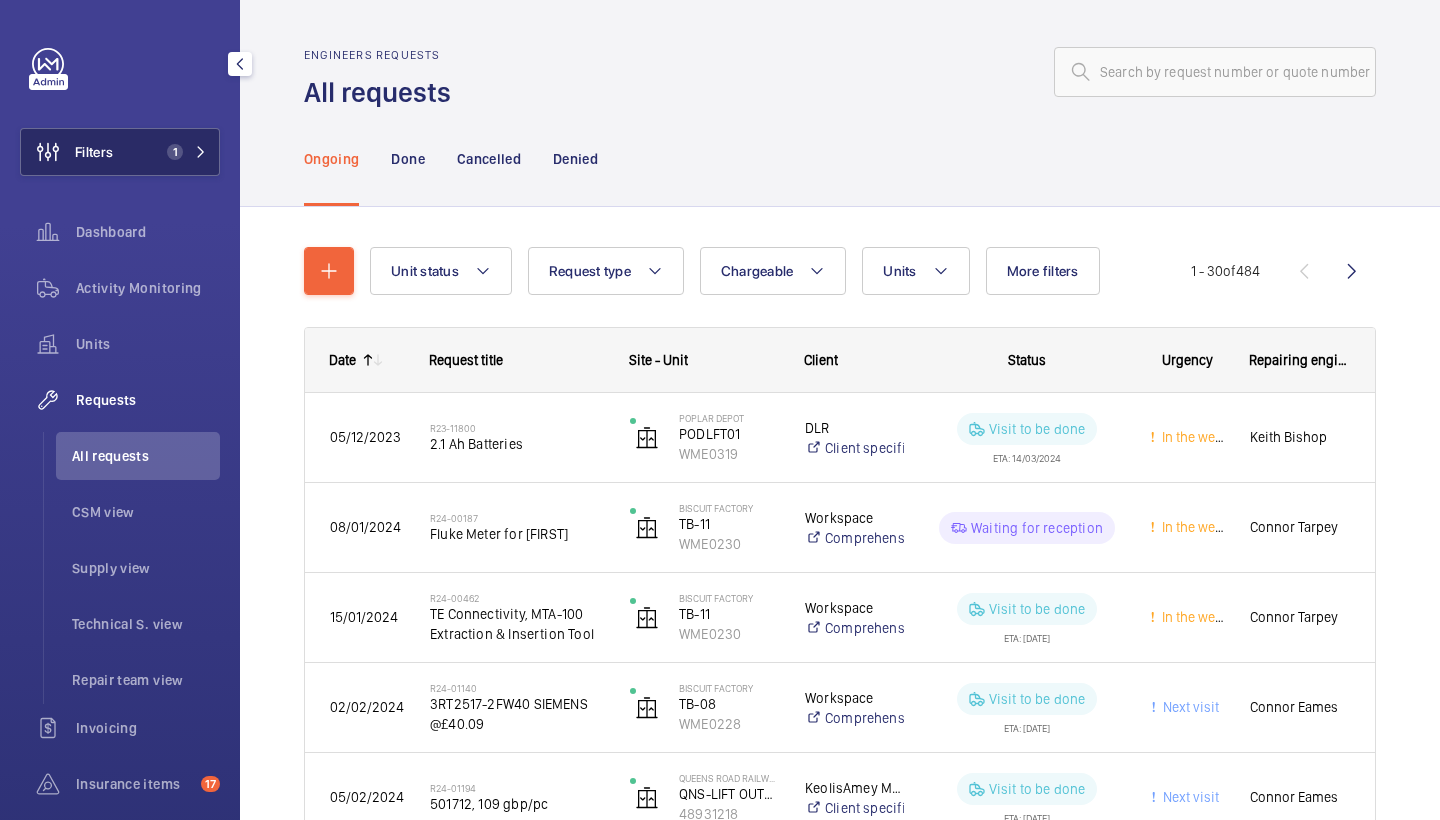 click on "1" 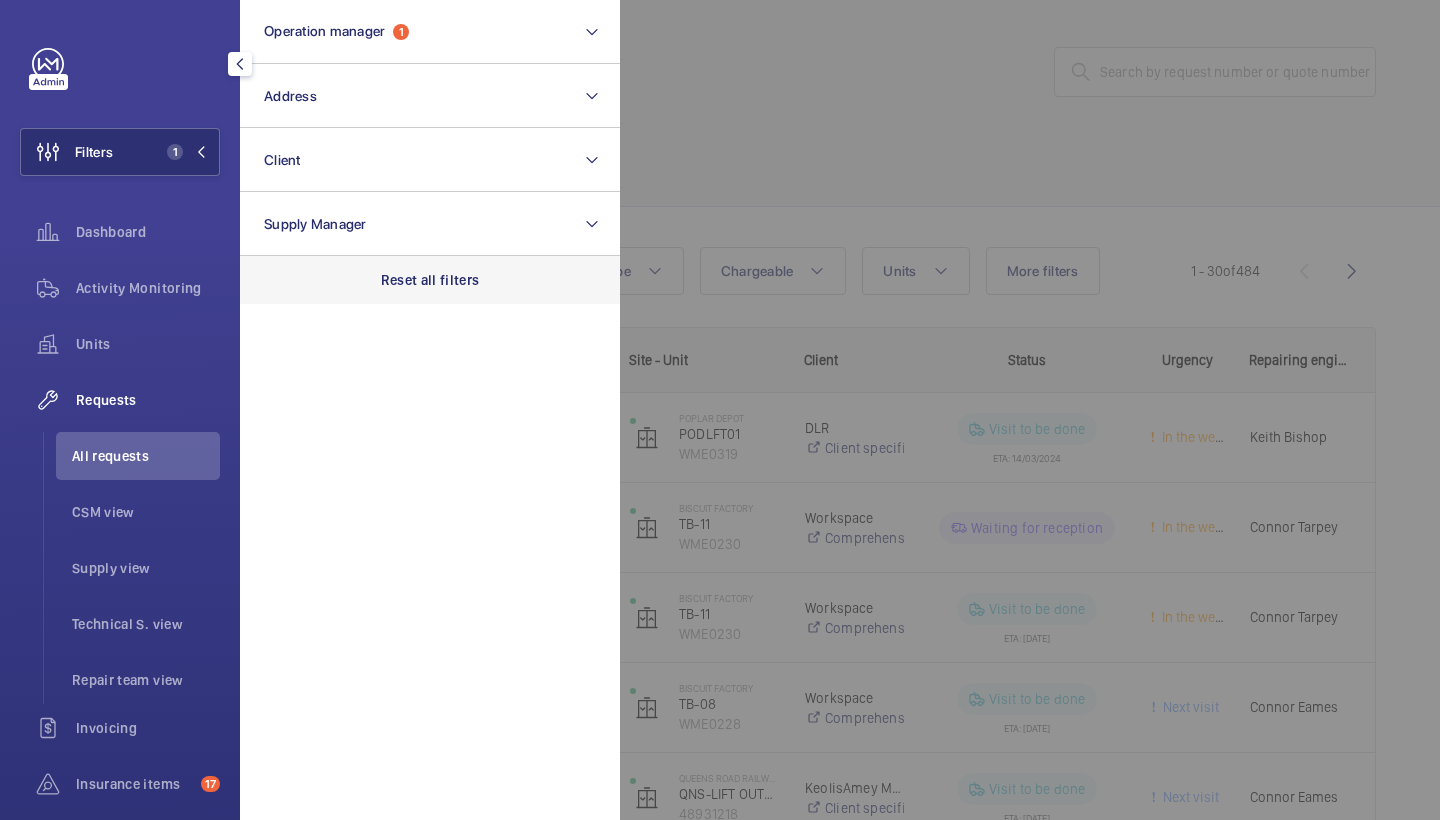 click on "Reset all filters" 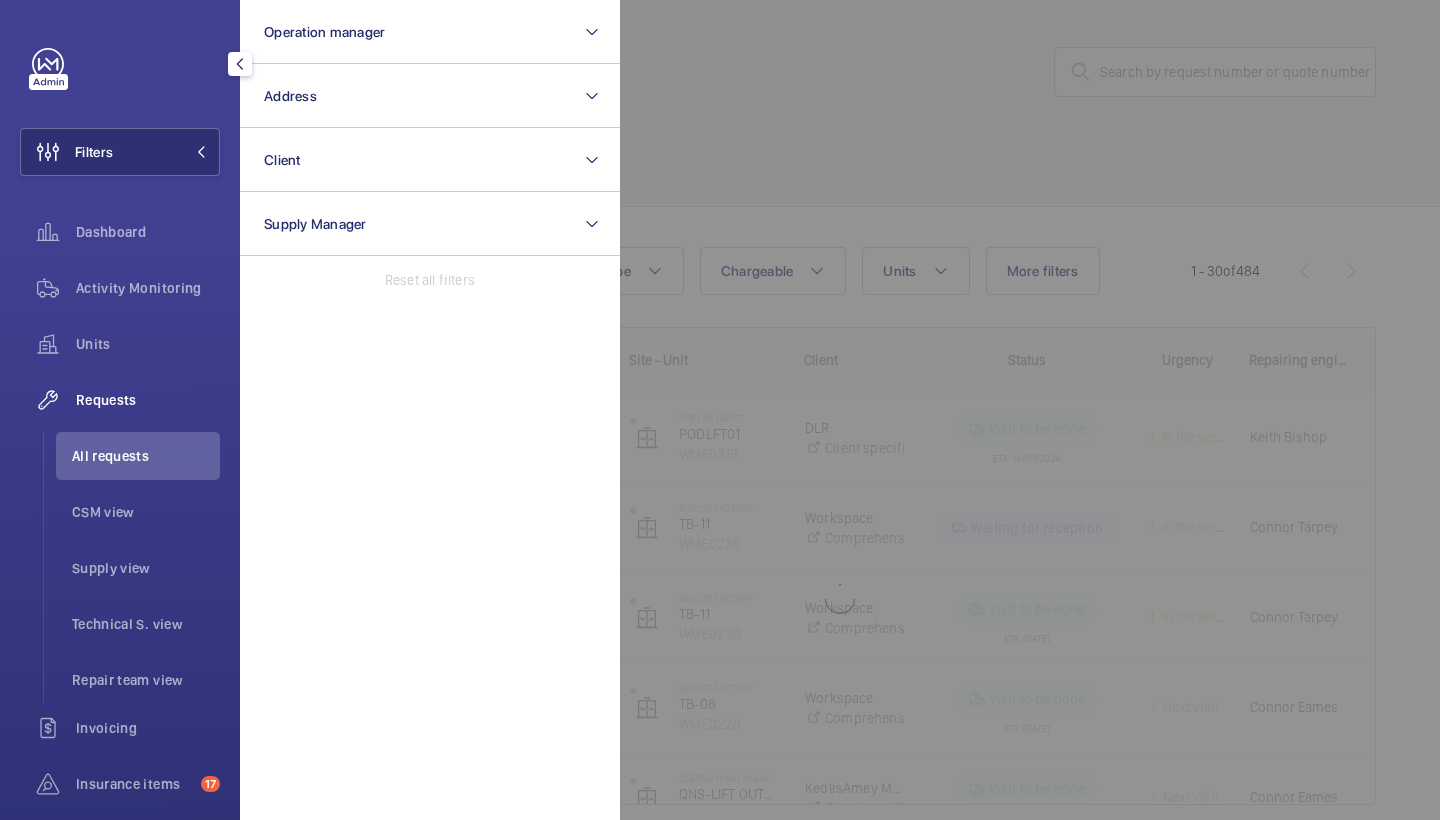 click 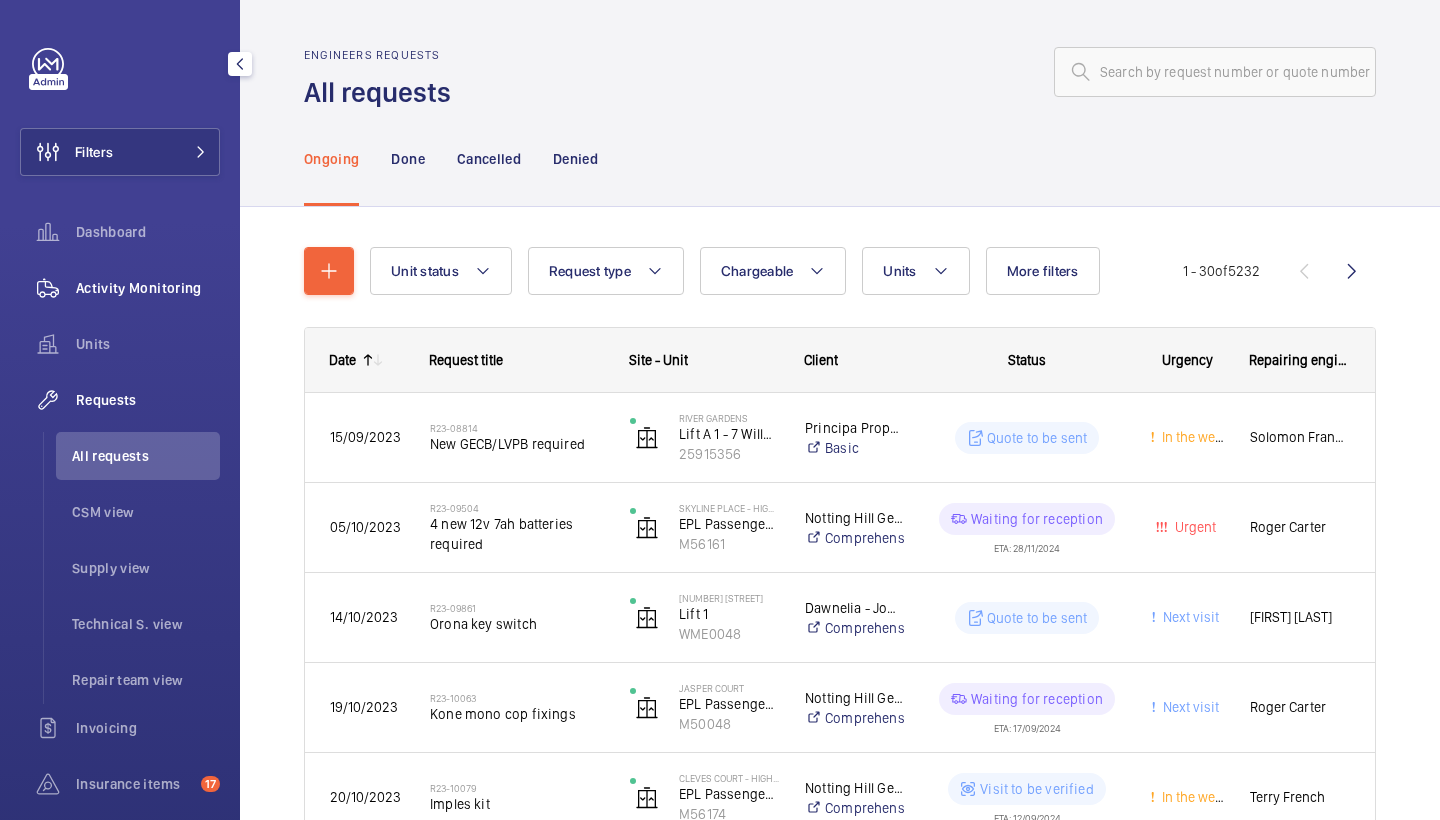 click on "Activity Monitoring" 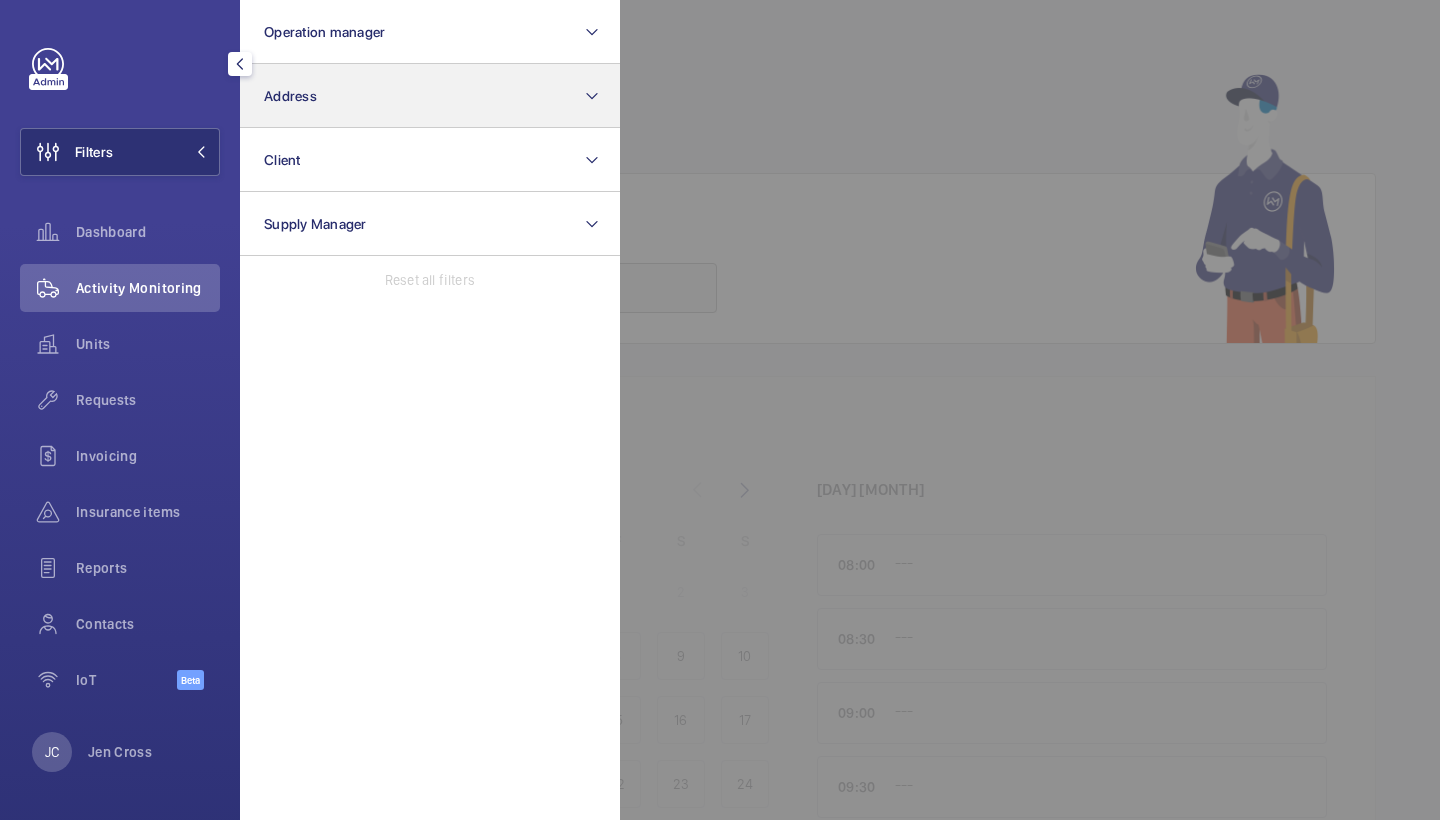 scroll, scrollTop: 0, scrollLeft: 0, axis: both 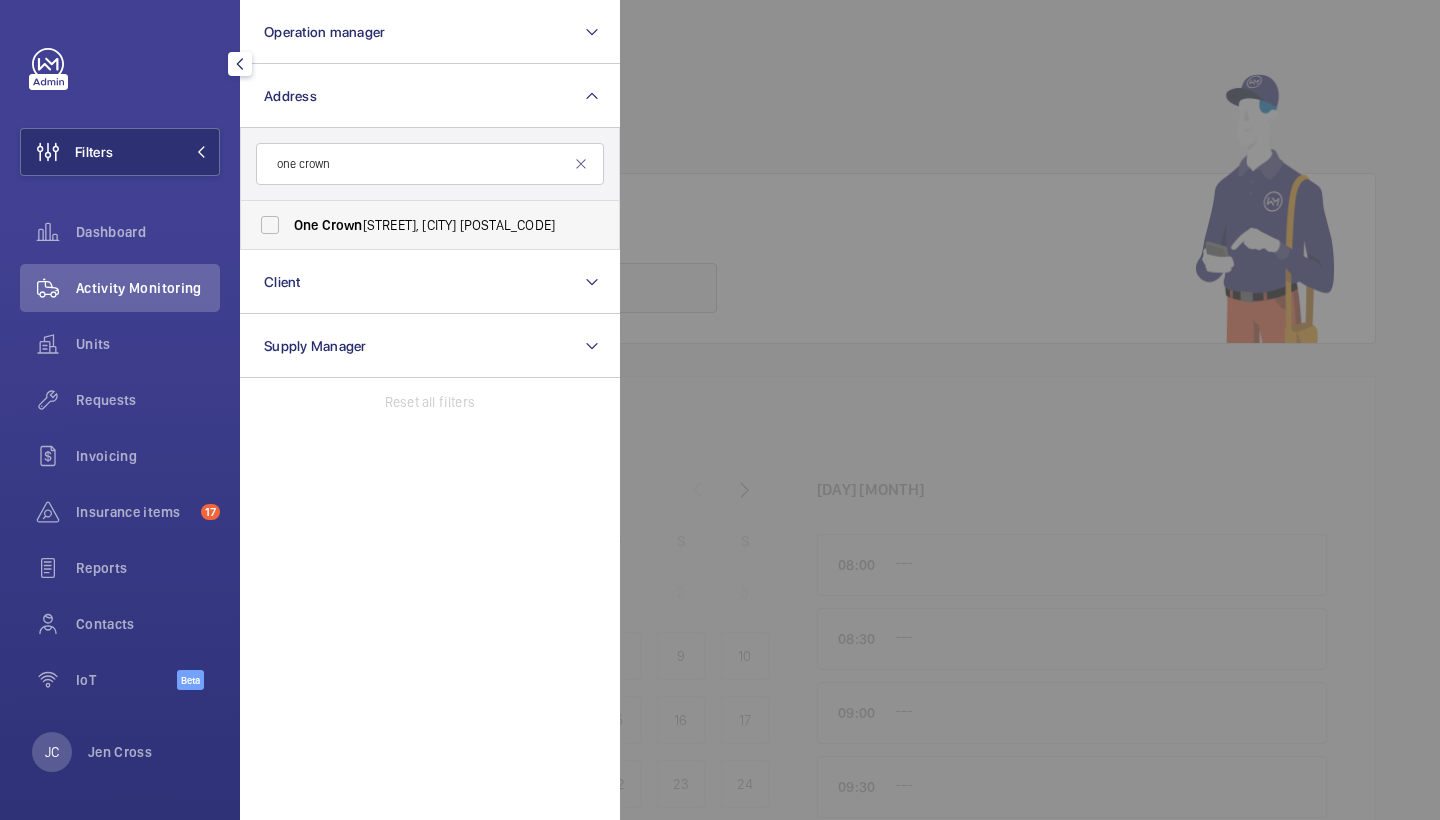 type on "one crown" 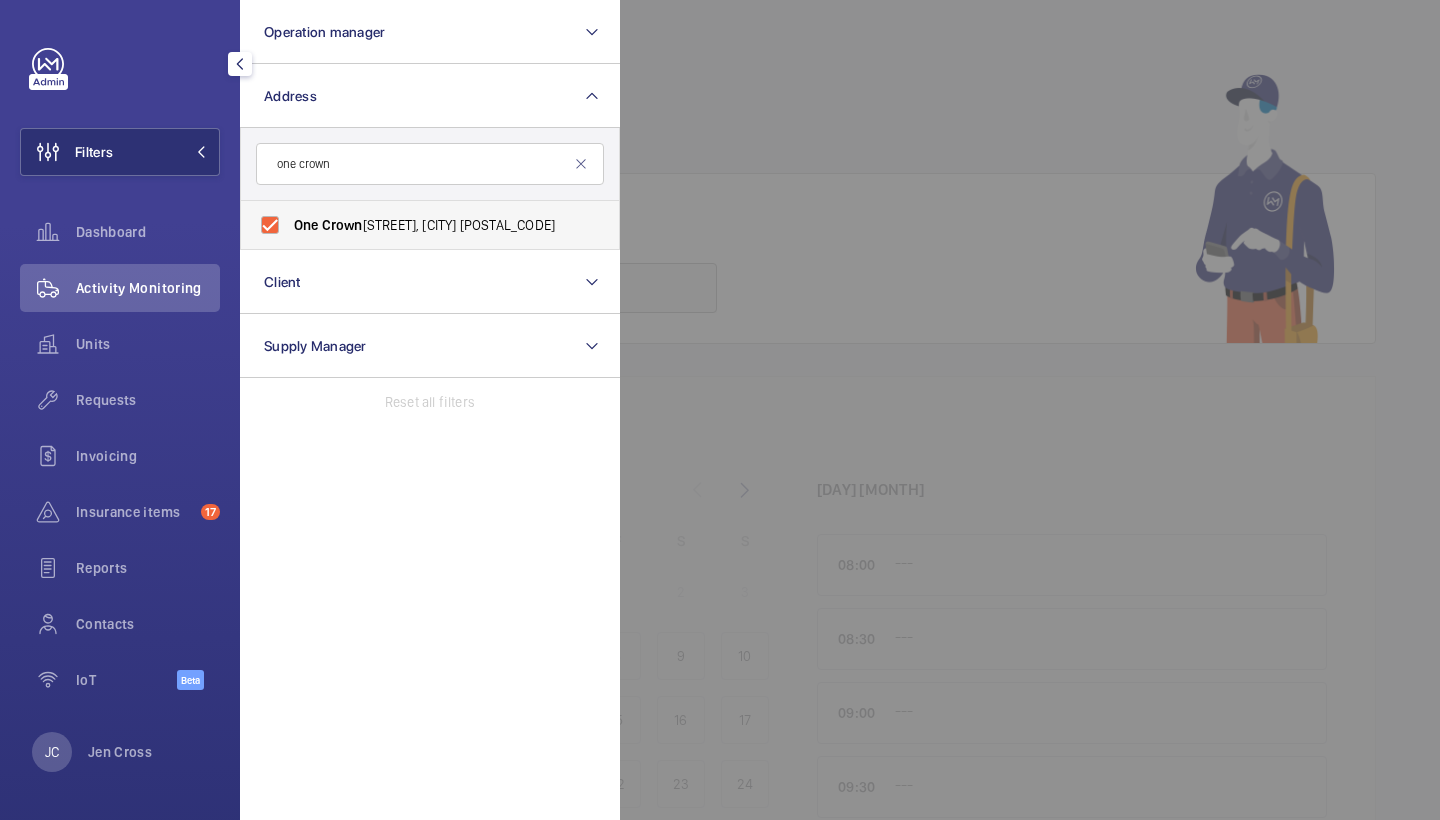 checkbox on "true" 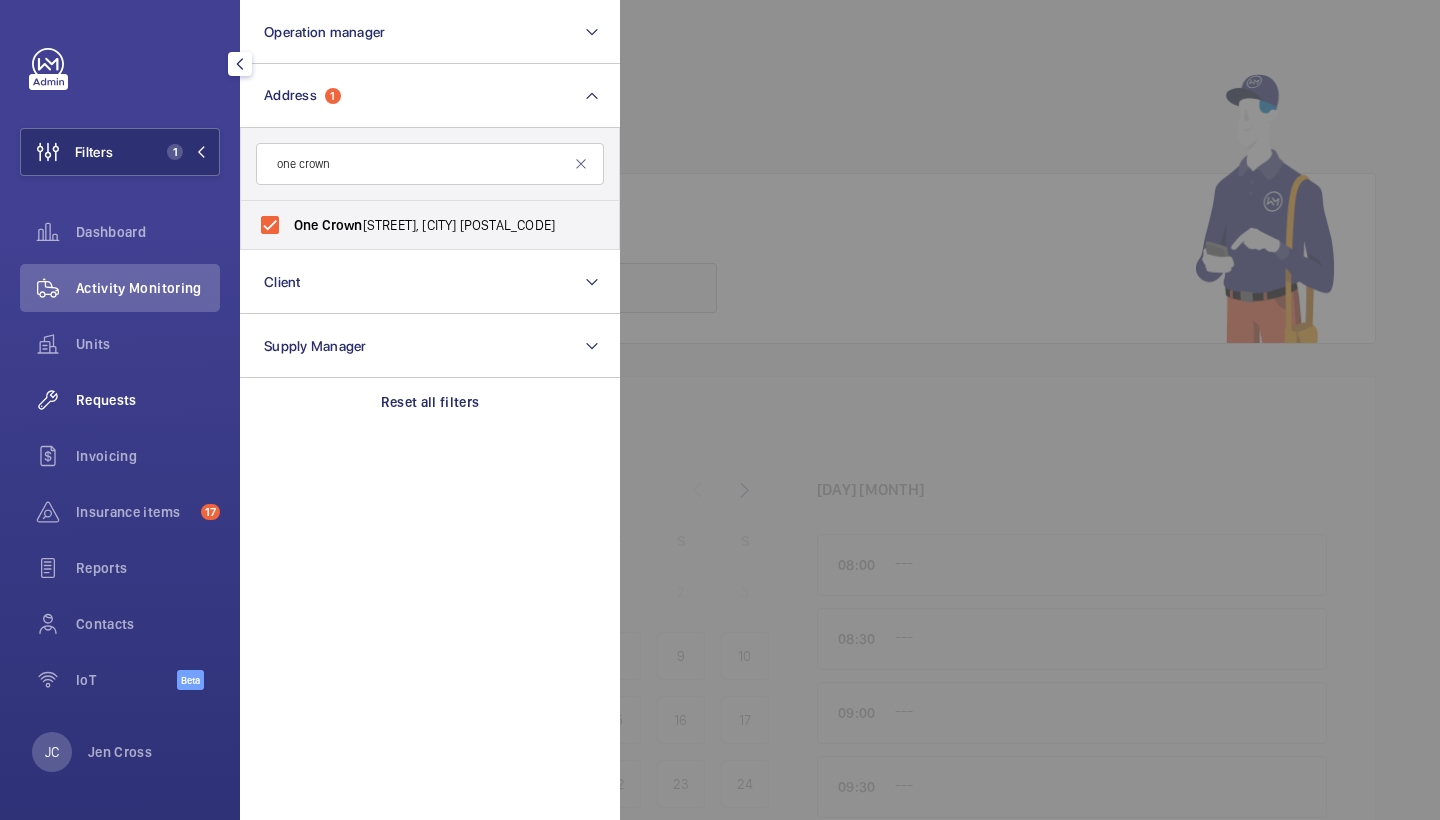 click on "Requests" 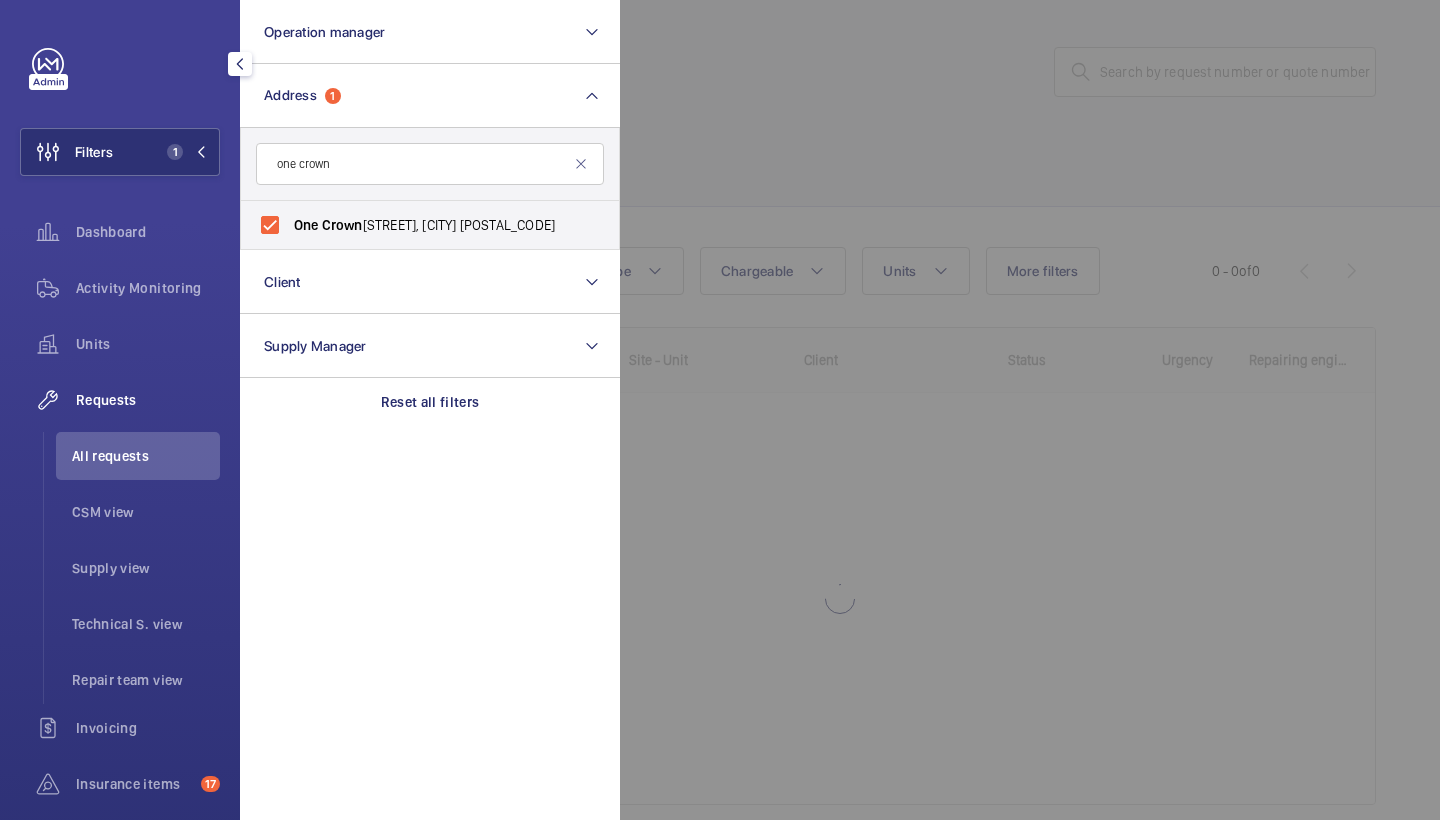 click 